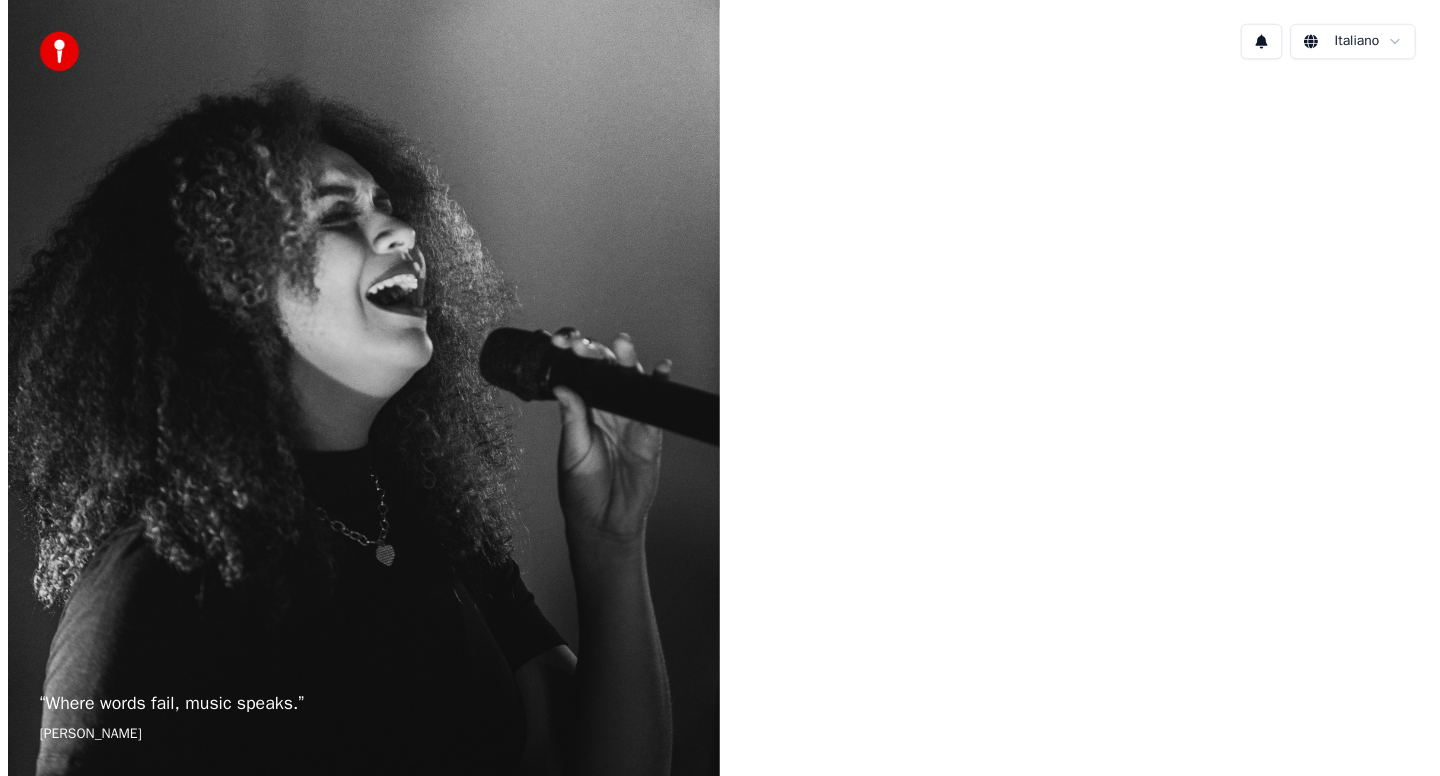 scroll, scrollTop: 0, scrollLeft: 0, axis: both 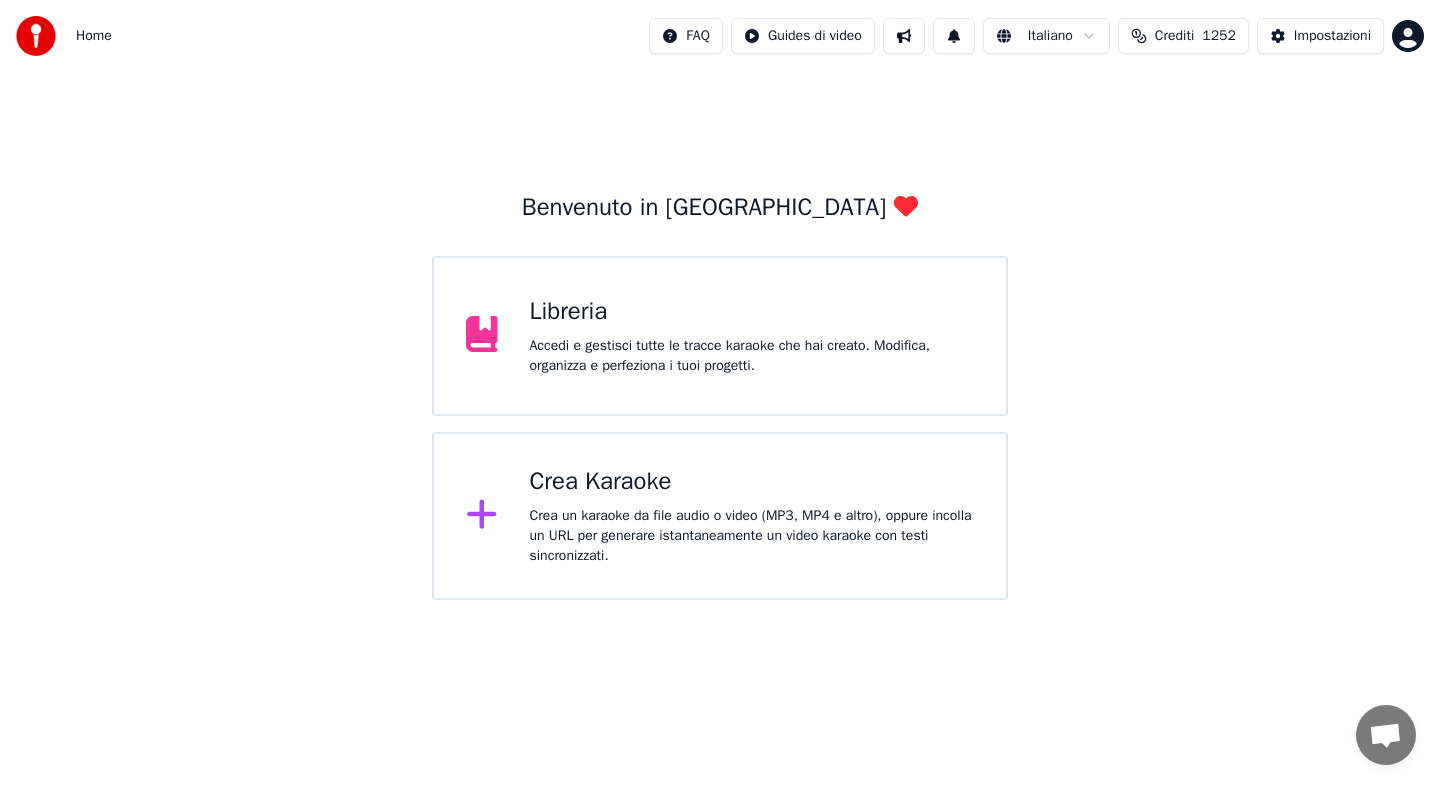 click on "Crea un karaoke da file audio o video (MP3, MP4 e altro), oppure incolla un URL per generare istantaneamente un video karaoke con testi sincronizzati." at bounding box center [752, 536] 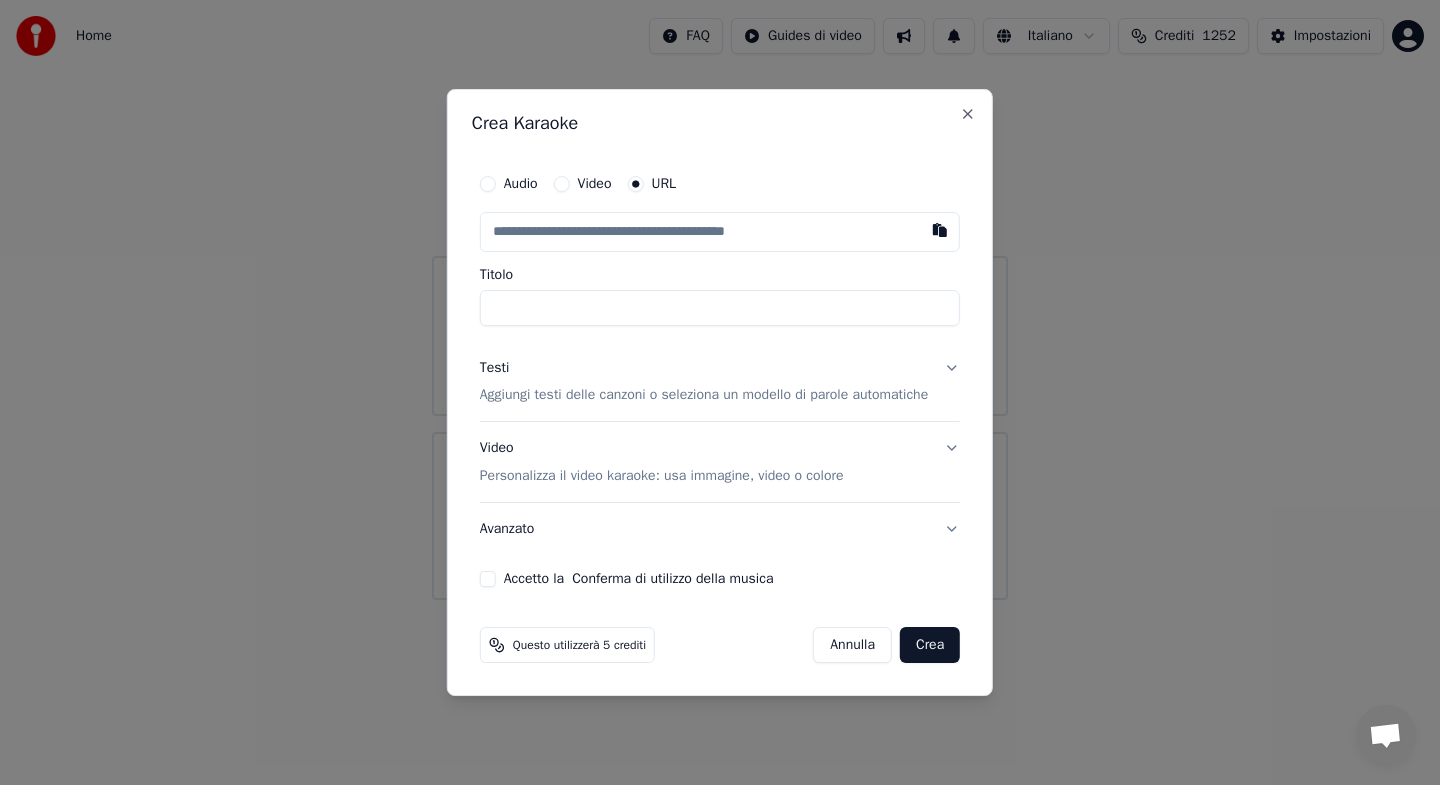 click on "Audio" at bounding box center [488, 184] 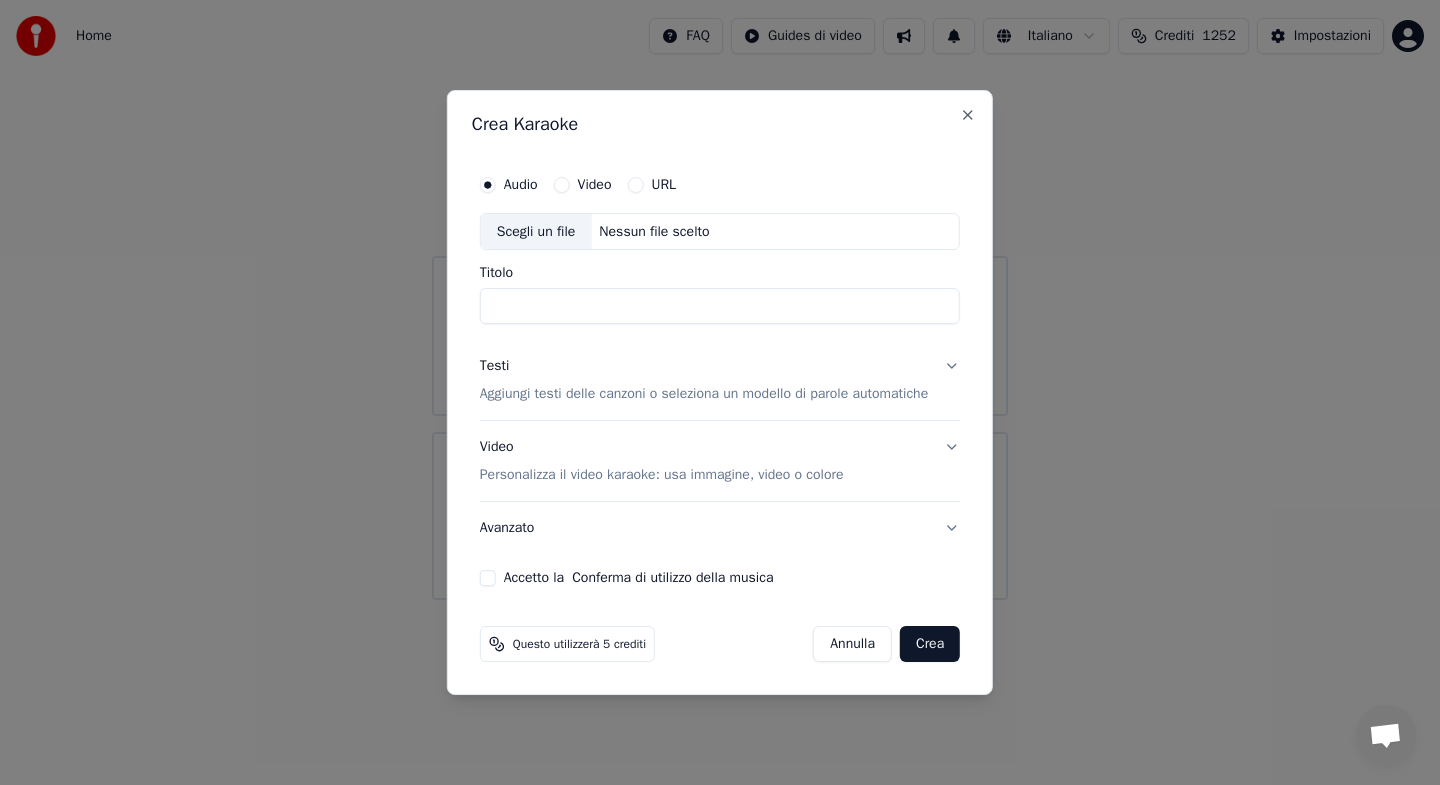click on "Scegli un file" at bounding box center (536, 232) 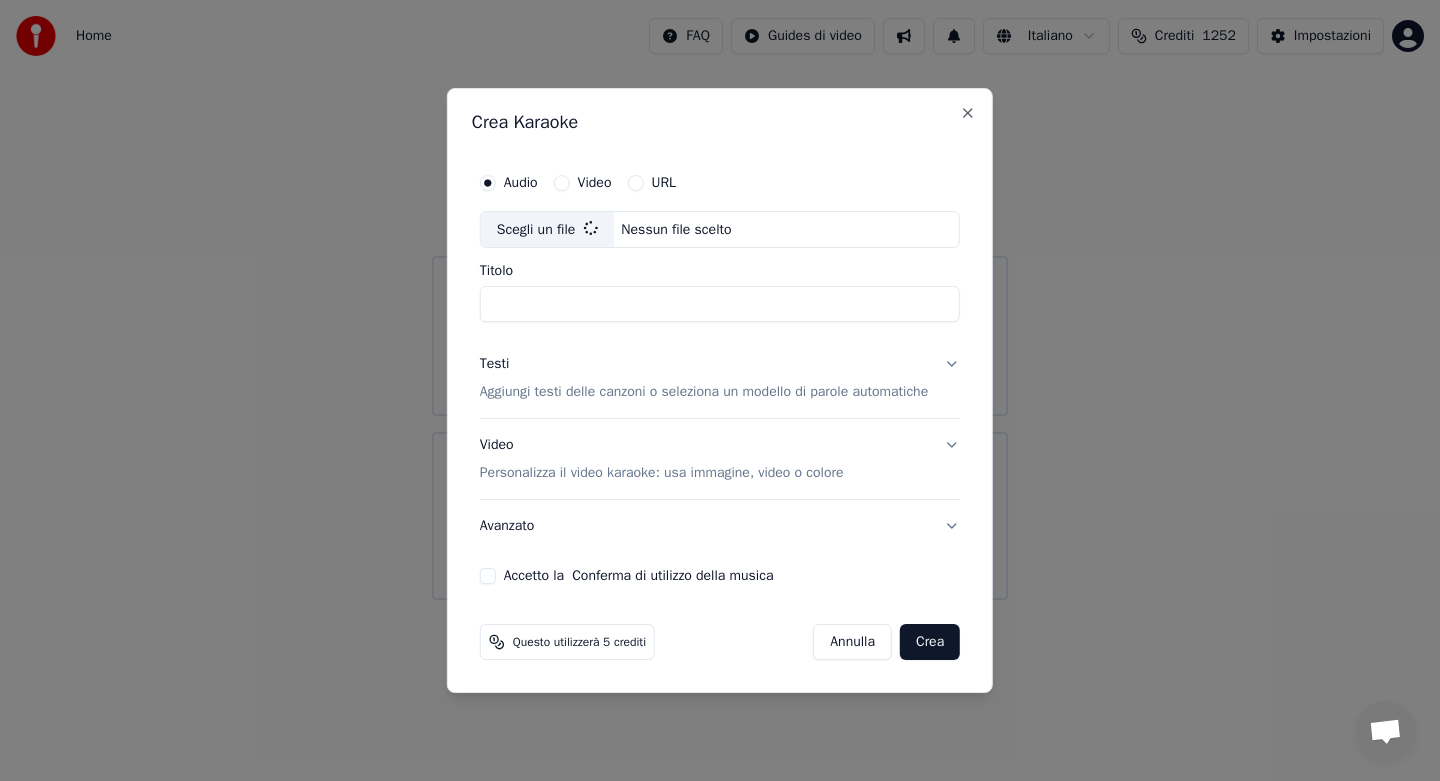 type on "**********" 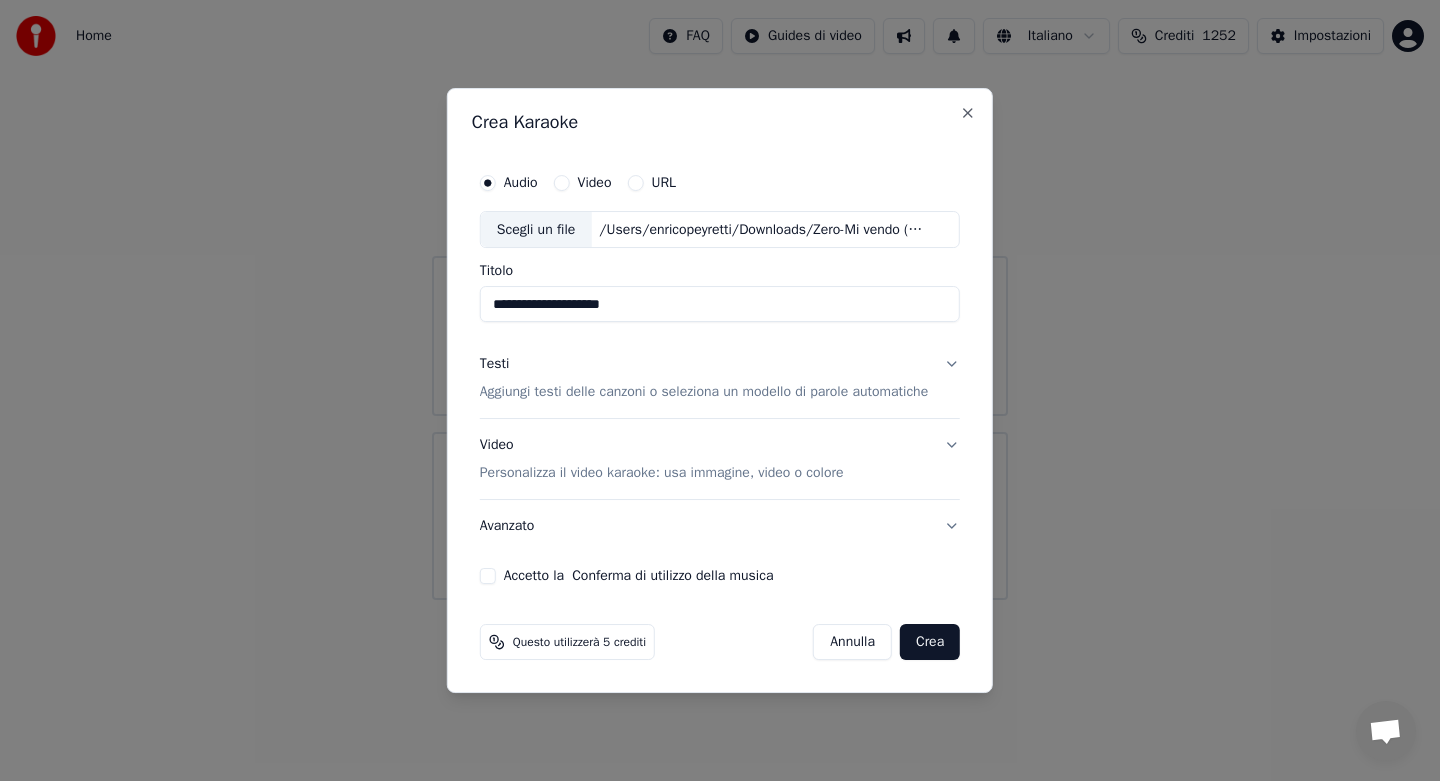 click on "Testi Aggiungi testi delle canzoni o seleziona un modello di parole automatiche" at bounding box center [720, 379] 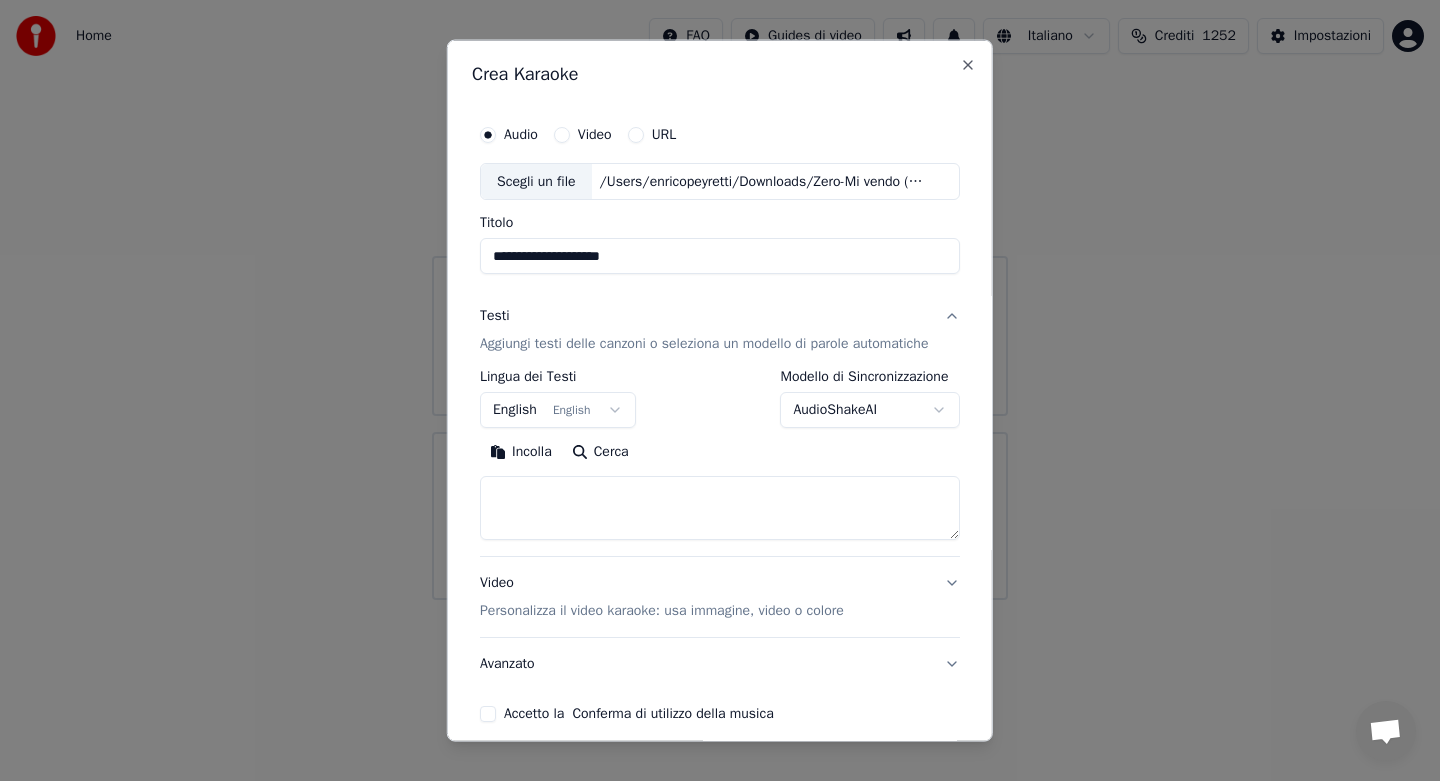 click on "Incolla" at bounding box center (521, 452) 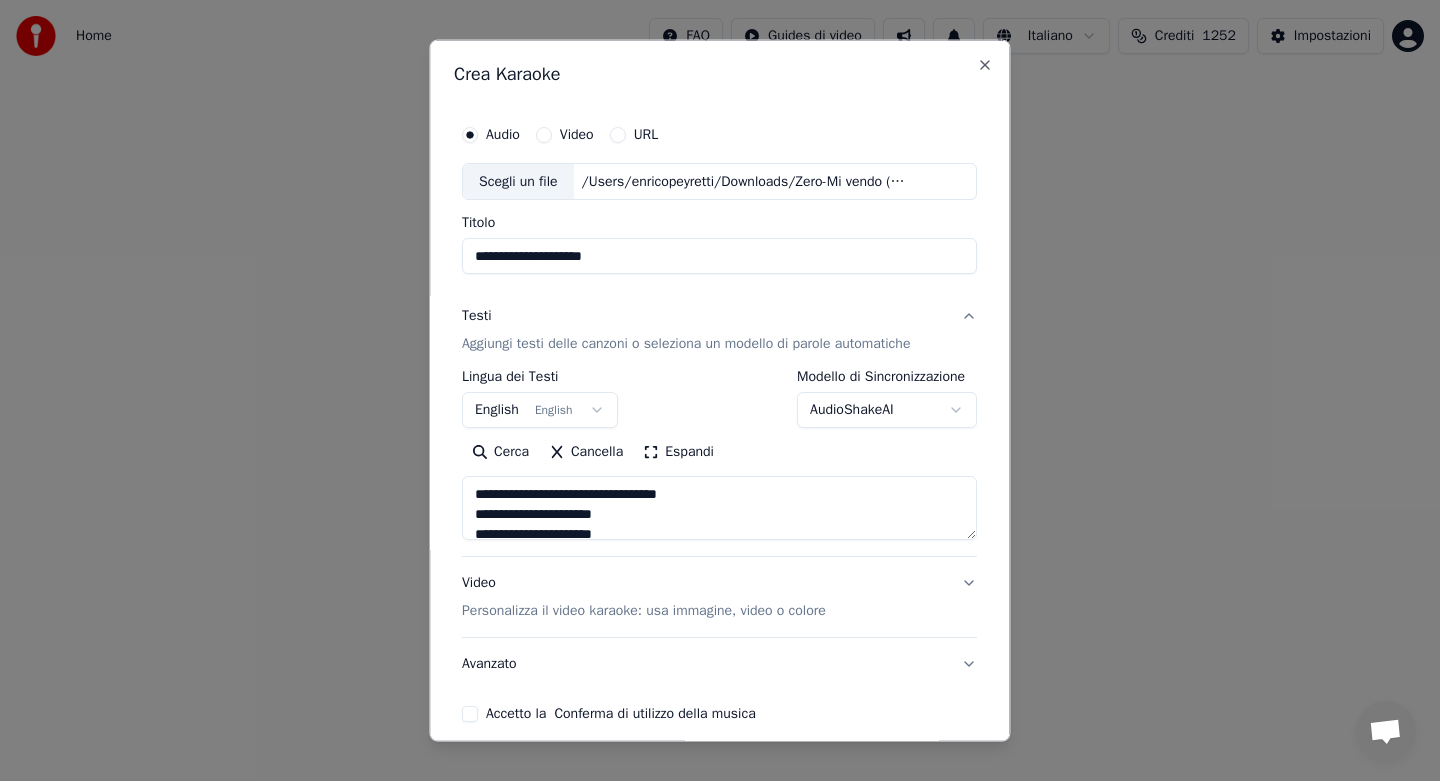 click on "Avanzato" at bounding box center [719, 664] 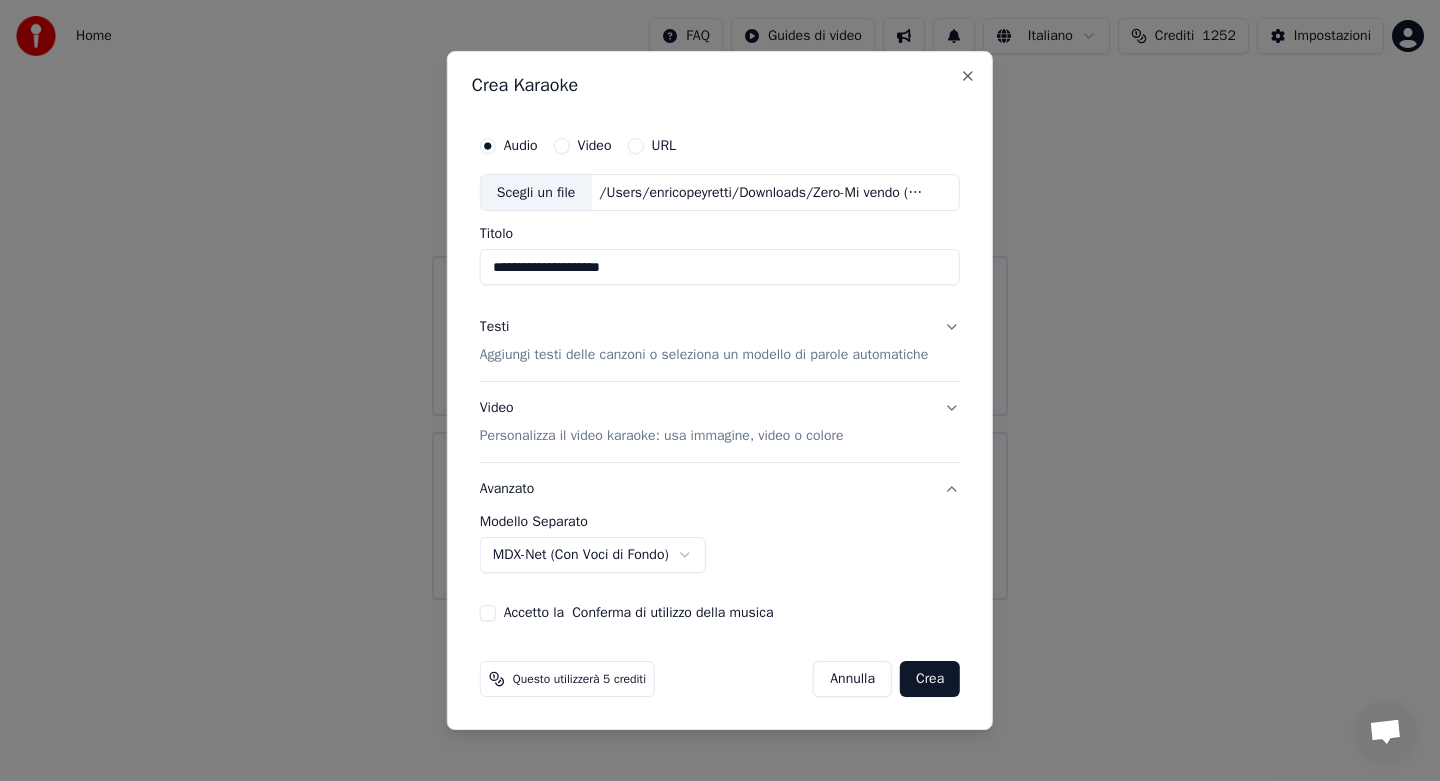click on "**********" at bounding box center (720, 300) 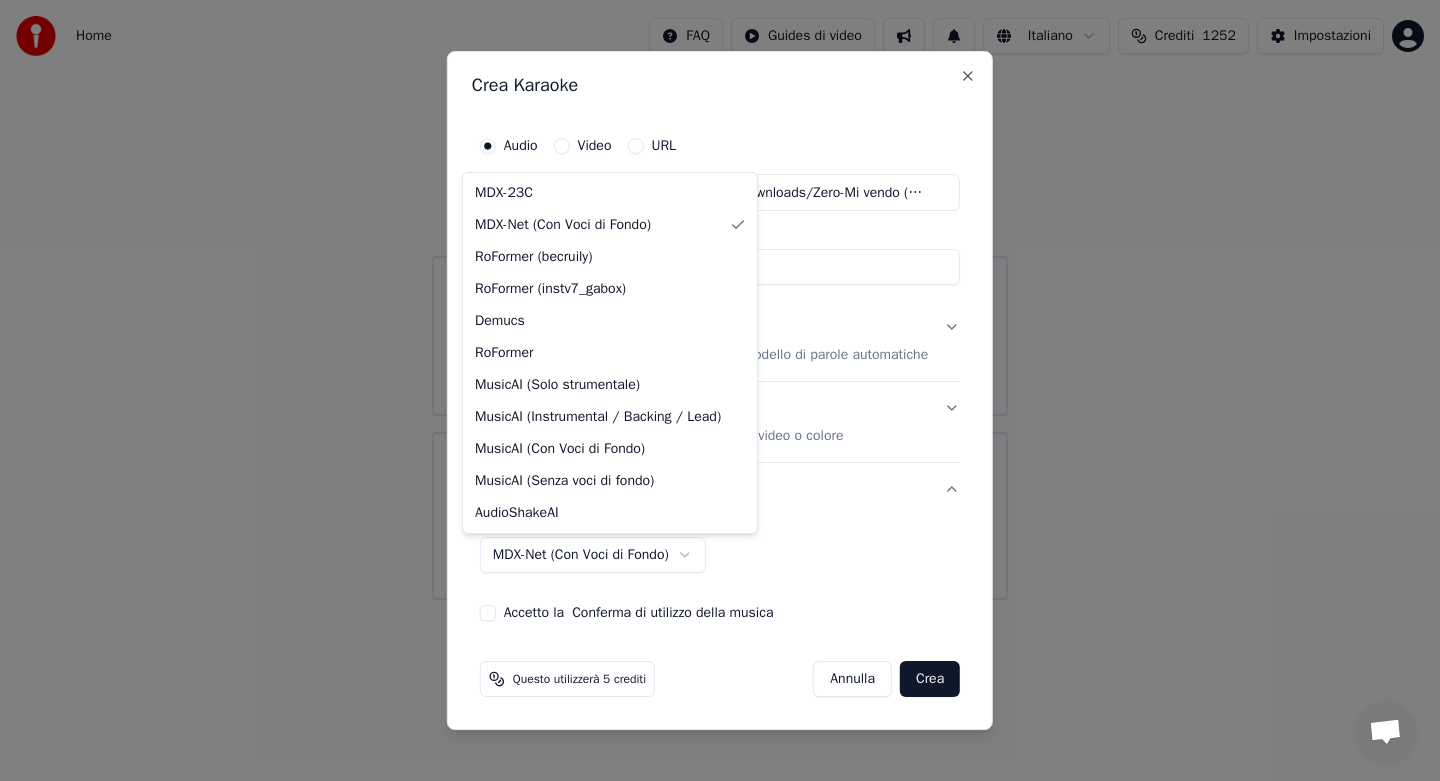select on "******" 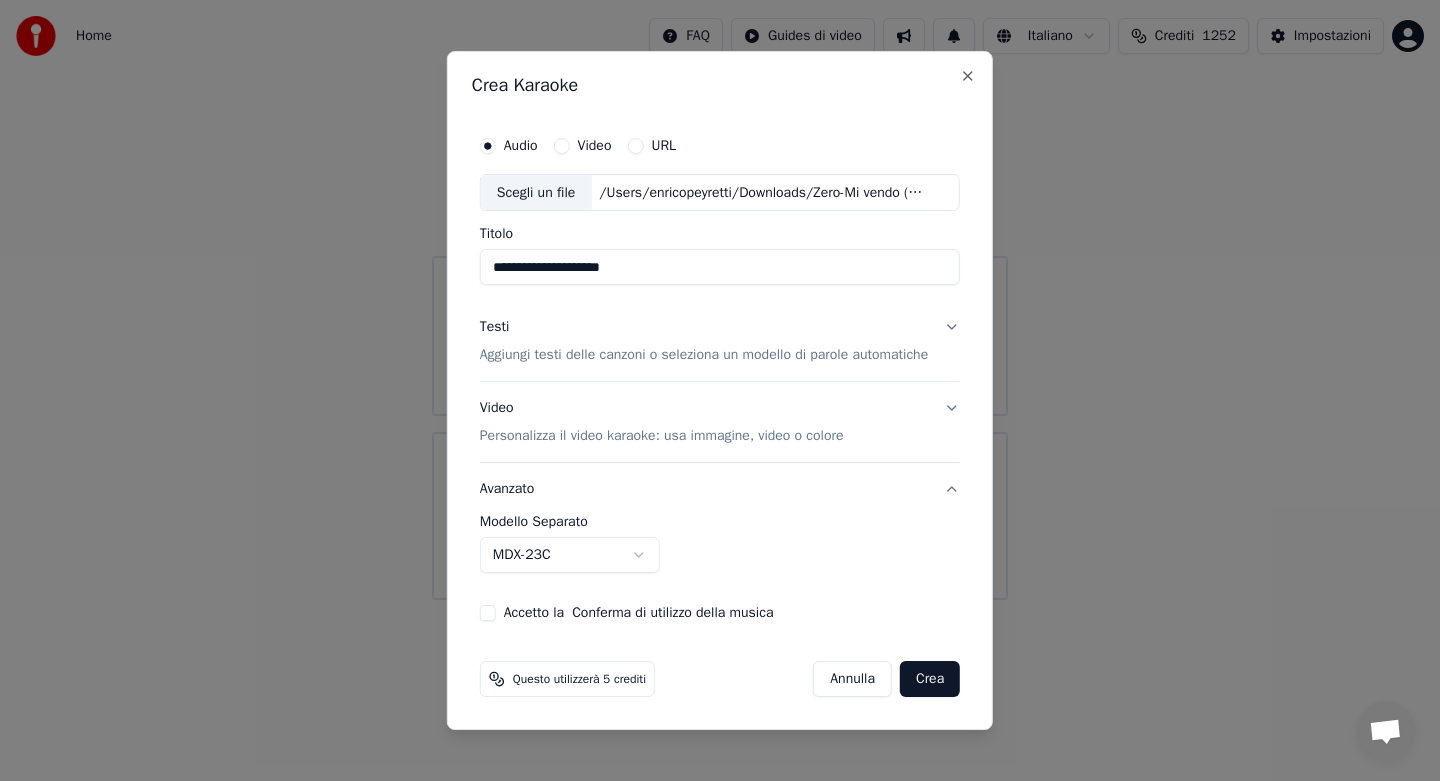 click on "Accetto la   Conferma di utilizzo della musica" at bounding box center (488, 613) 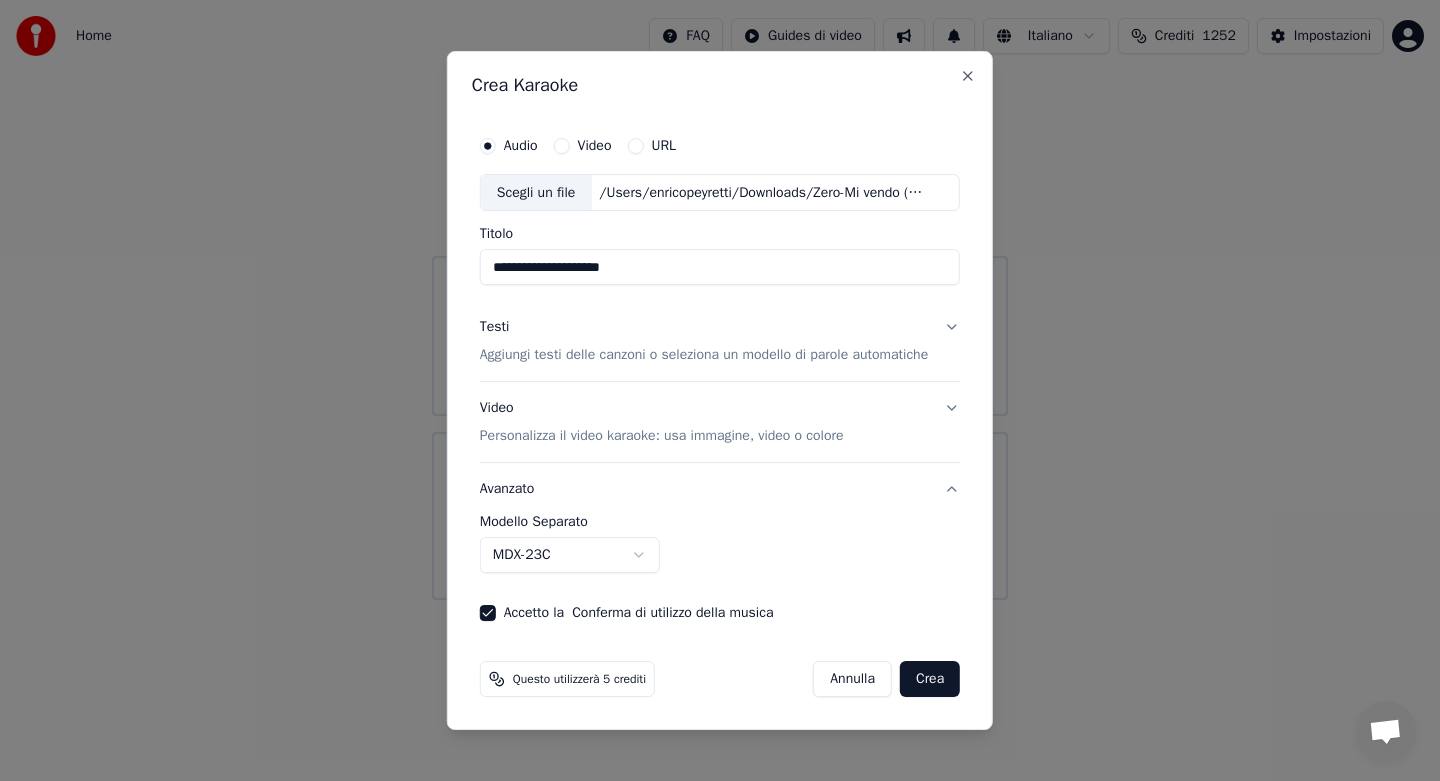 click on "Crea" at bounding box center [930, 679] 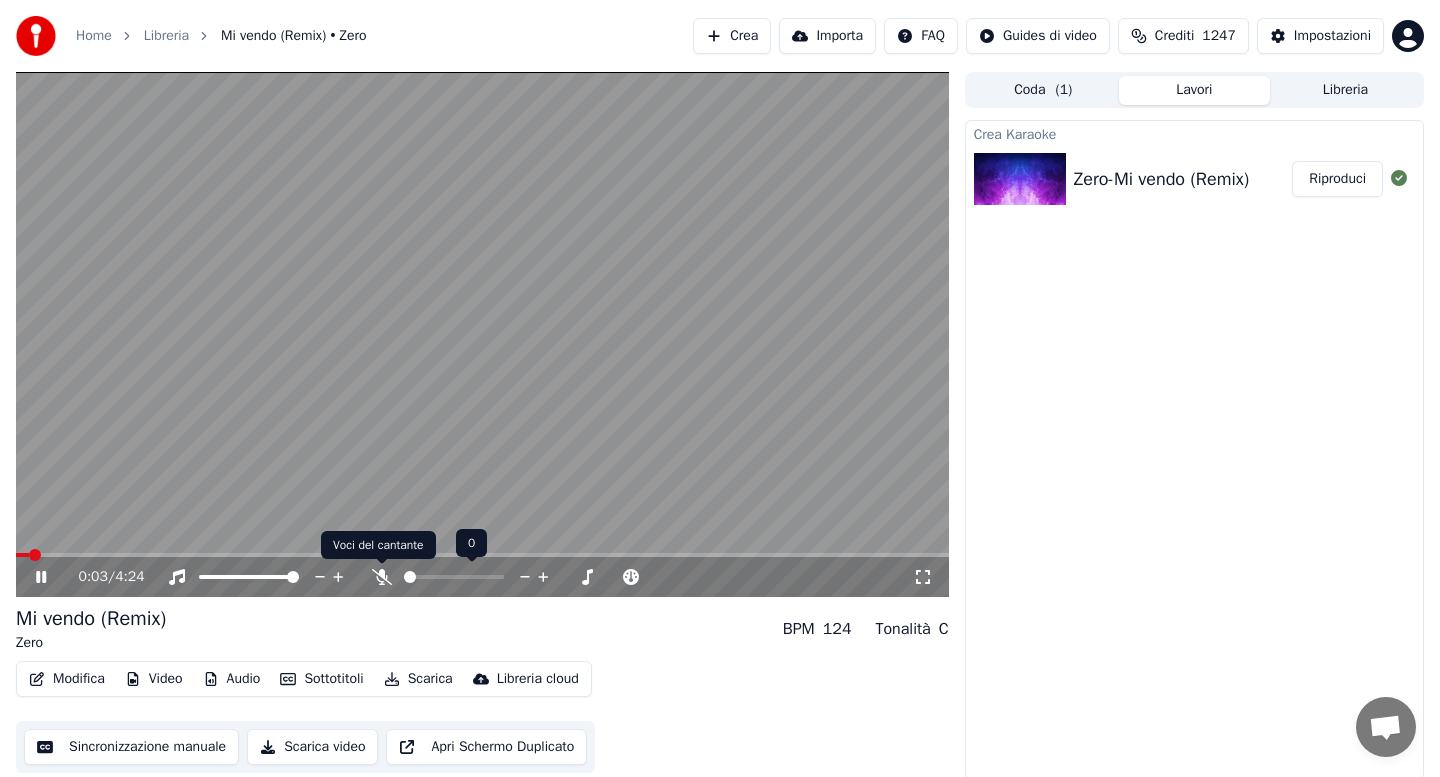 click 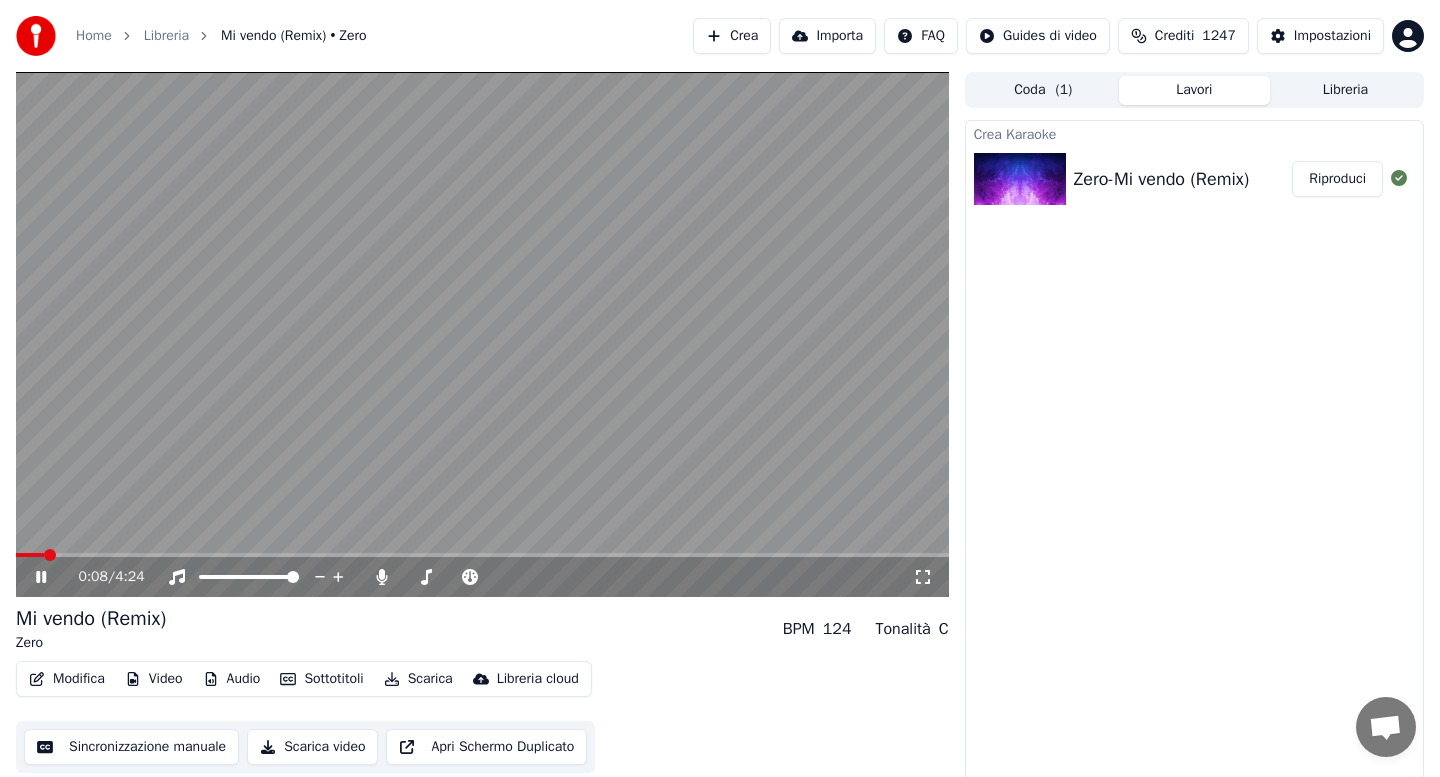 click 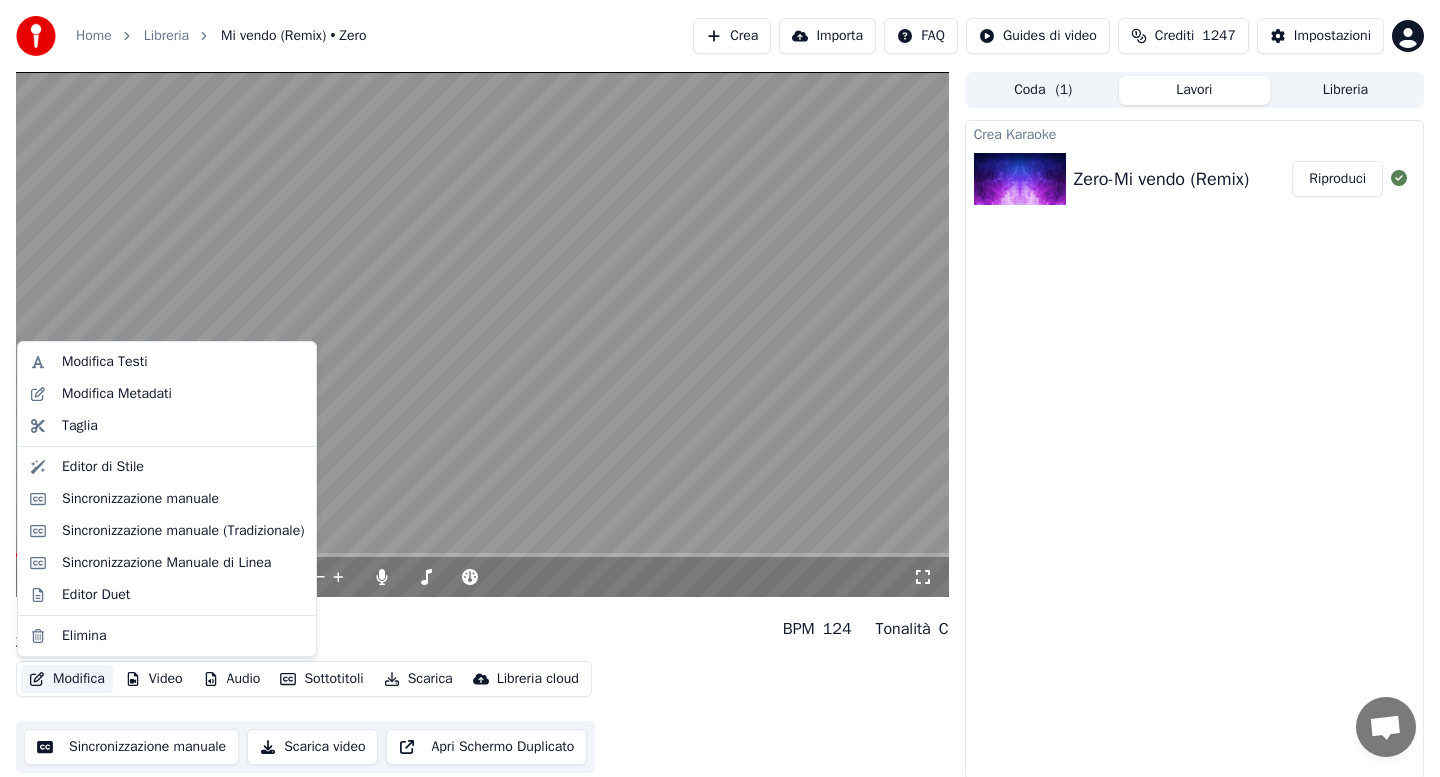 click on "Modifica" at bounding box center [67, 679] 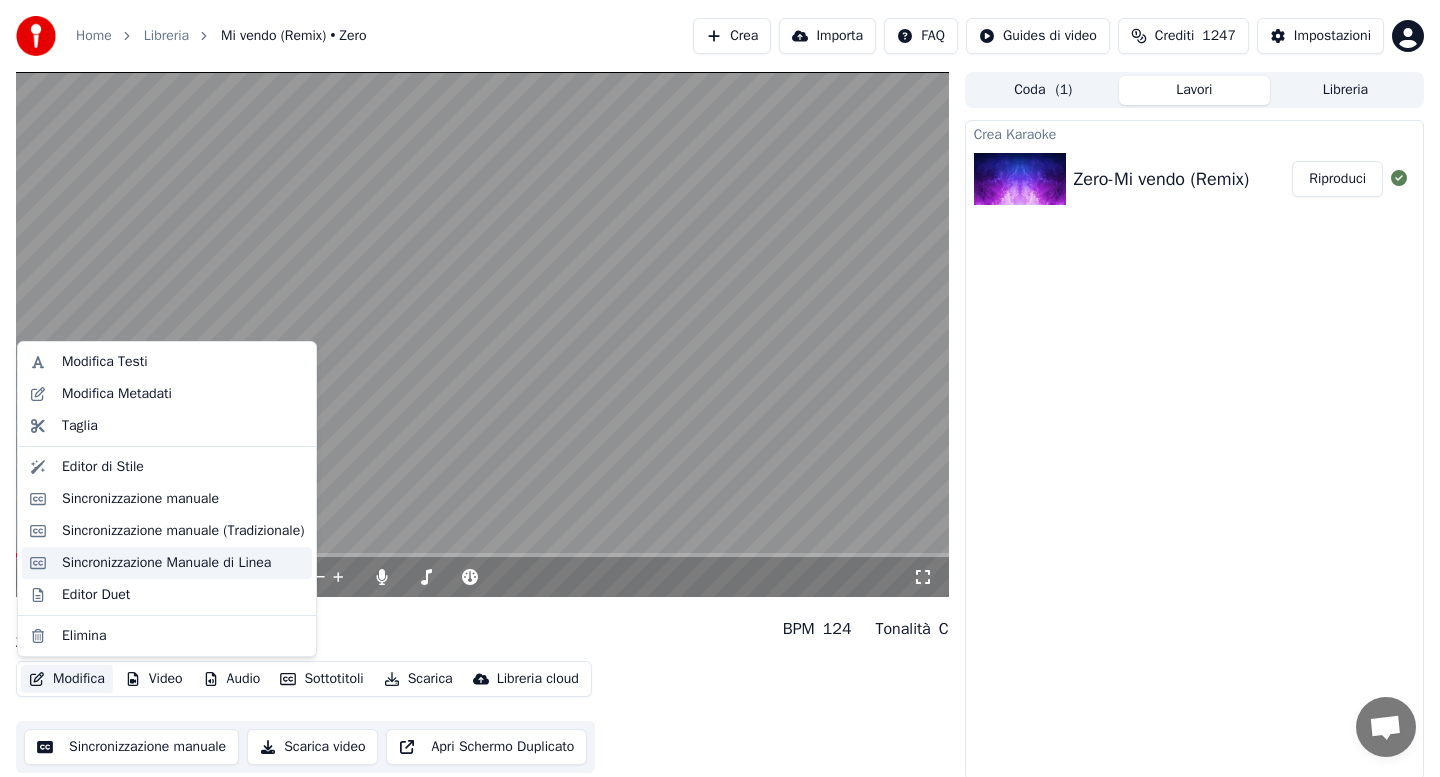 click on "Sincronizzazione Manuale di Linea" at bounding box center (167, 563) 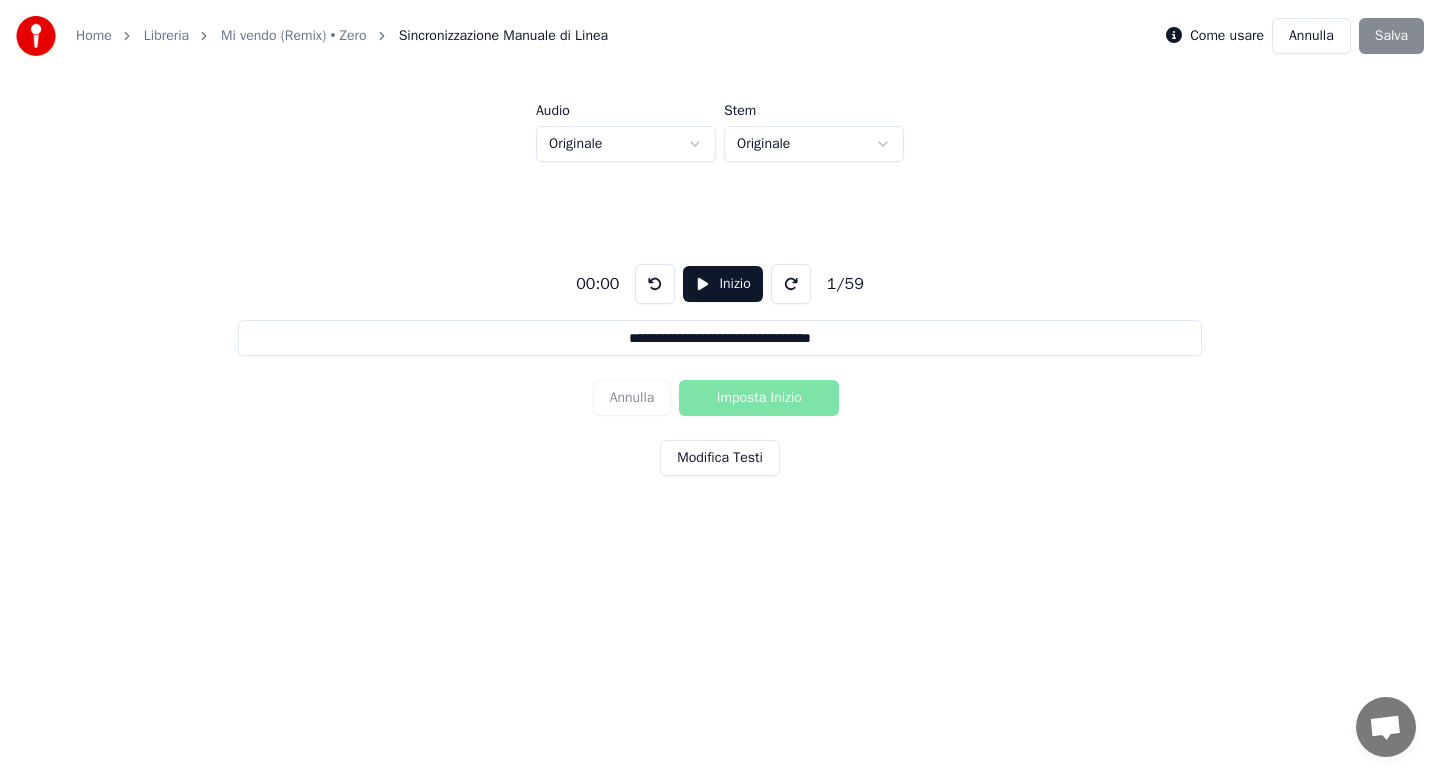 click on "Inizio" at bounding box center (722, 284) 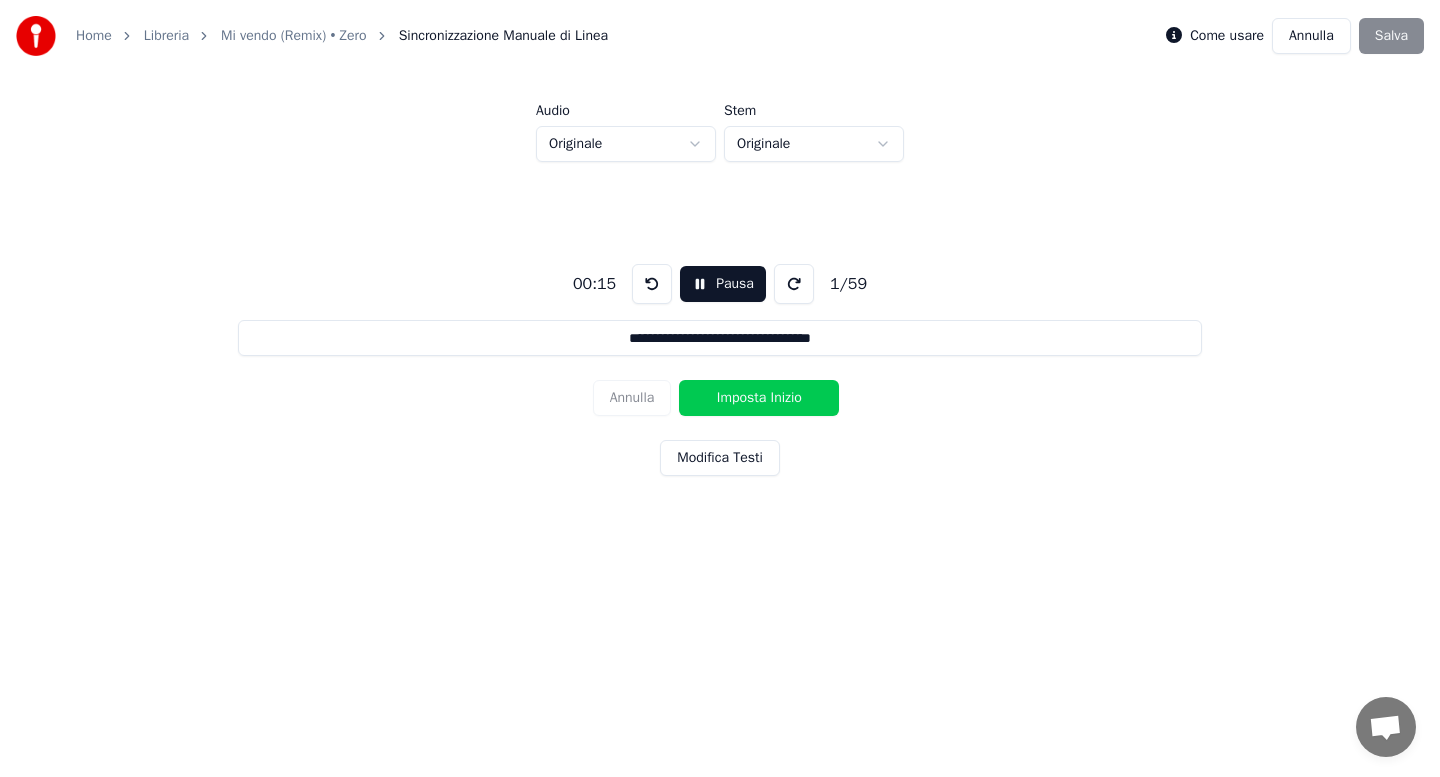 click on "Imposta Inizio" at bounding box center (759, 398) 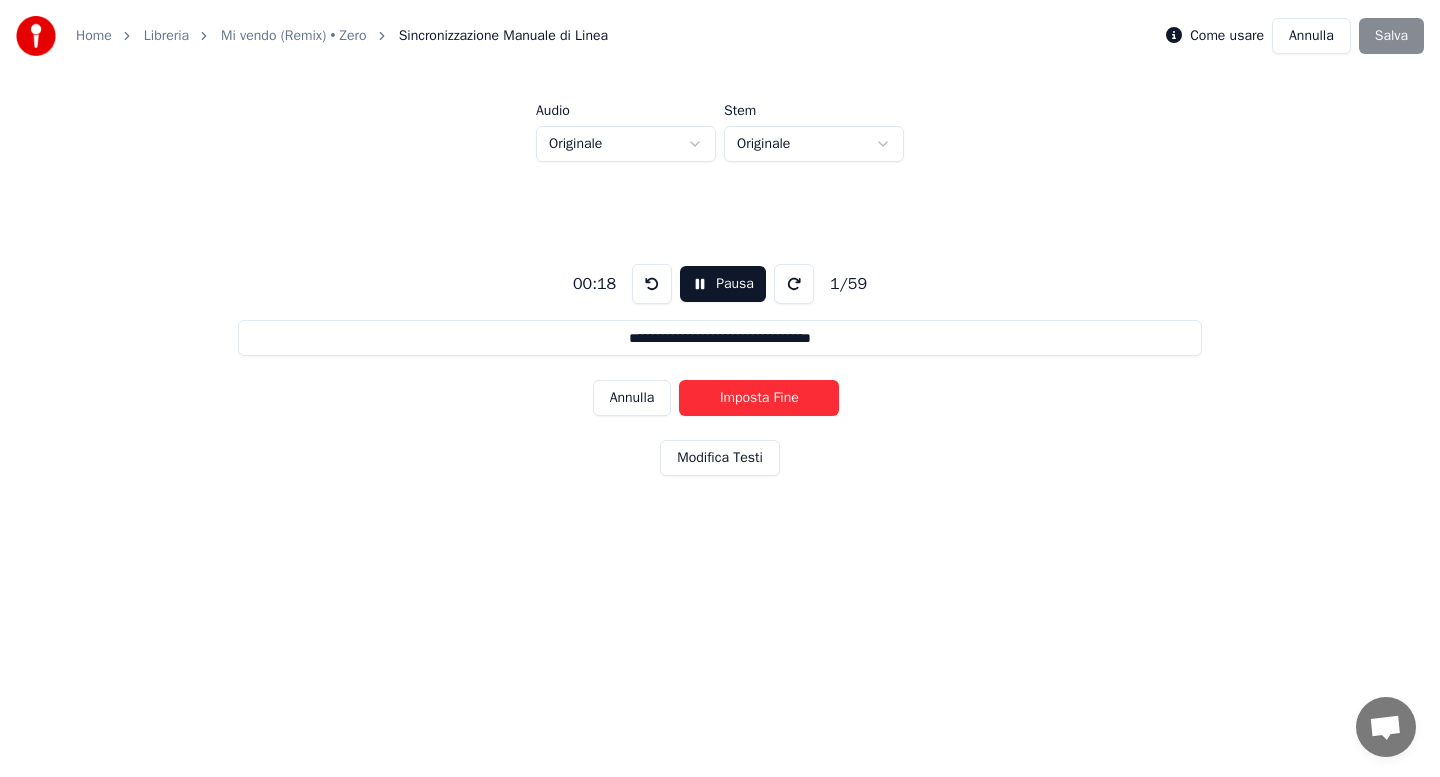click on "Imposta Fine" at bounding box center (759, 398) 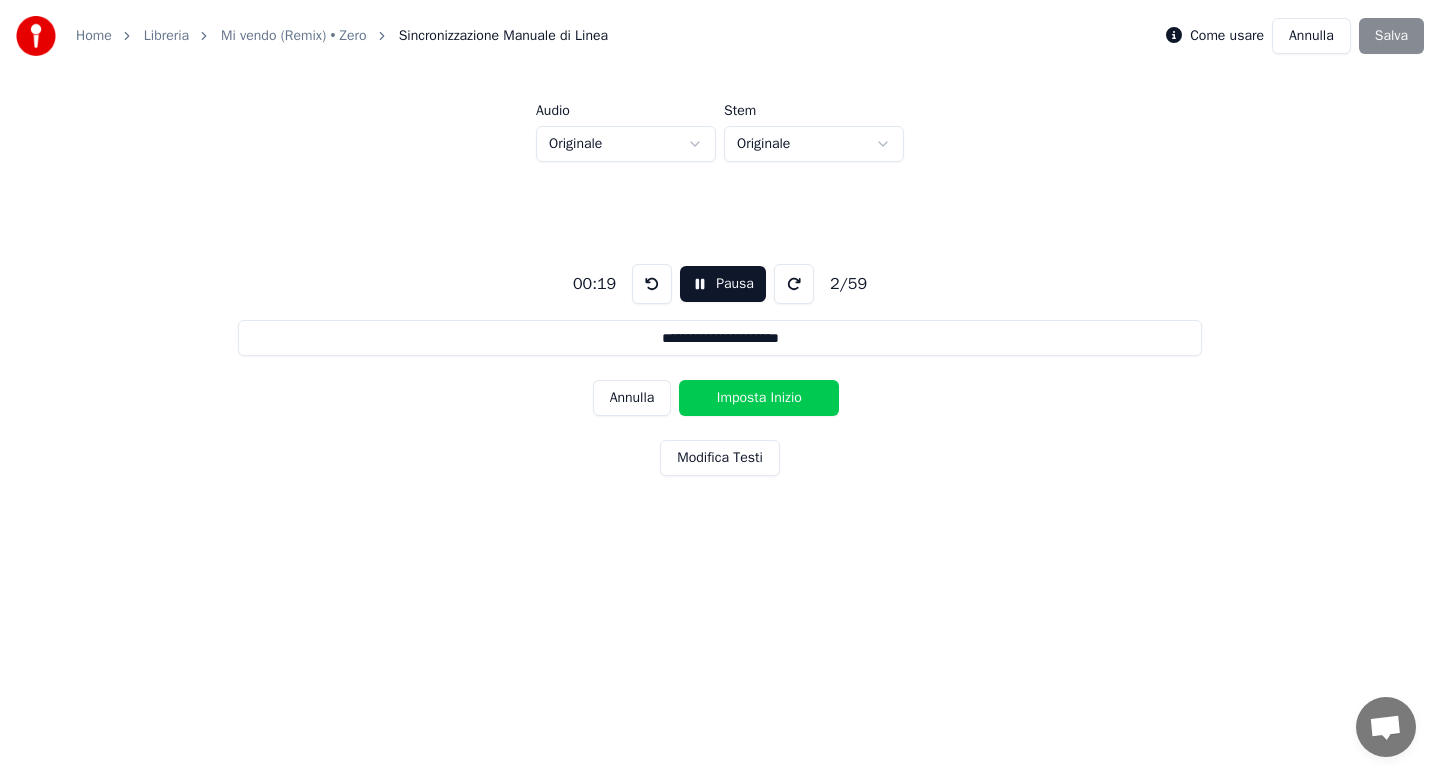 click on "Imposta Inizio" at bounding box center [759, 398] 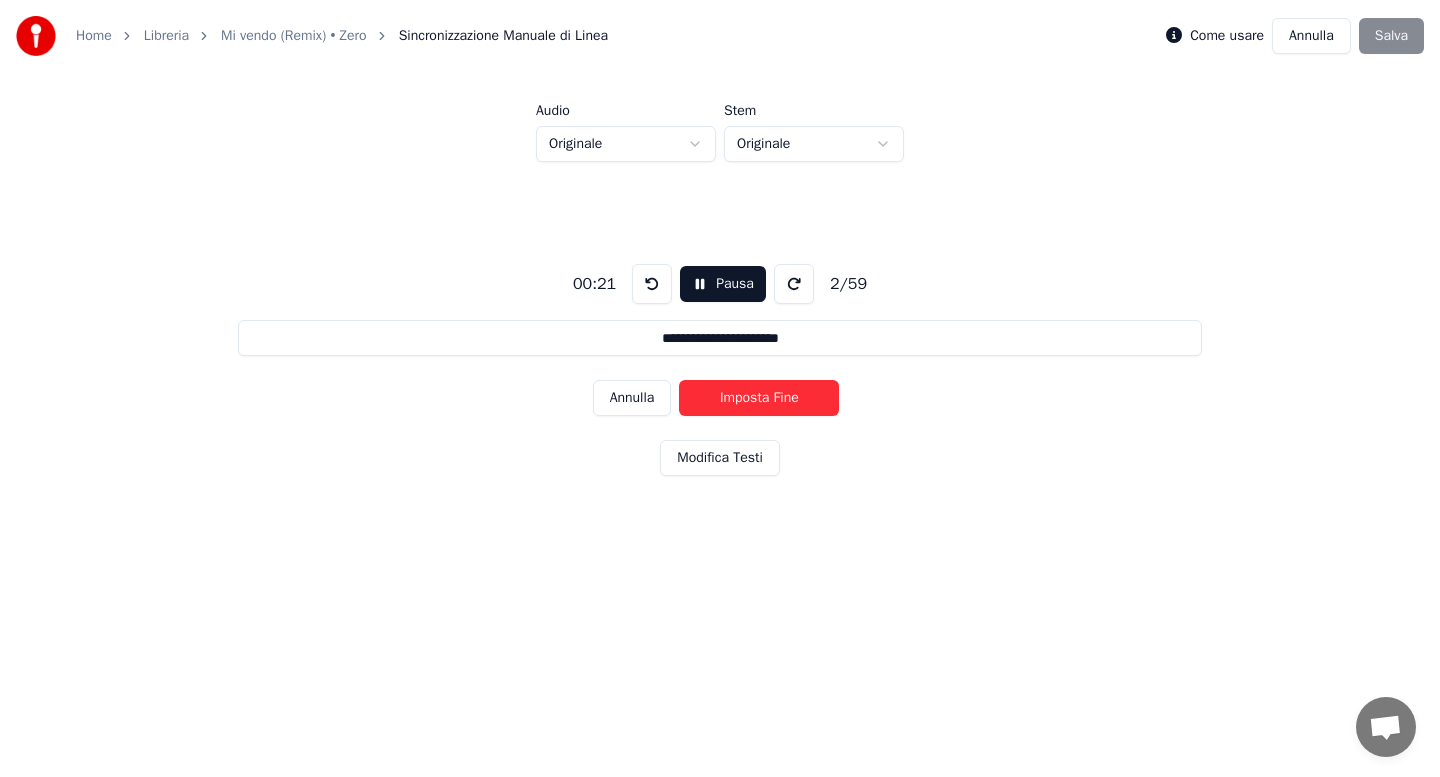 click on "Imposta Fine" at bounding box center (759, 398) 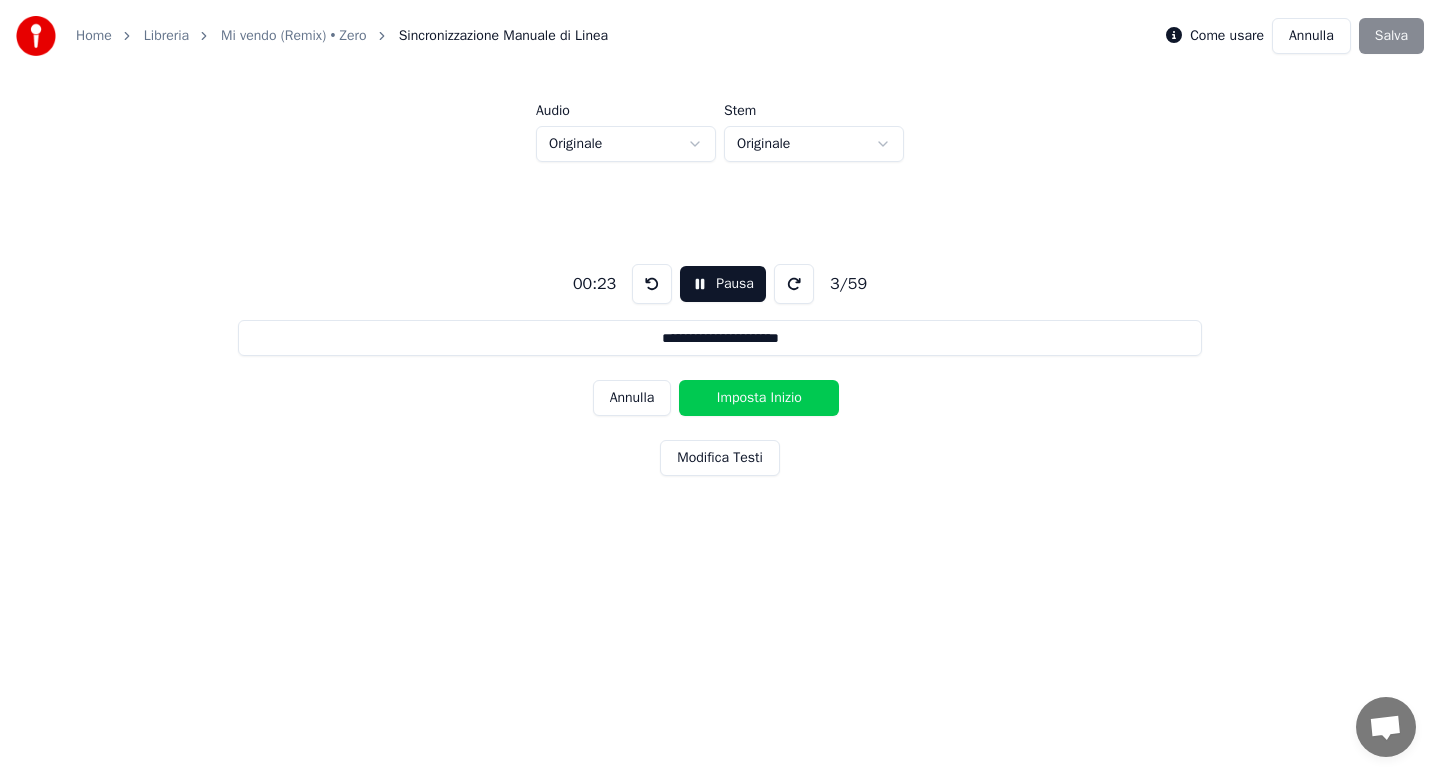 click on "Imposta Inizio" at bounding box center [759, 398] 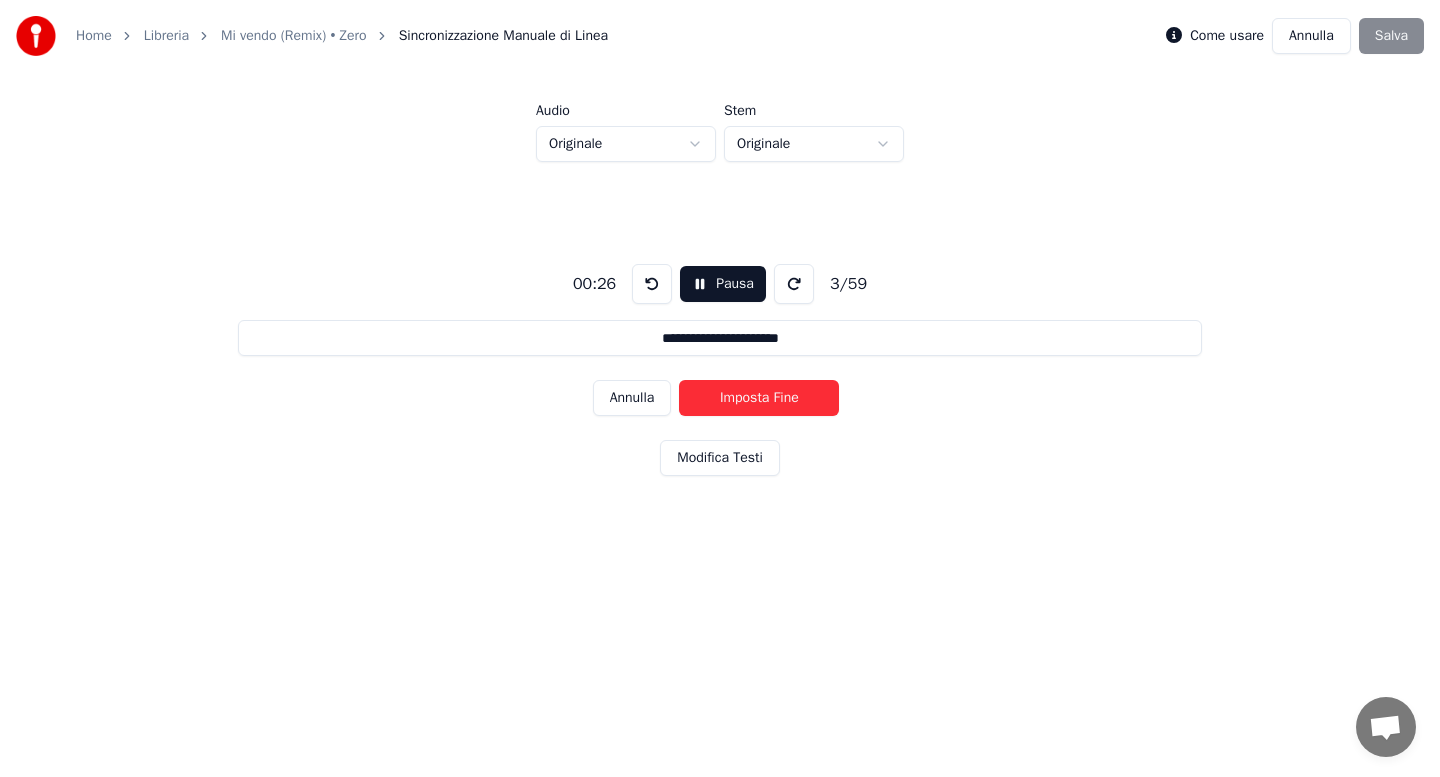click on "Imposta Fine" at bounding box center (759, 398) 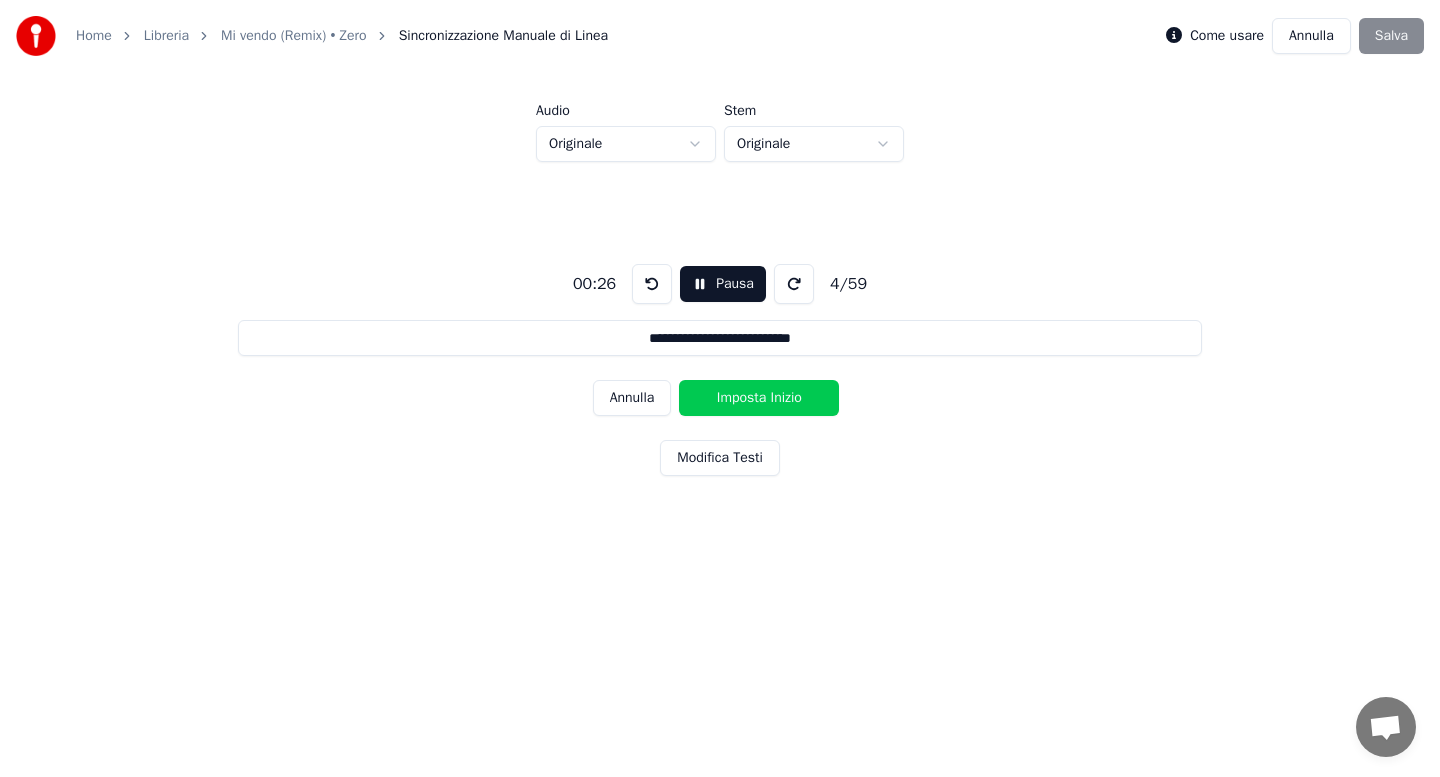 click on "Imposta Inizio" at bounding box center (759, 398) 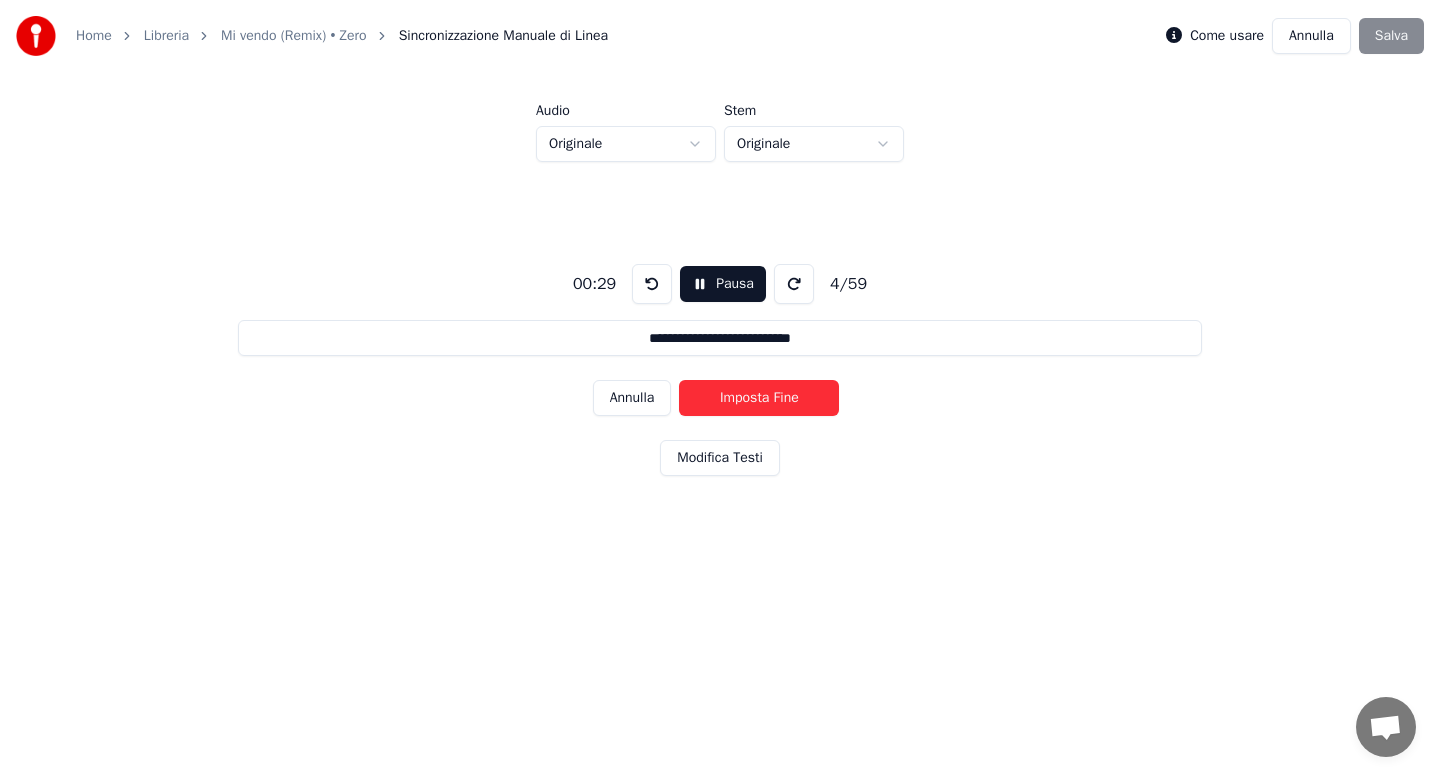 click on "Imposta Fine" at bounding box center [759, 398] 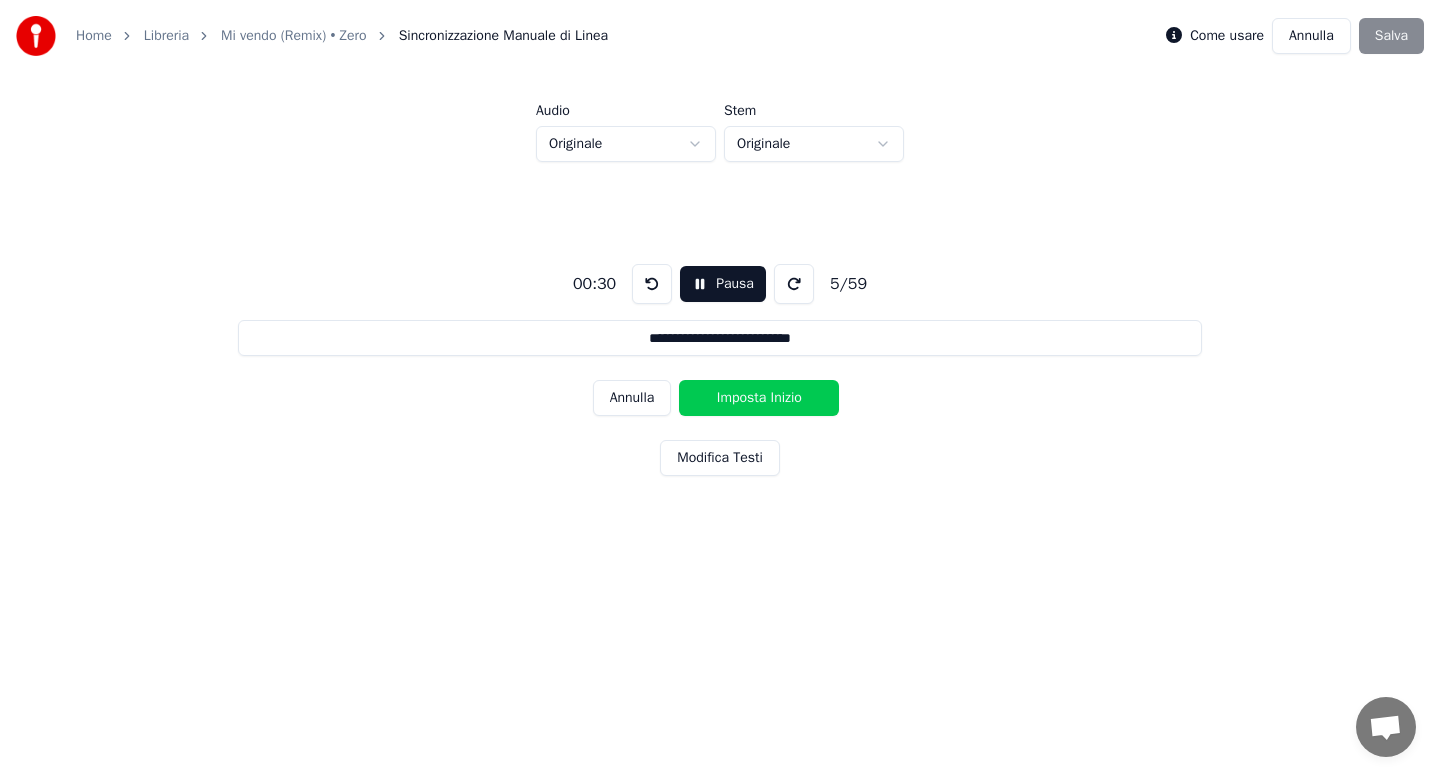 click on "Imposta Inizio" at bounding box center (759, 398) 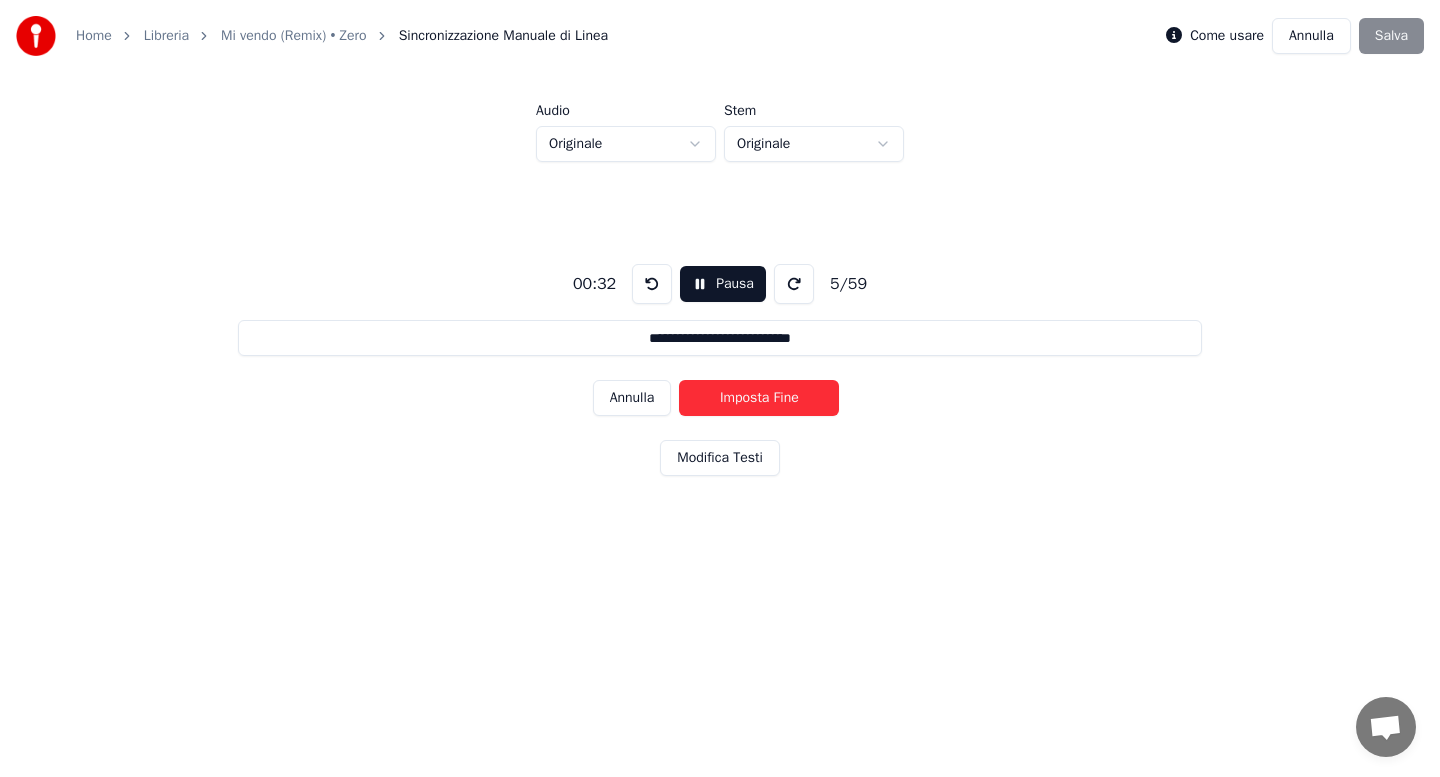 click on "Imposta Fine" at bounding box center [759, 398] 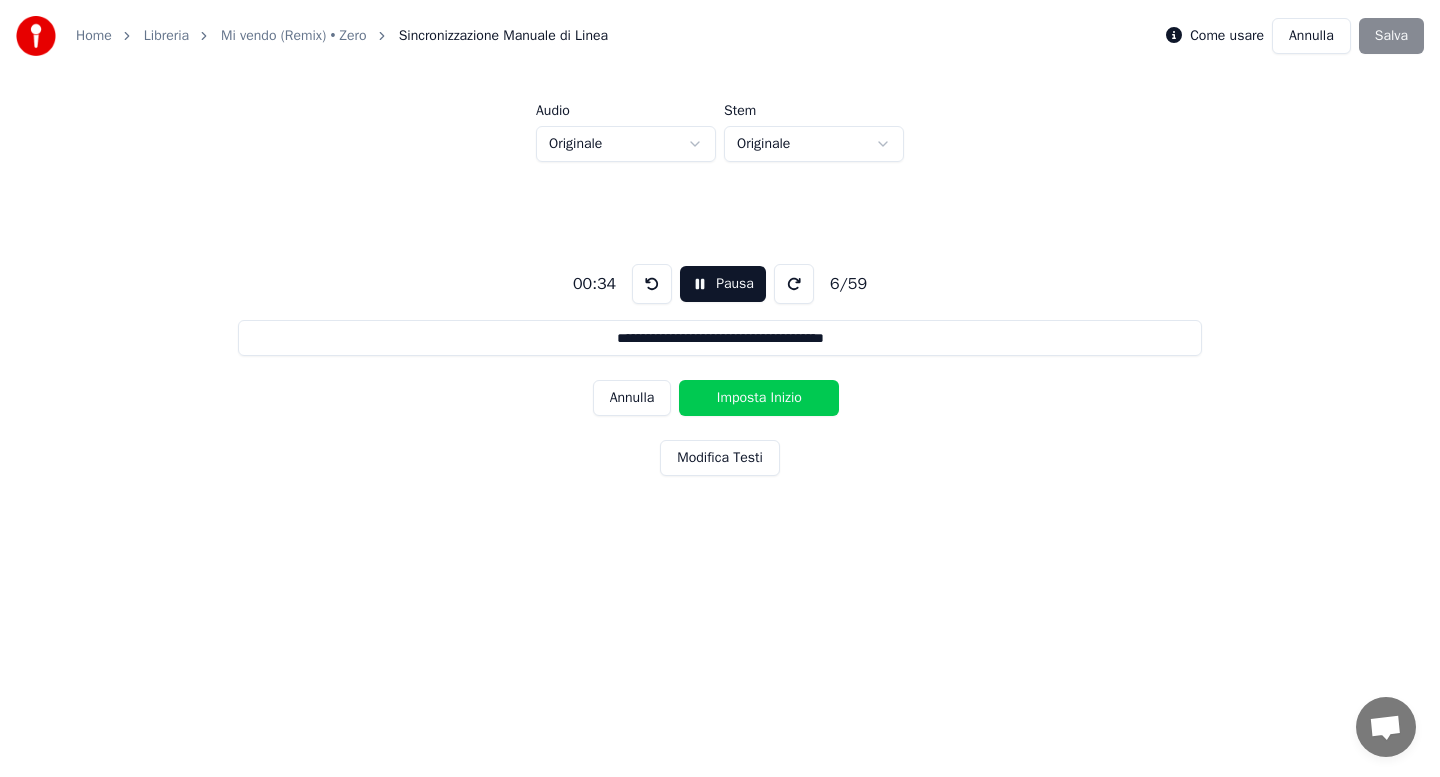 click on "Imposta Inizio" at bounding box center [759, 398] 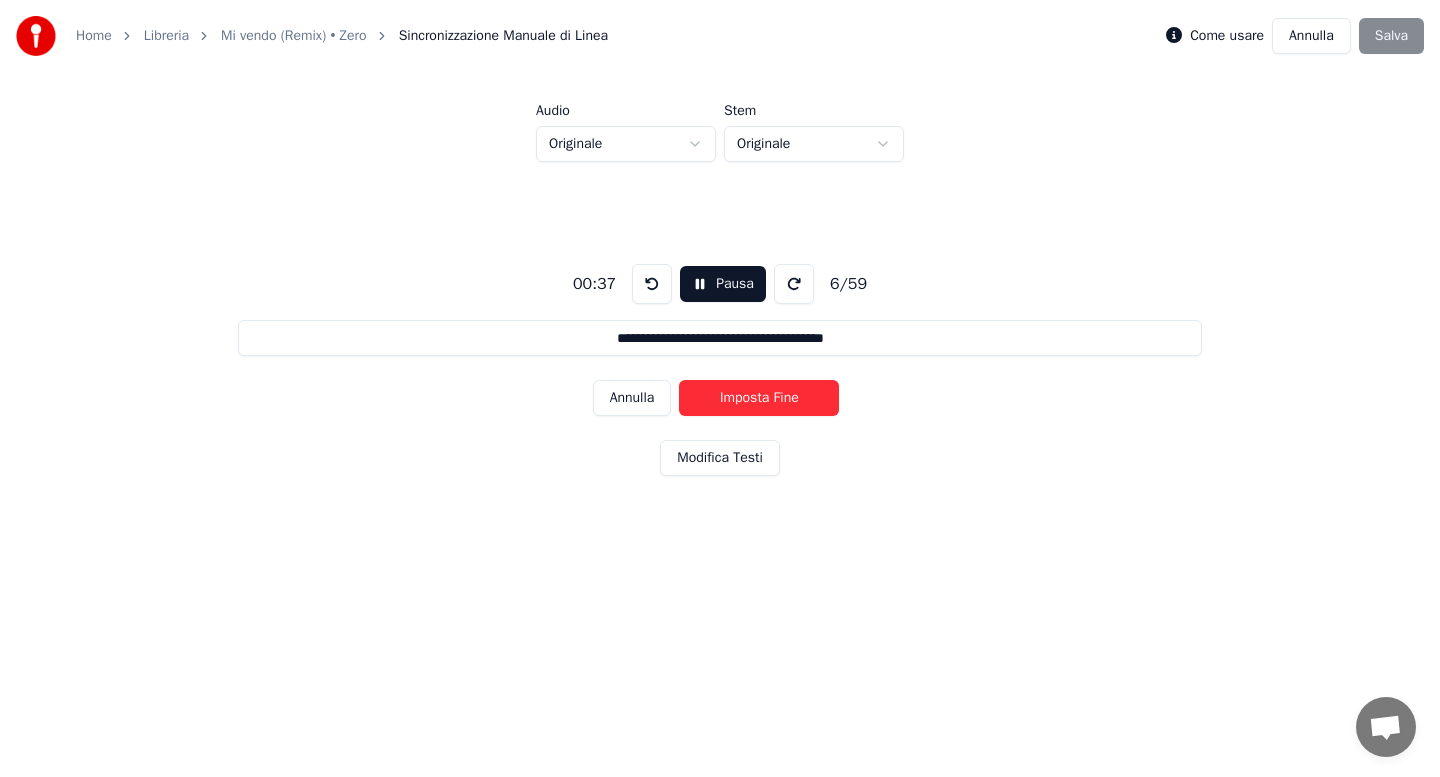 click on "Imposta Fine" at bounding box center (759, 398) 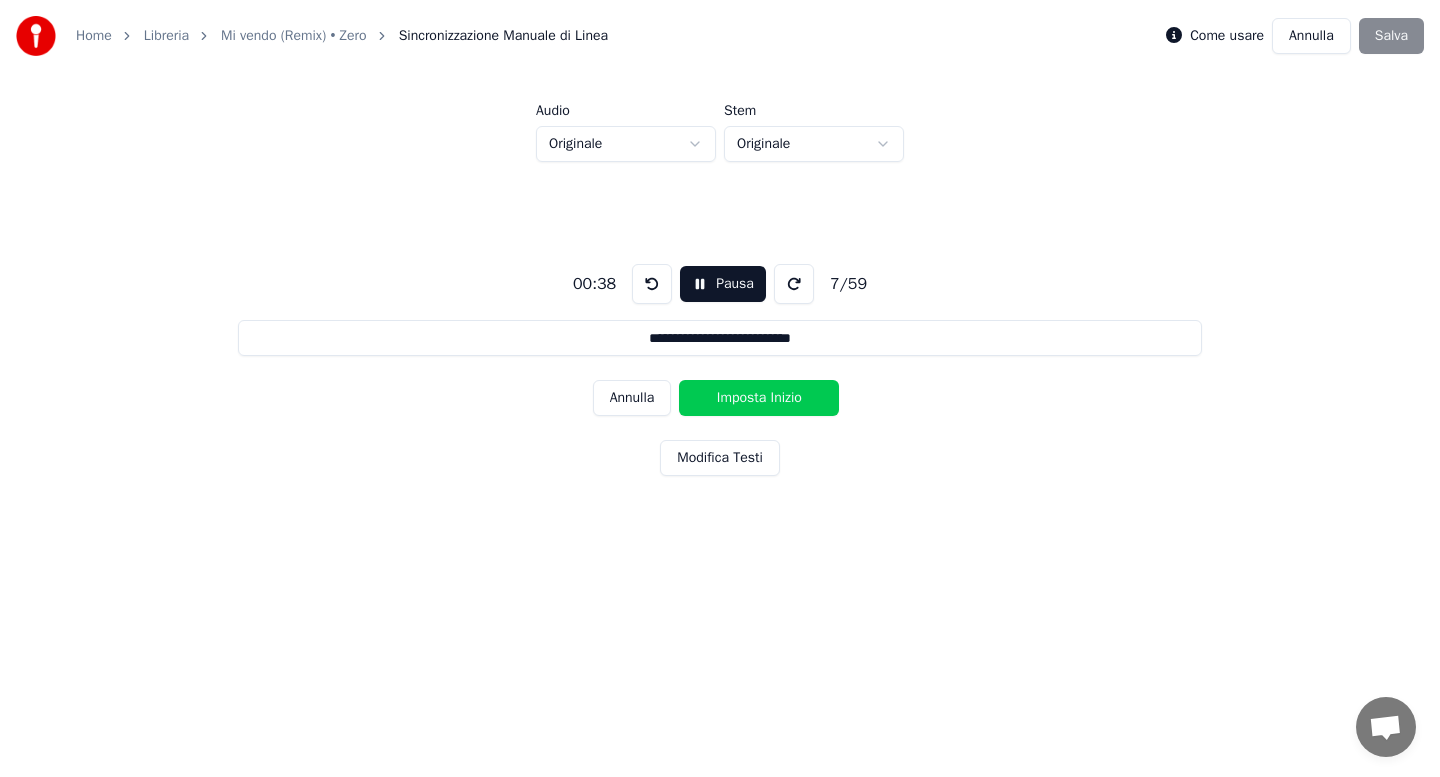 click on "Imposta Inizio" at bounding box center (759, 398) 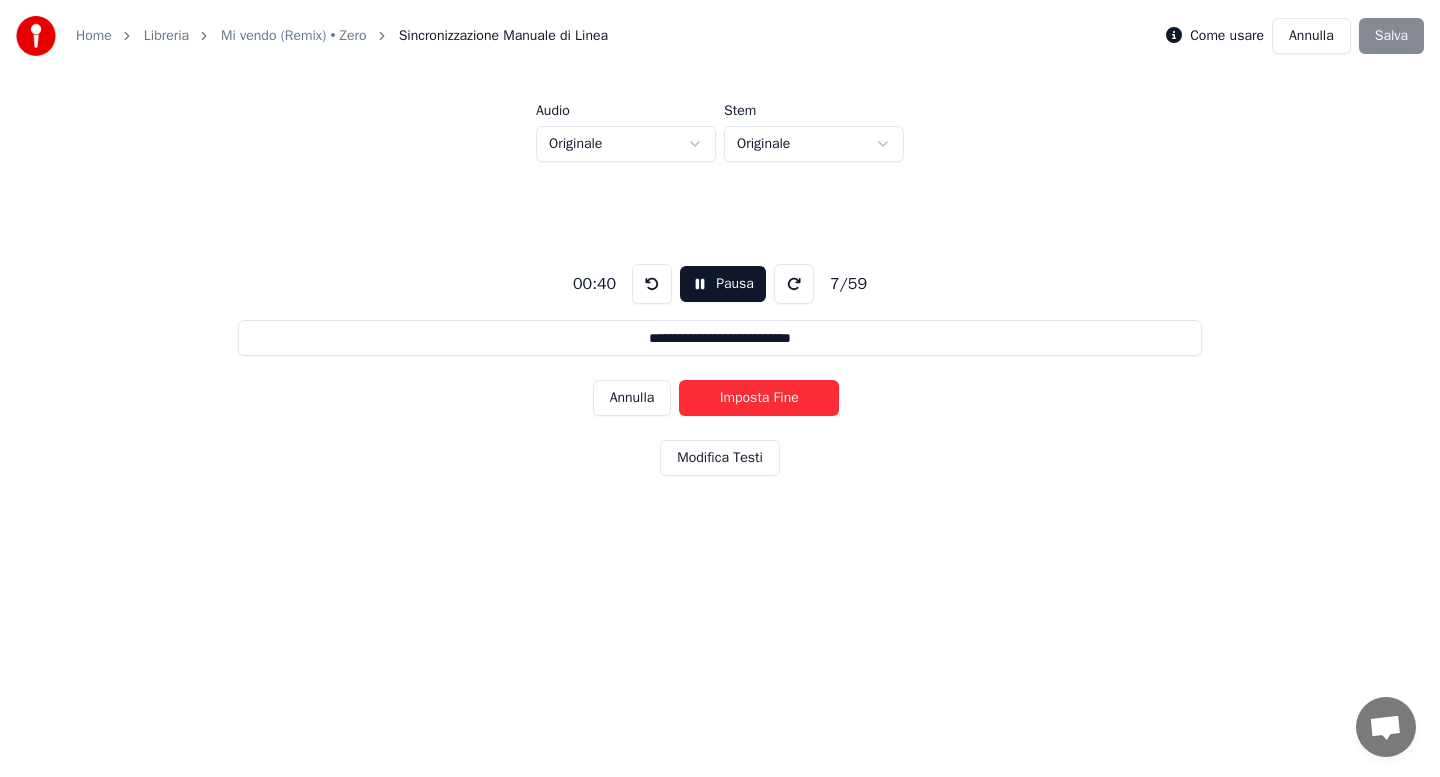 click on "Imposta Fine" at bounding box center (759, 398) 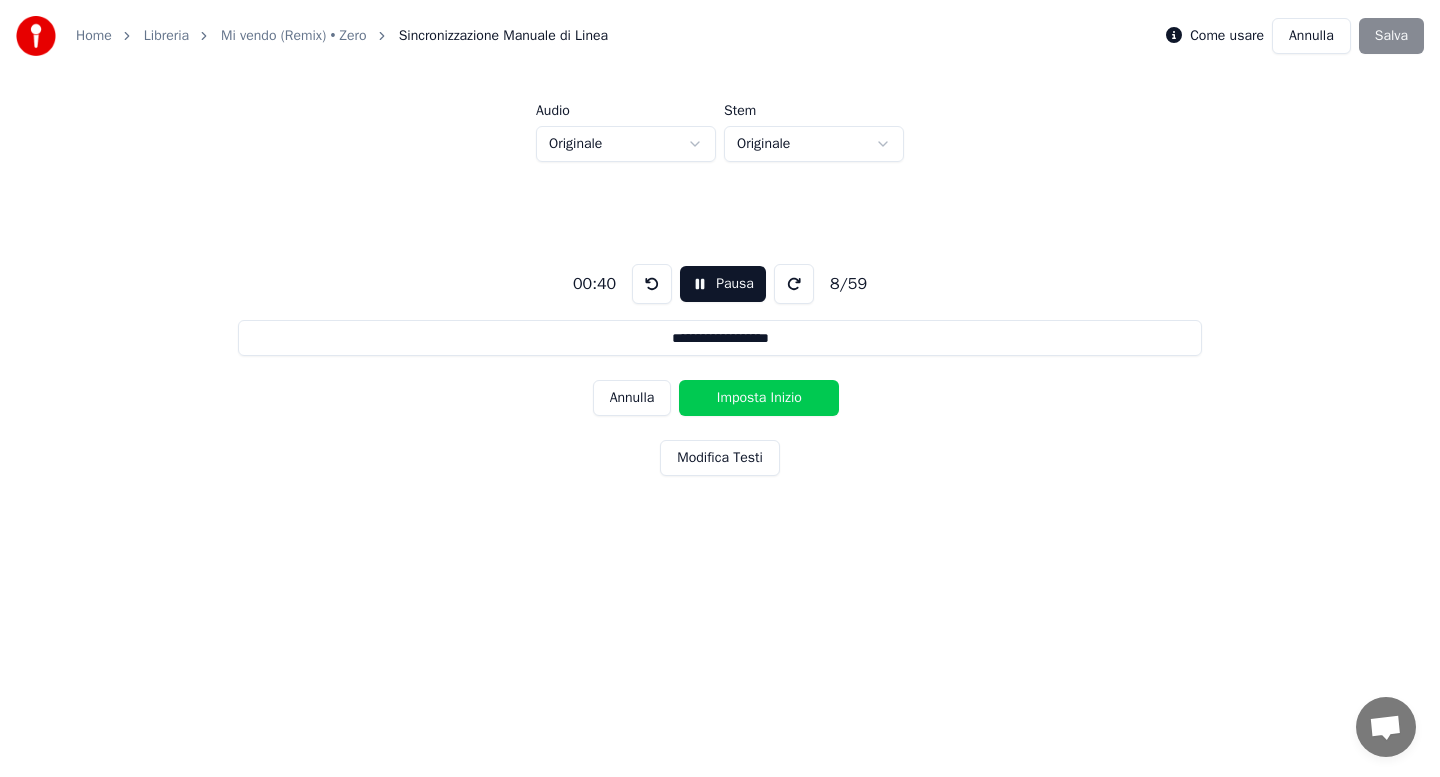 click on "Imposta Inizio" at bounding box center (759, 398) 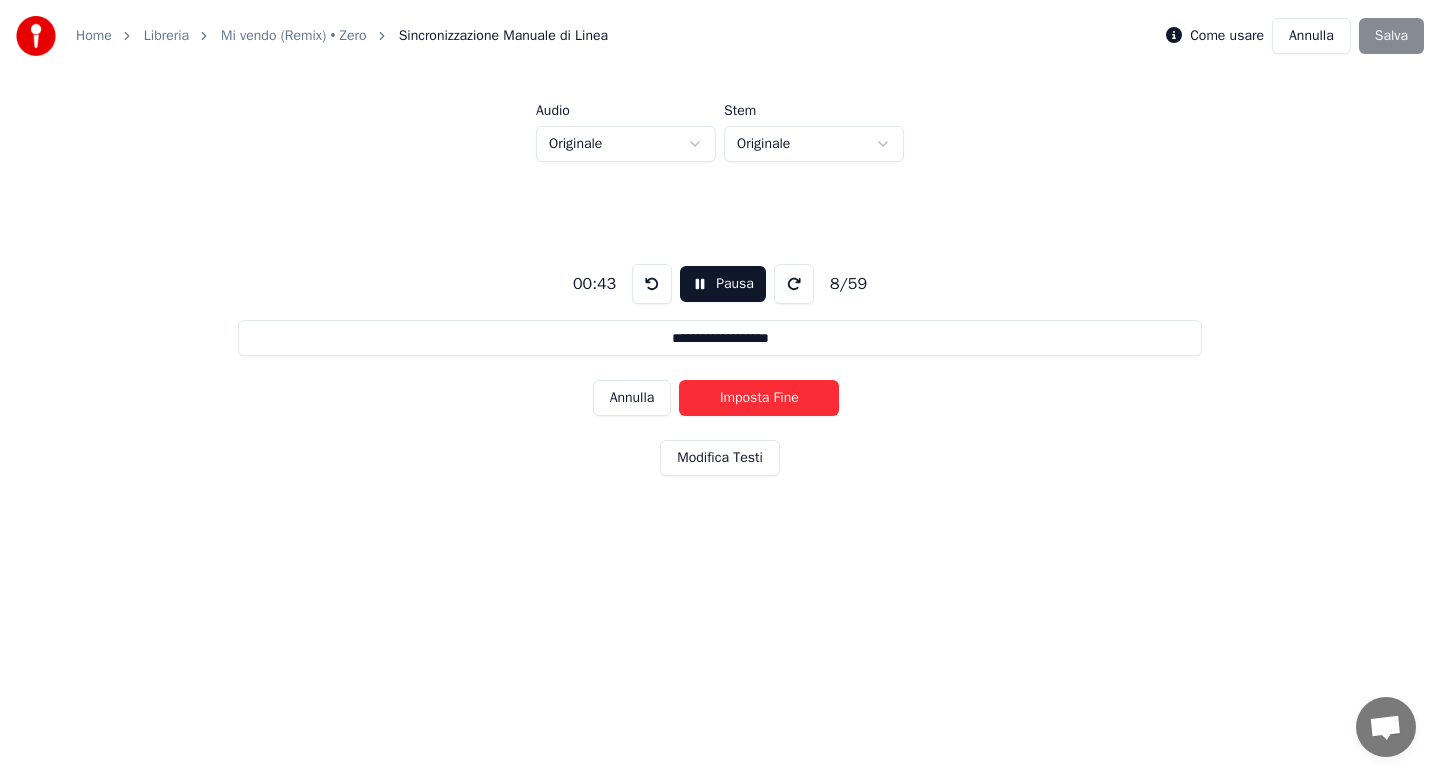 click on "Imposta Fine" at bounding box center [759, 398] 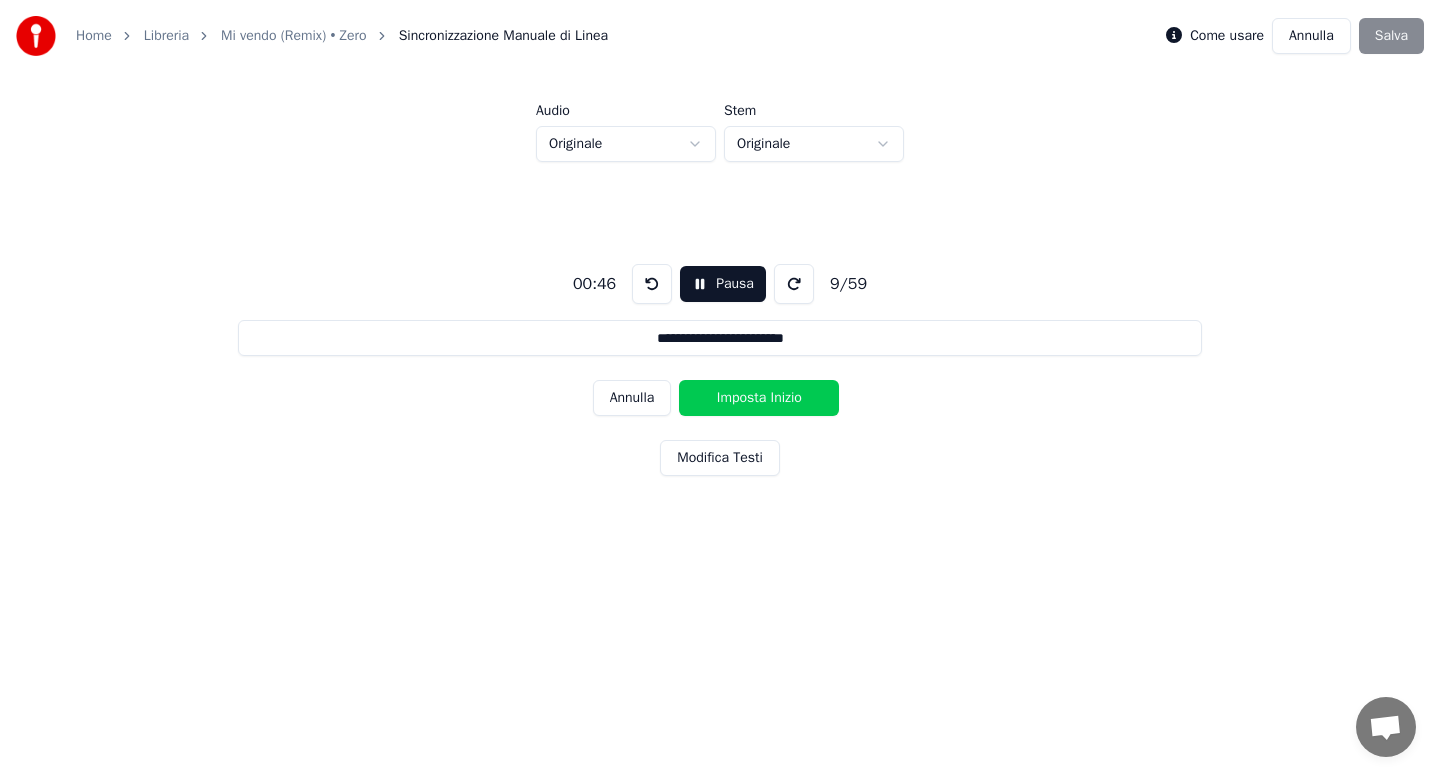 click on "Imposta Inizio" at bounding box center (759, 398) 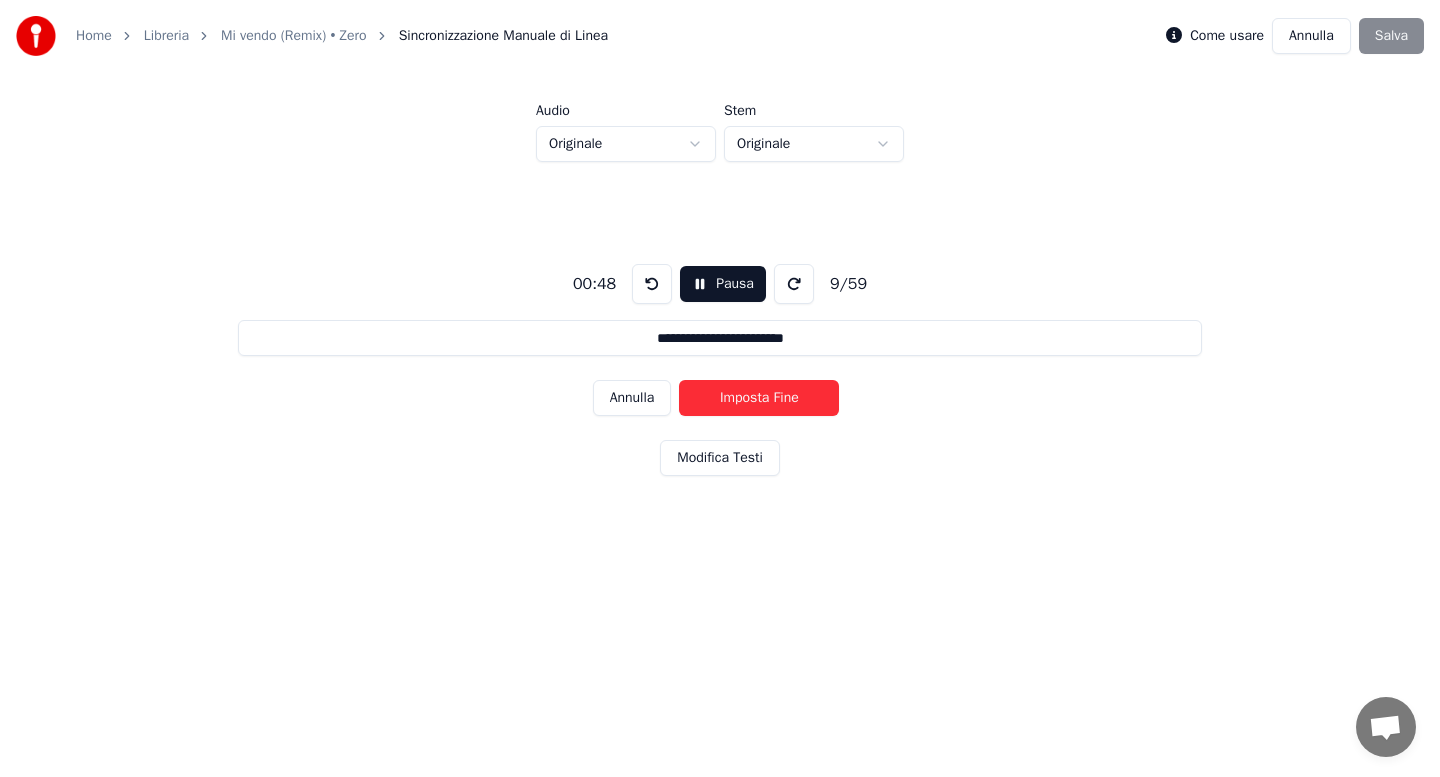 click on "Imposta Fine" at bounding box center (759, 398) 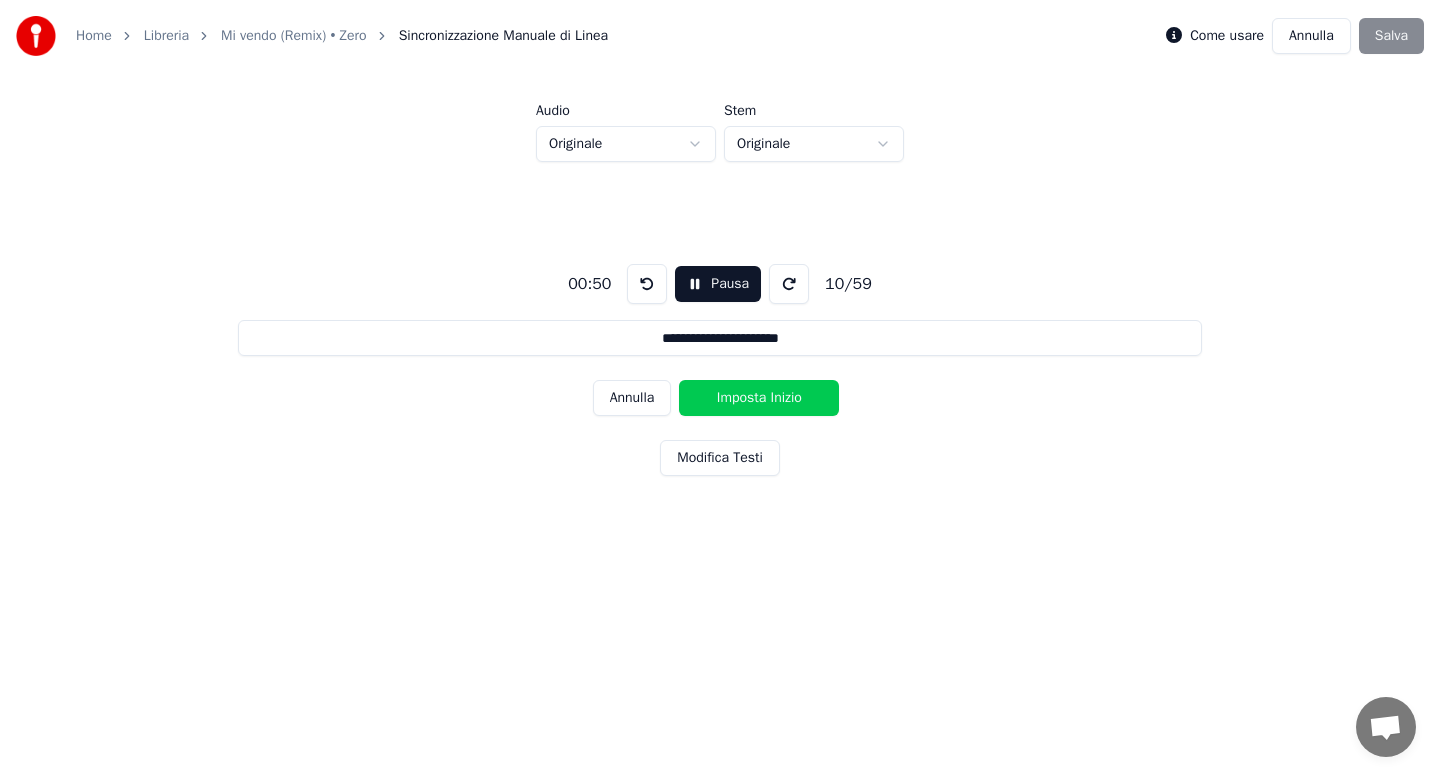 click on "Imposta Inizio" at bounding box center [759, 398] 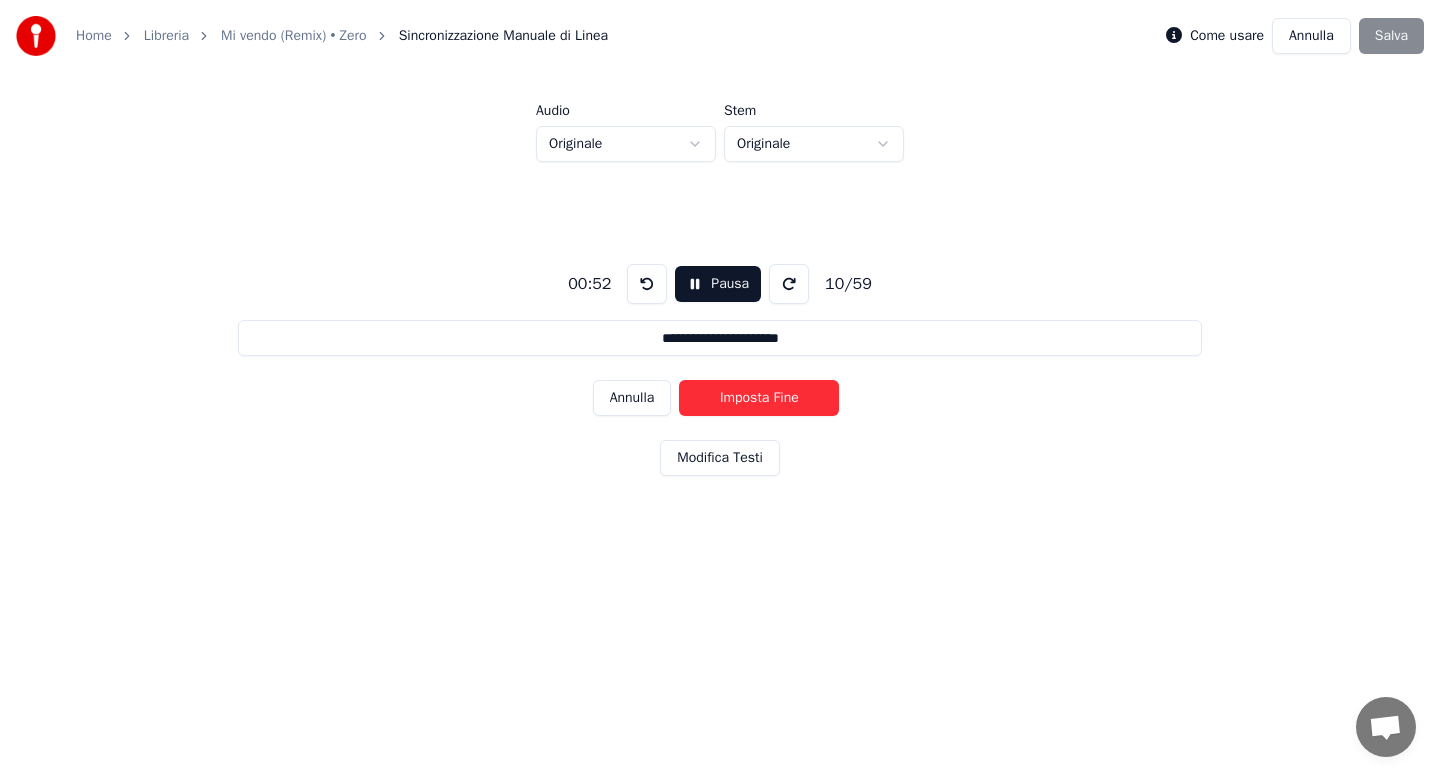 click on "Imposta Fine" at bounding box center (759, 398) 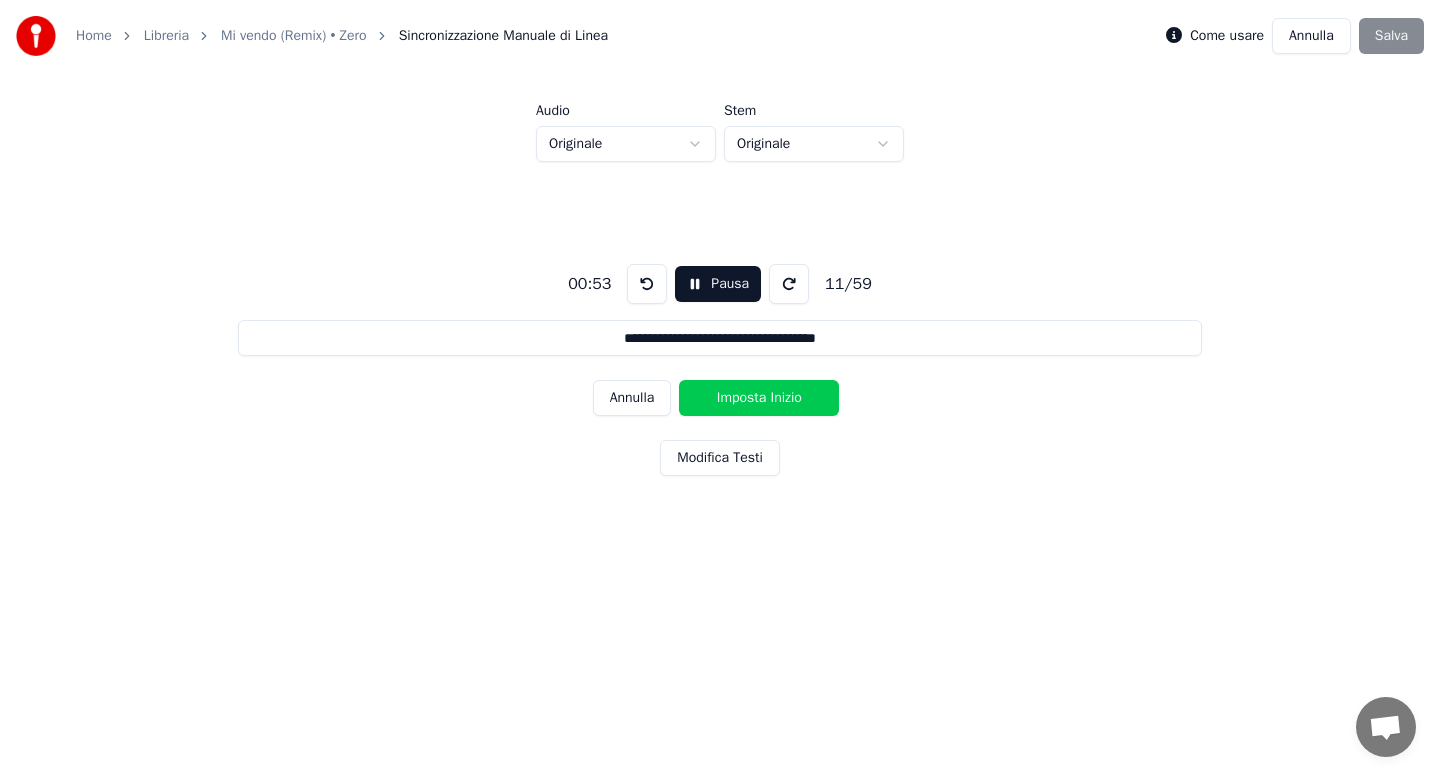 click on "Imposta Inizio" at bounding box center [759, 398] 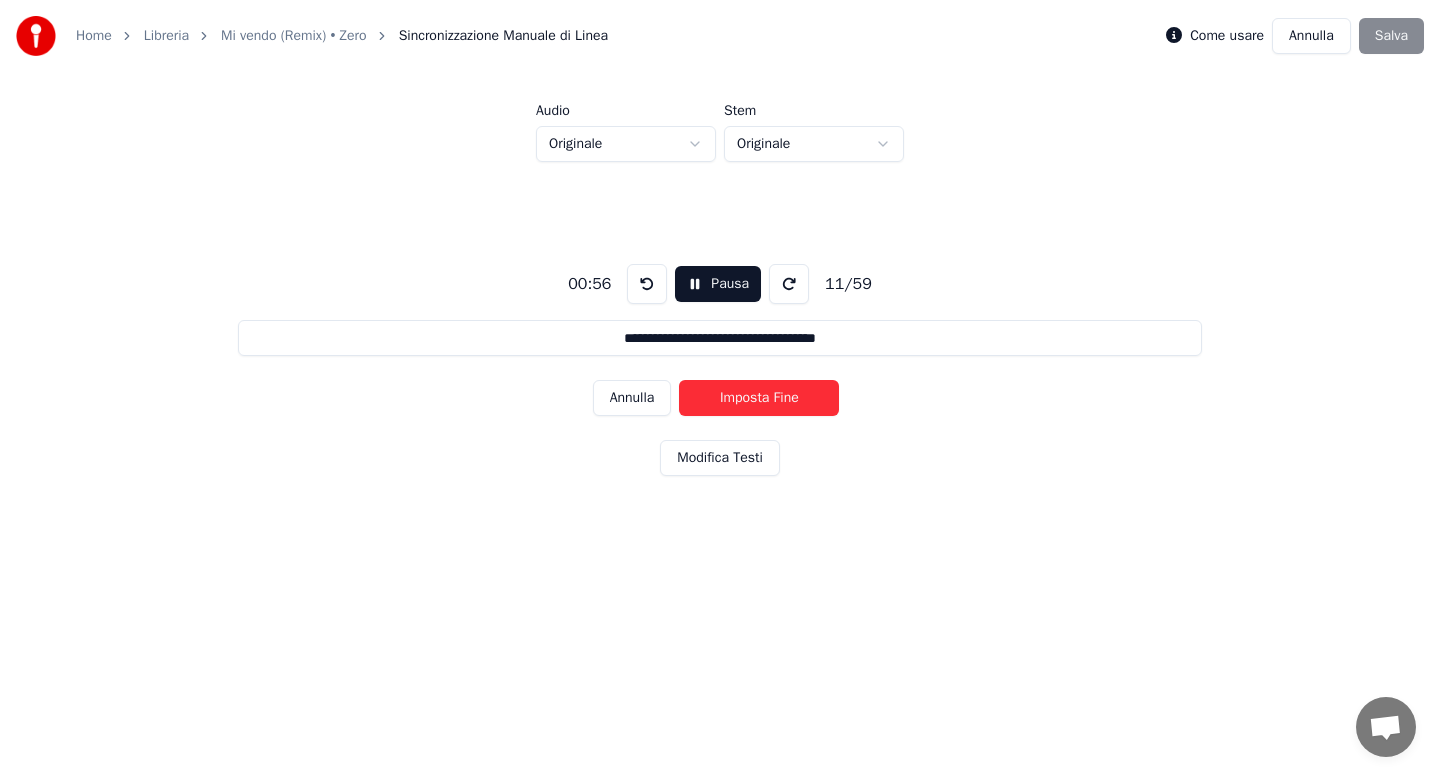 click on "Imposta Fine" at bounding box center (759, 398) 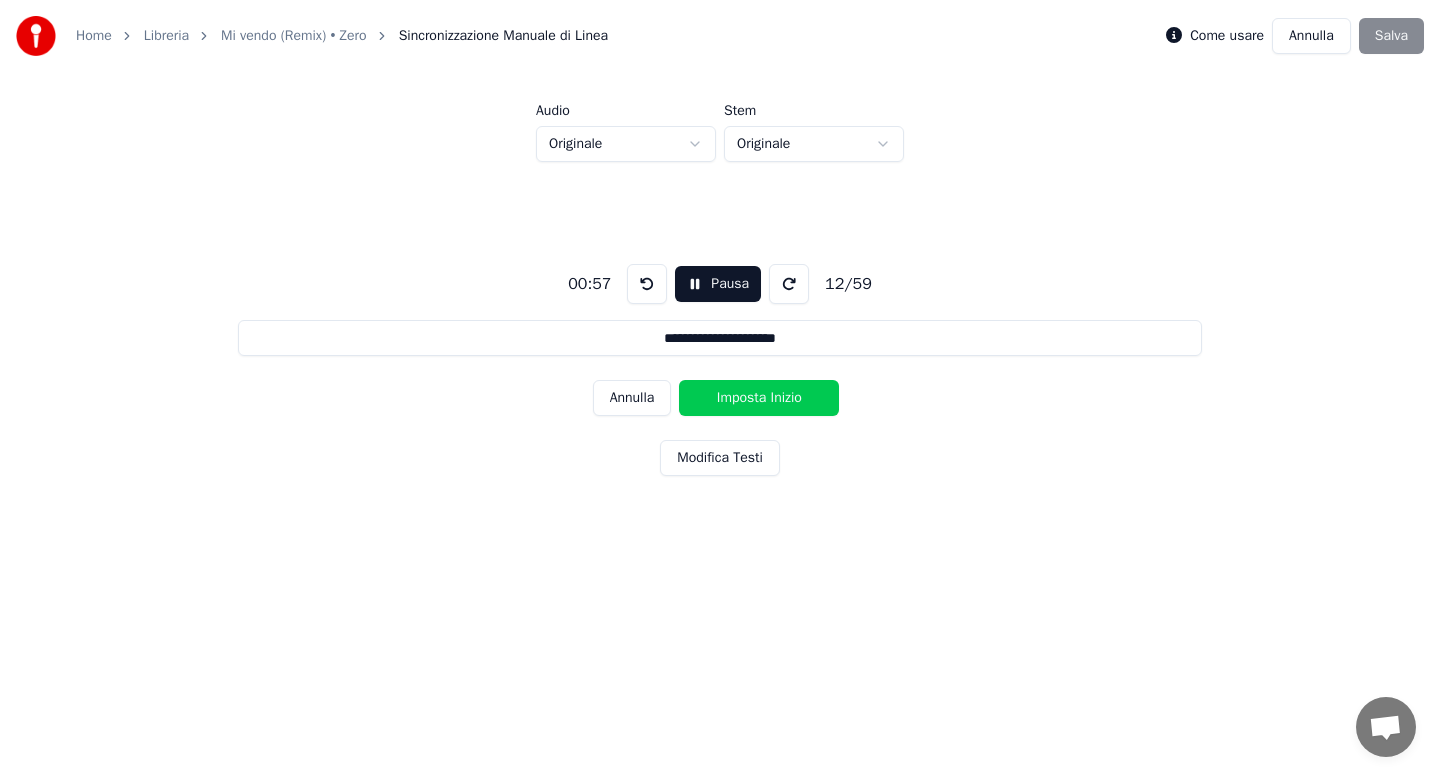 click on "Imposta Inizio" at bounding box center [759, 398] 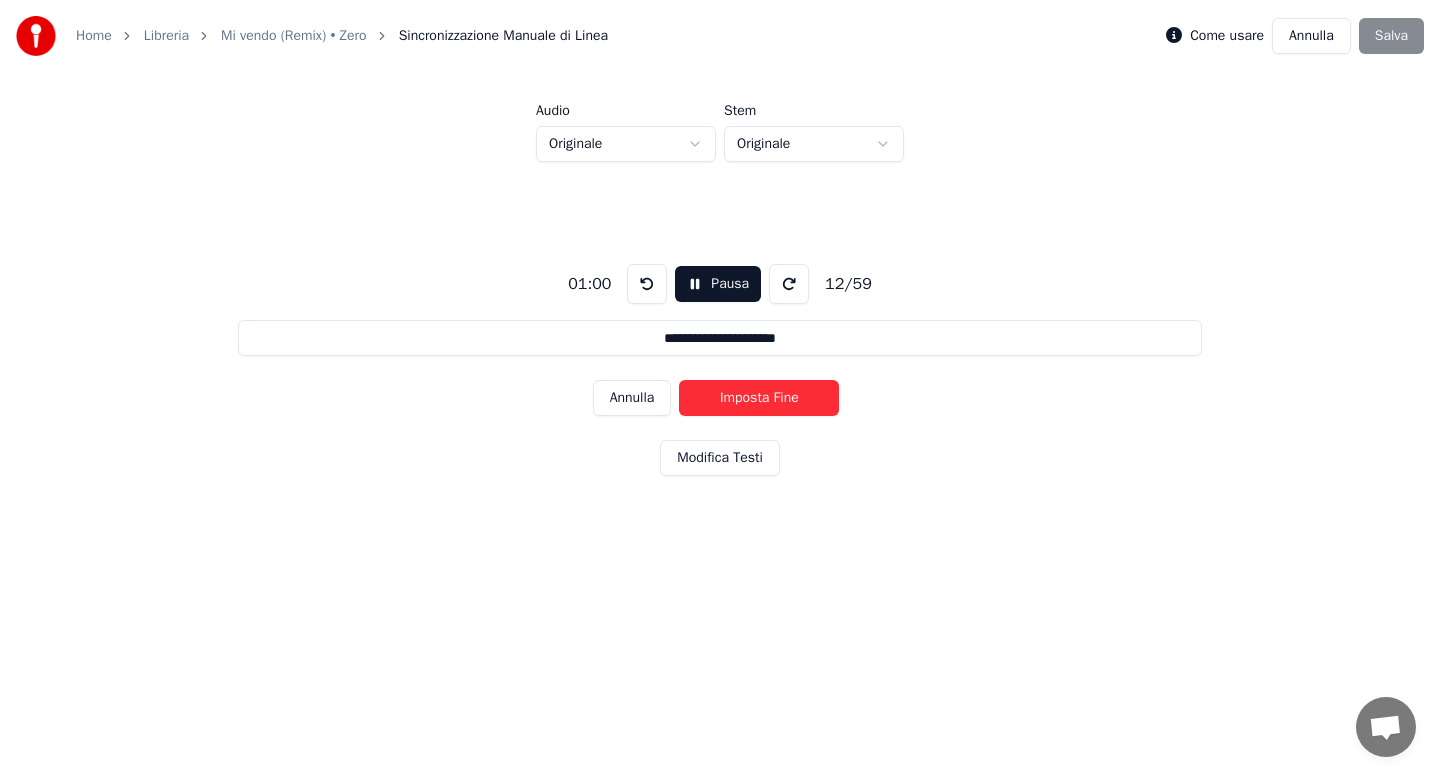 click on "Imposta Fine" at bounding box center (759, 398) 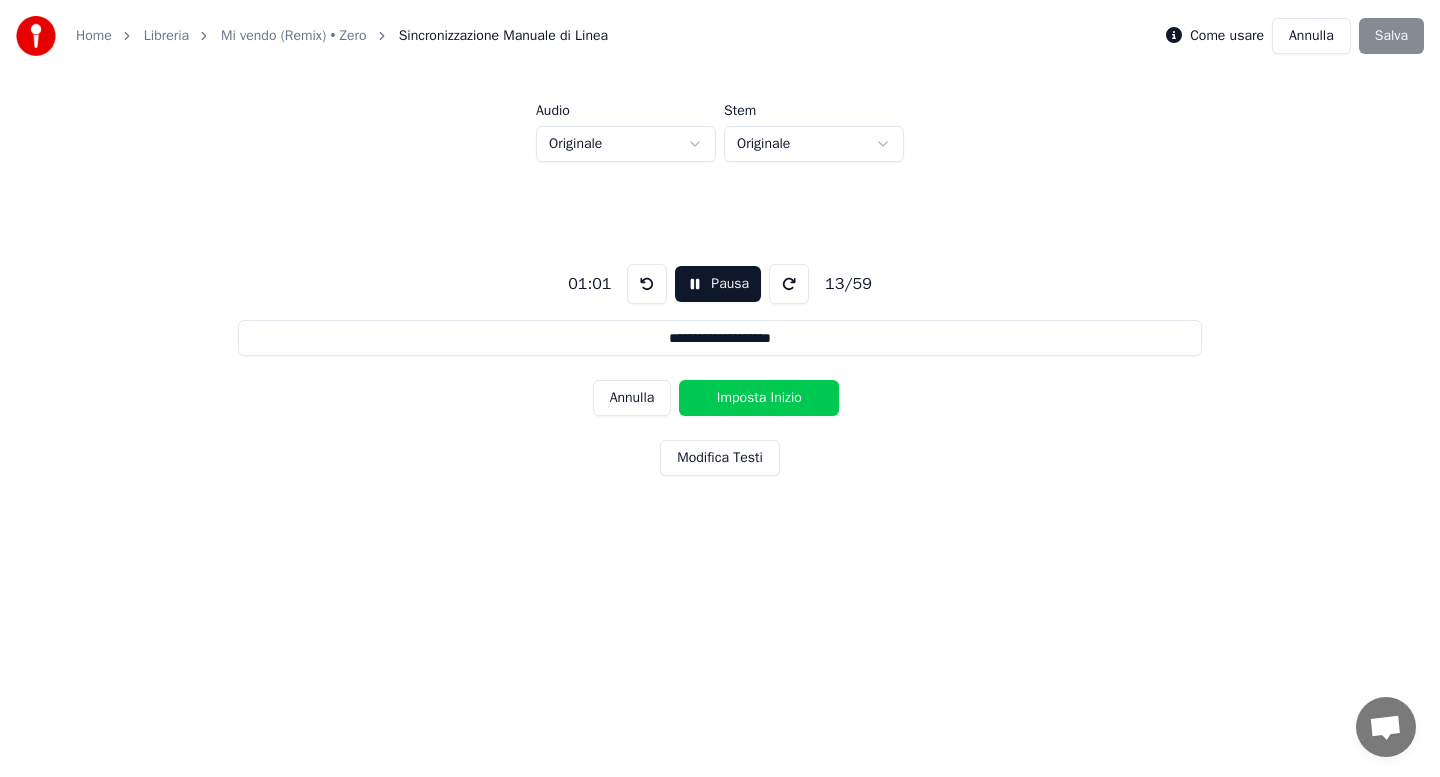 click on "Imposta Inizio" at bounding box center [759, 398] 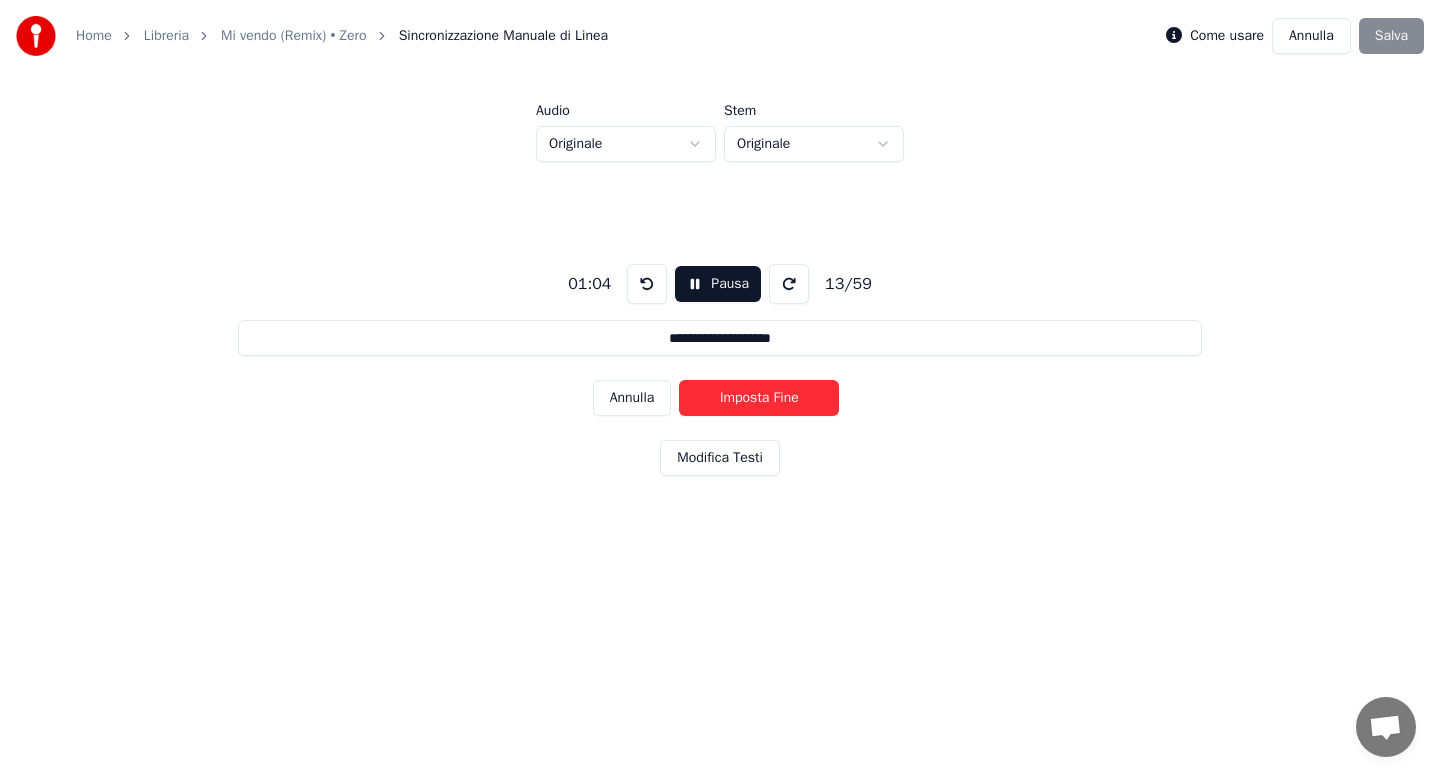 click on "Imposta Fine" at bounding box center (759, 398) 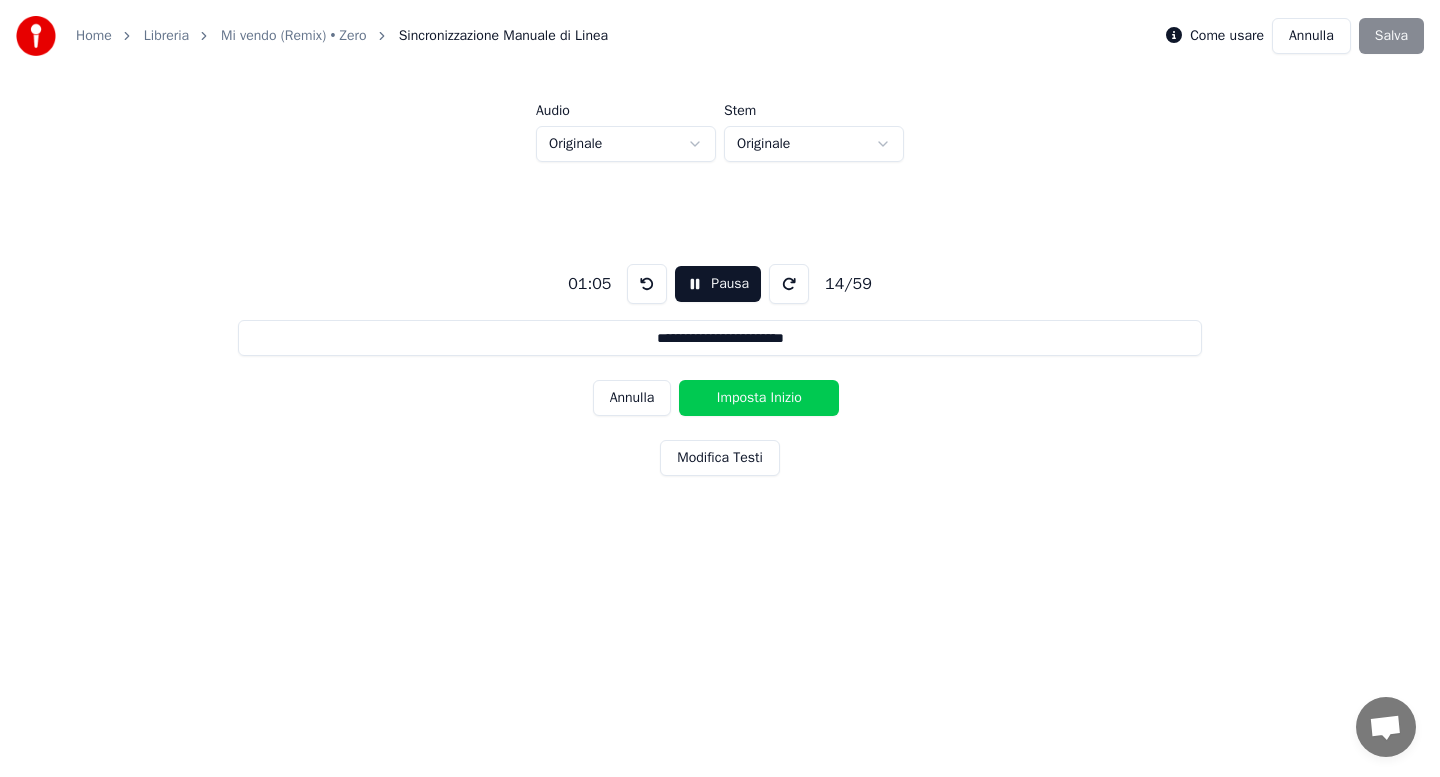 click on "Imposta Inizio" at bounding box center [759, 398] 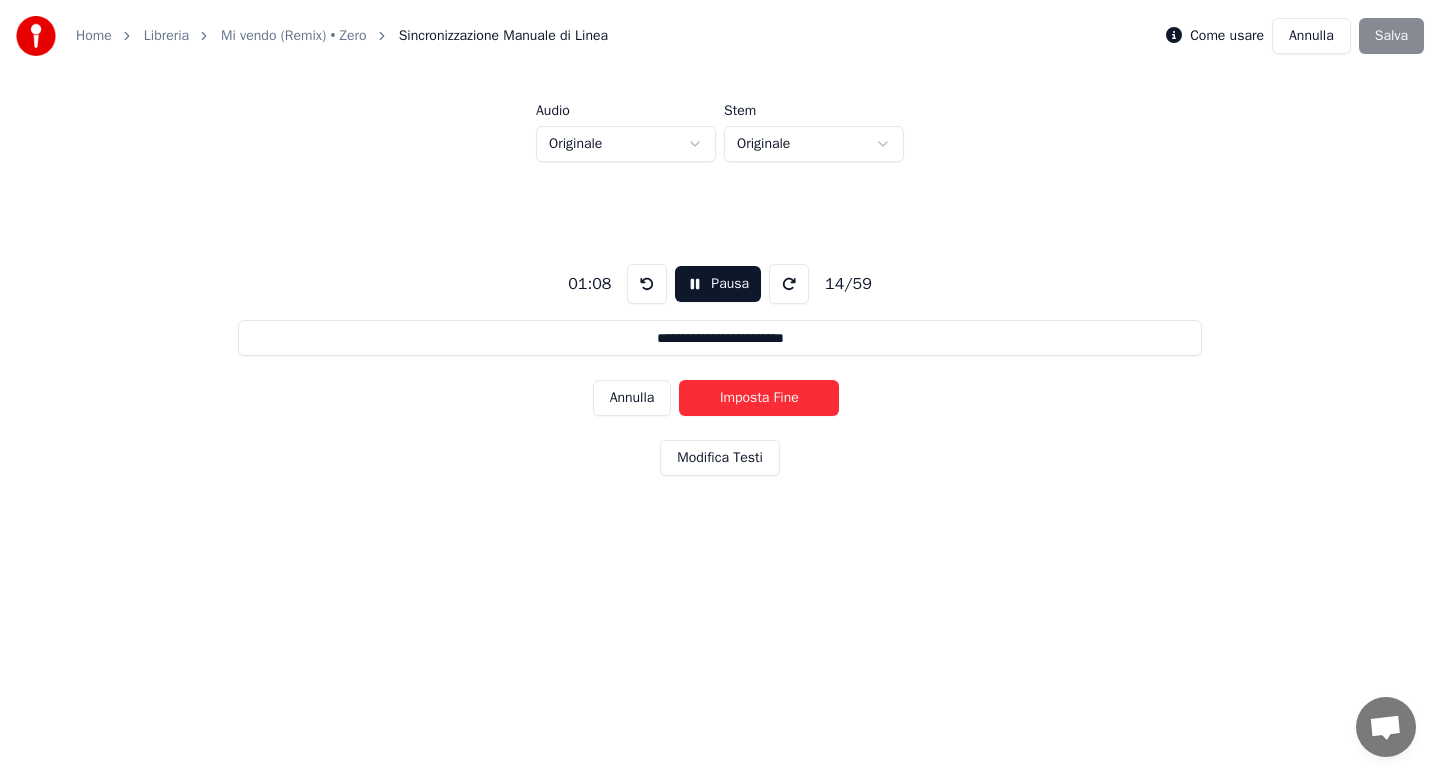 click on "Imposta Fine" at bounding box center [759, 398] 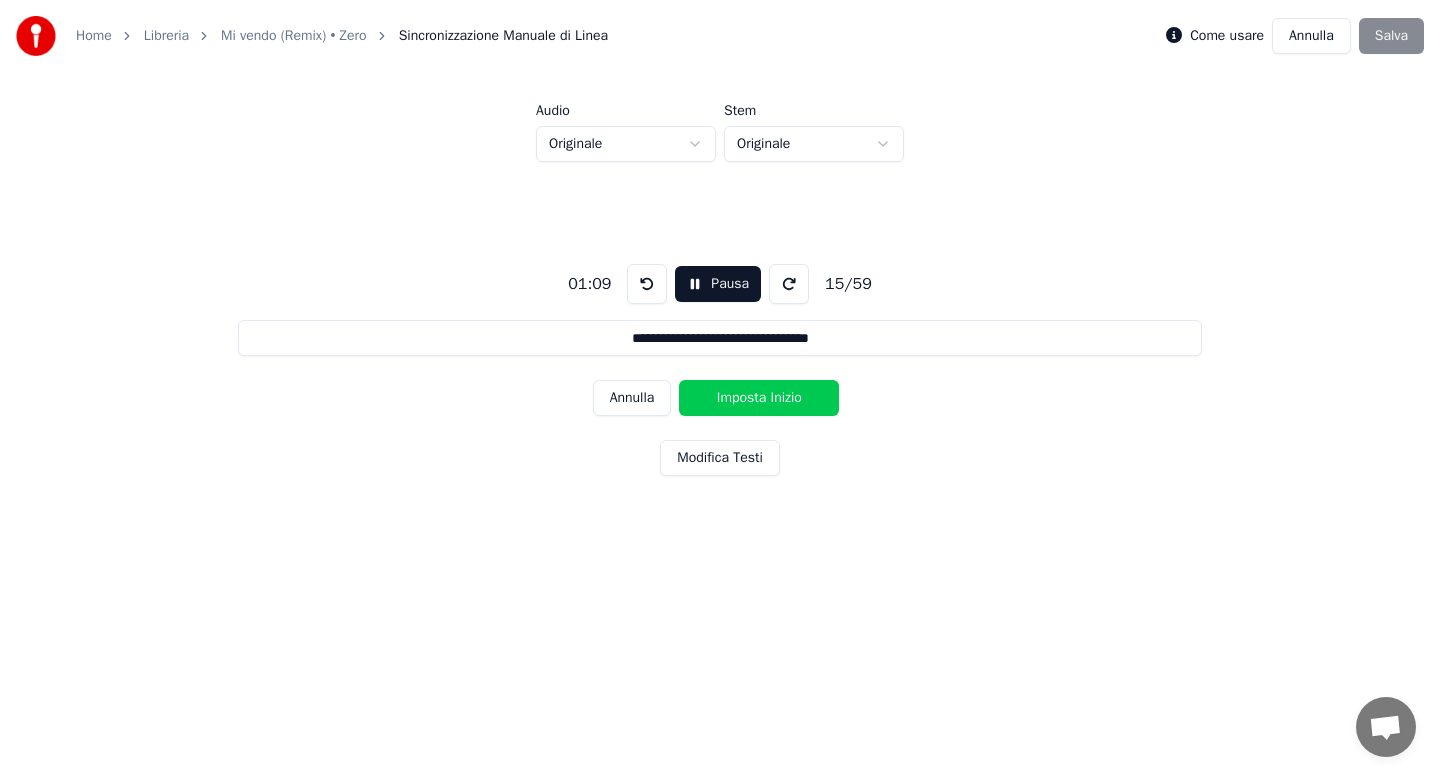 click on "Imposta Inizio" at bounding box center [759, 398] 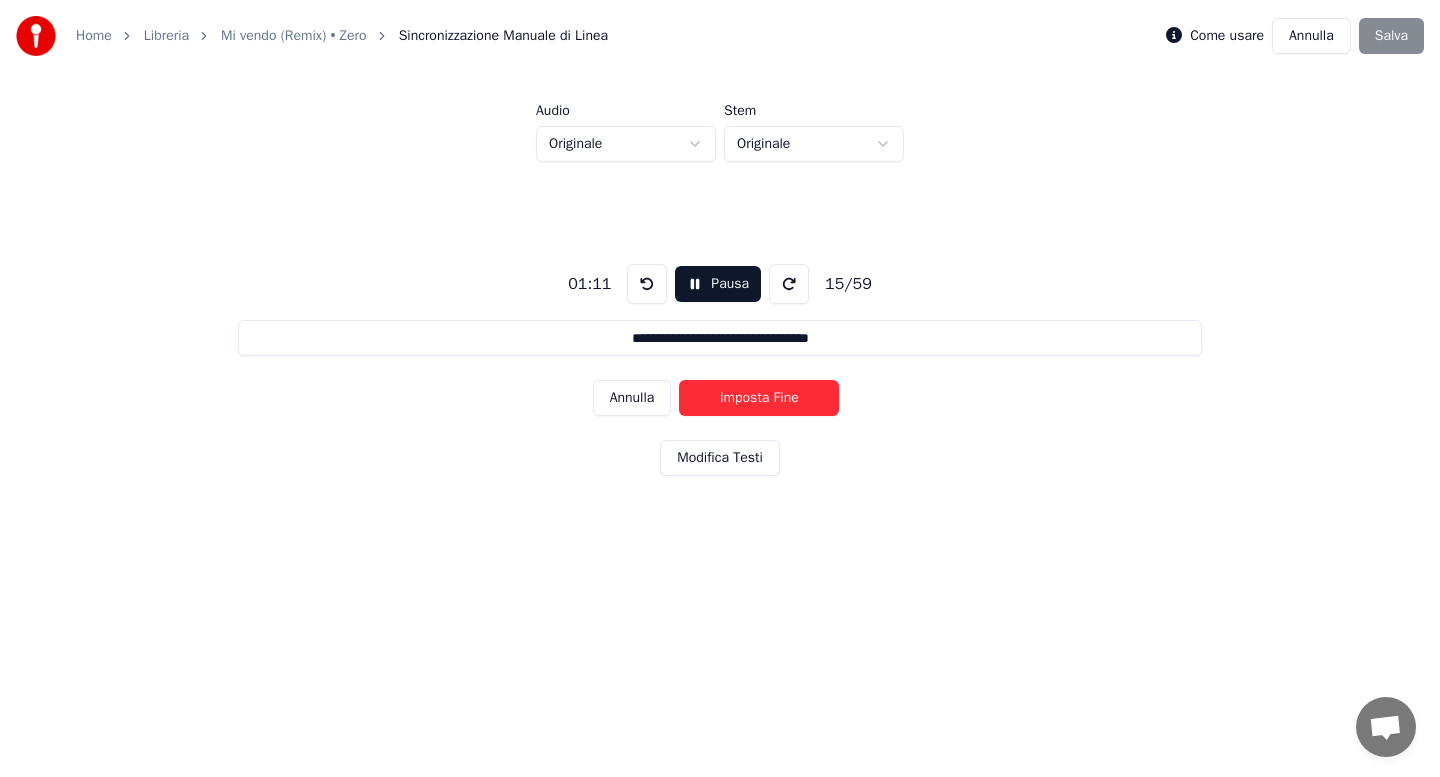 click on "Imposta Fine" at bounding box center (759, 398) 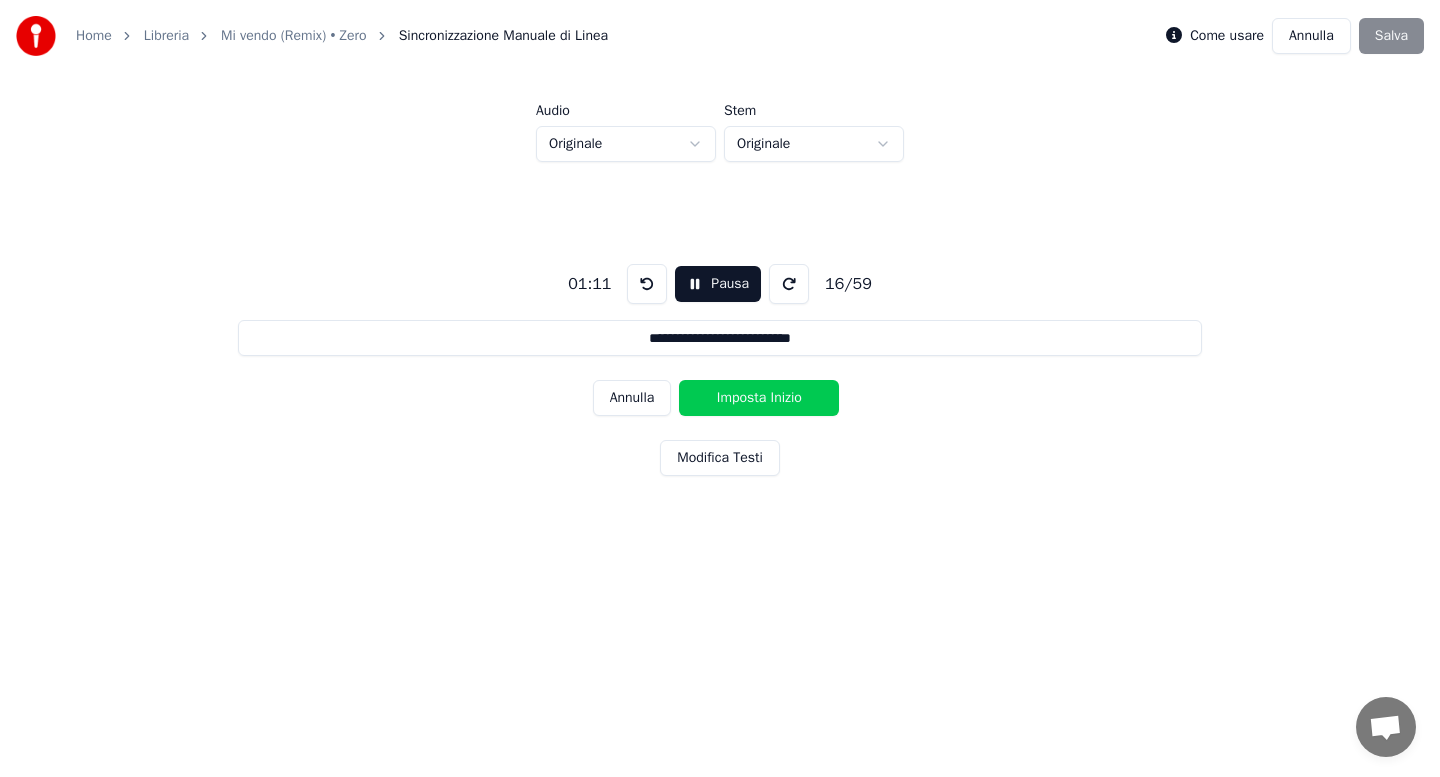 click on "Imposta Inizio" at bounding box center (759, 398) 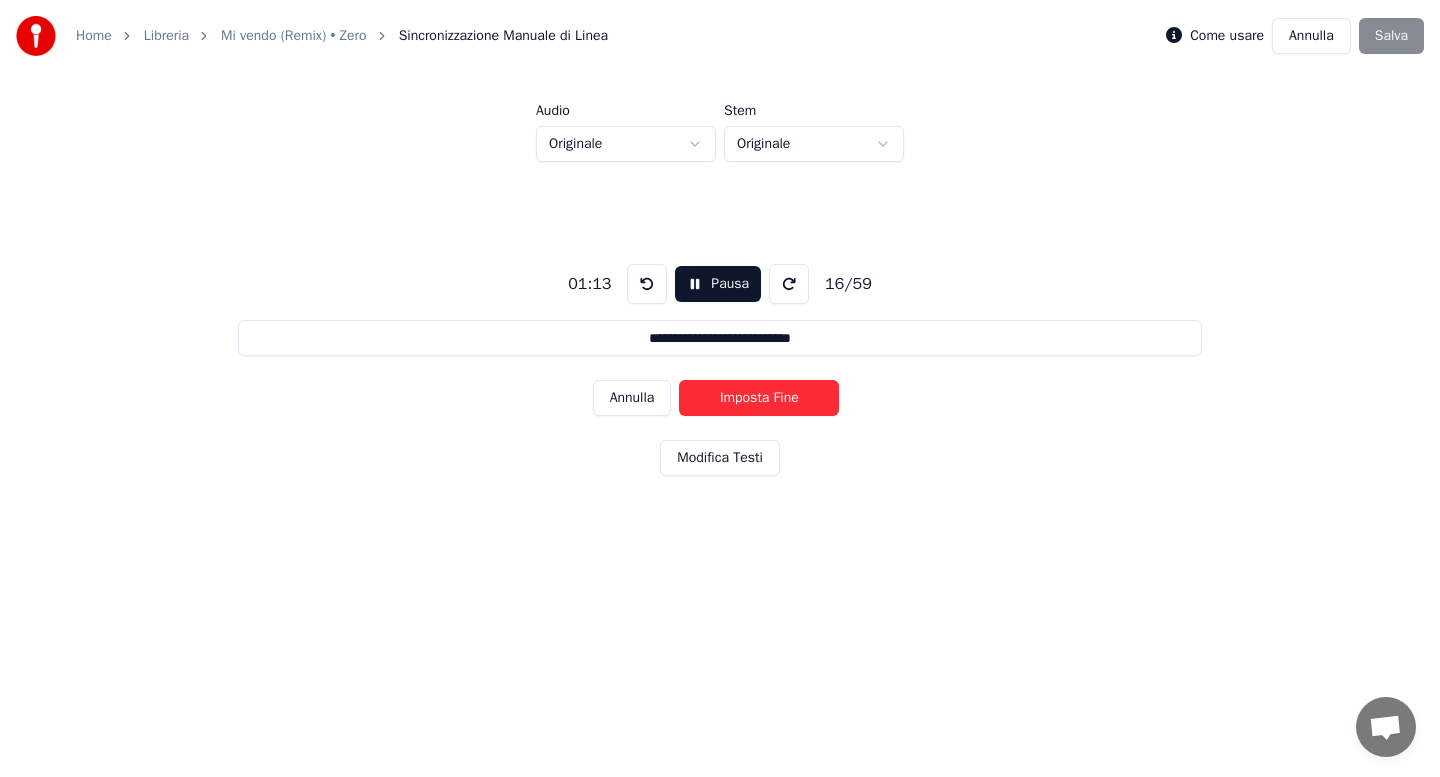 click on "Imposta Fine" at bounding box center (759, 398) 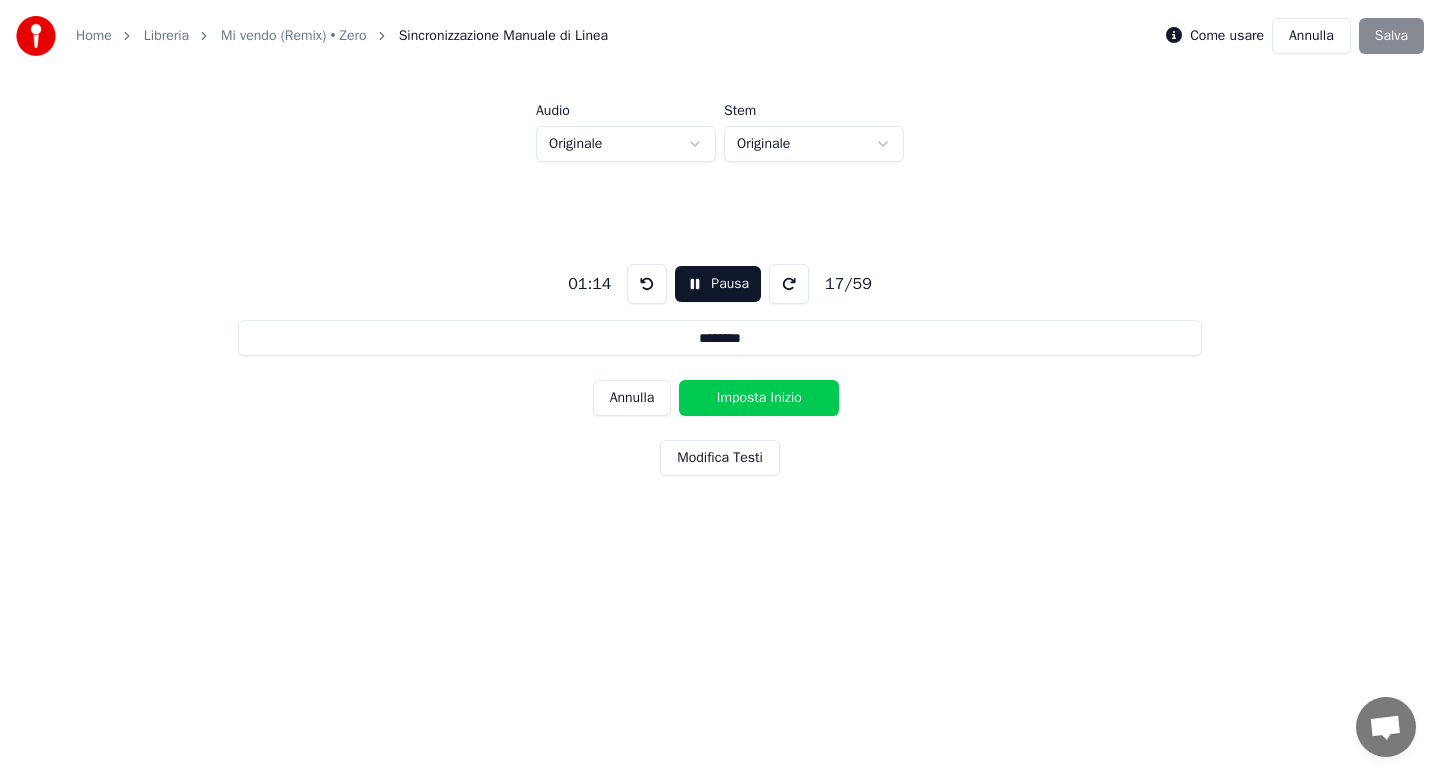 click on "Imposta Inizio" at bounding box center [759, 398] 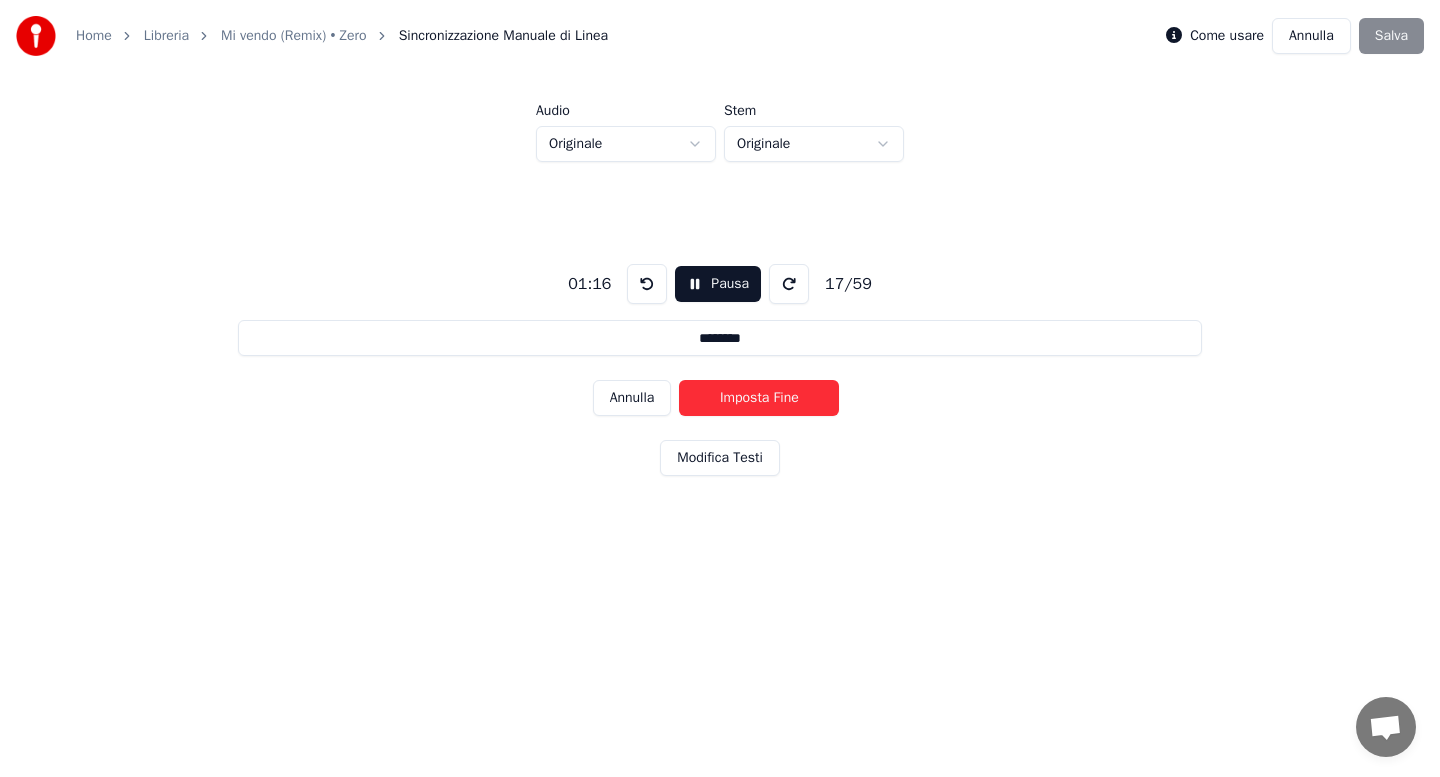 click on "Imposta Fine" at bounding box center [759, 398] 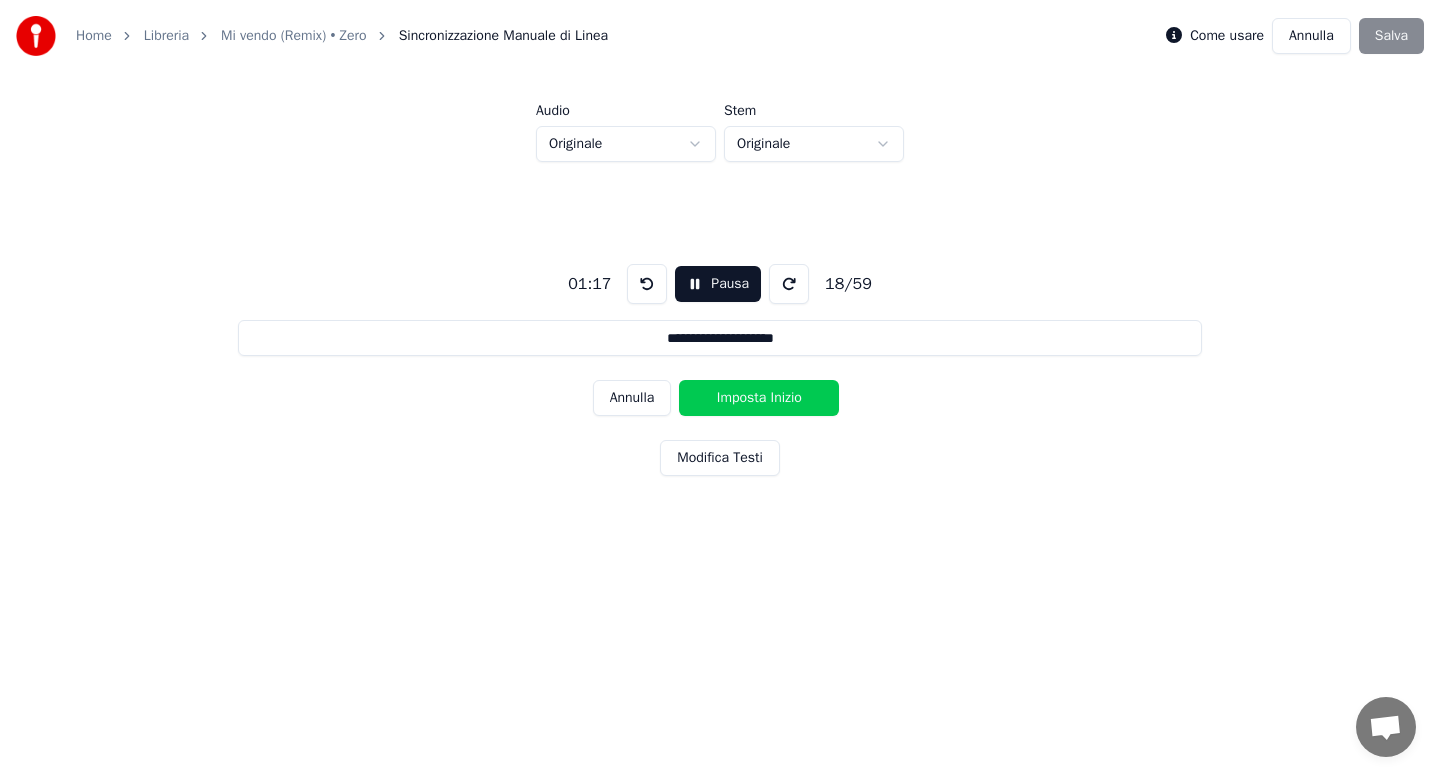 click on "Imposta Inizio" at bounding box center (759, 398) 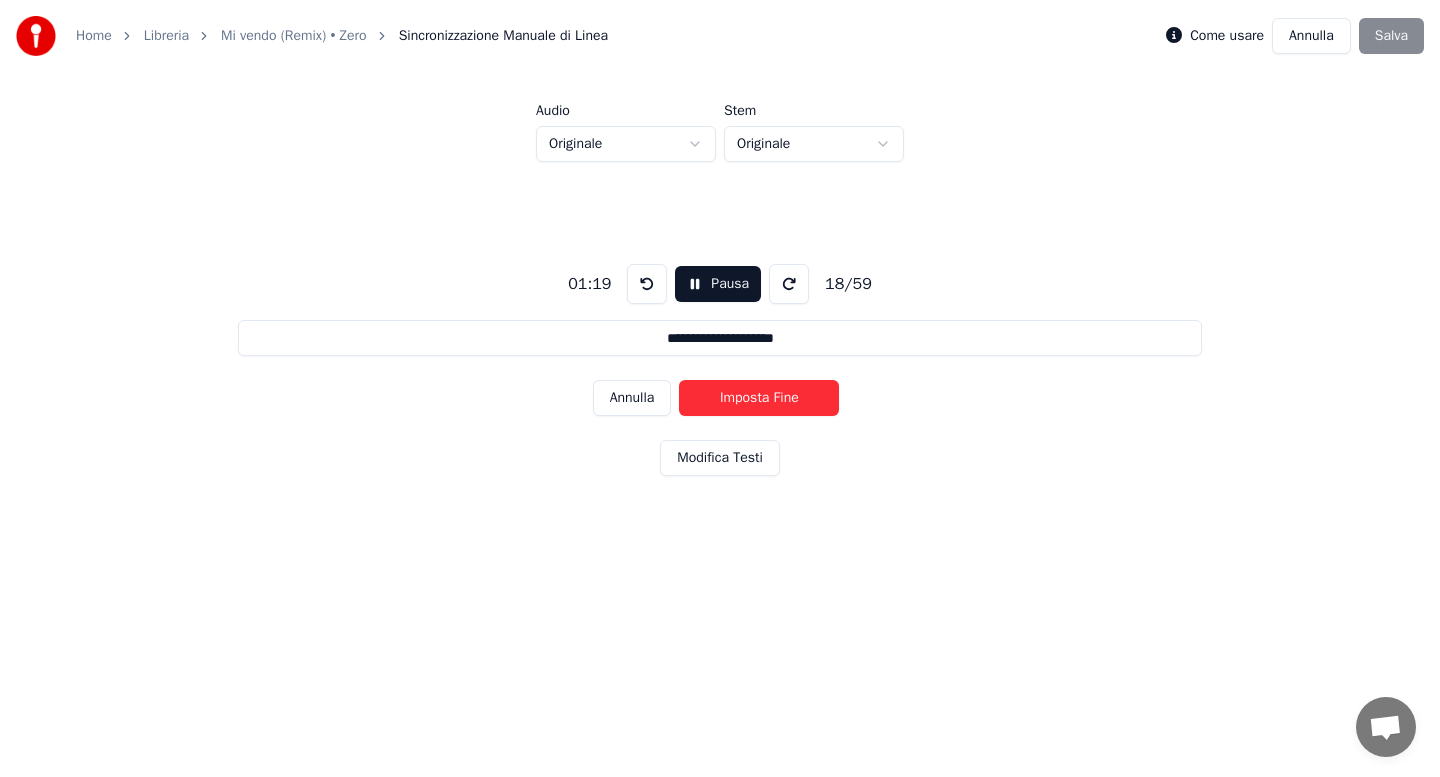 click on "Imposta Fine" at bounding box center [759, 398] 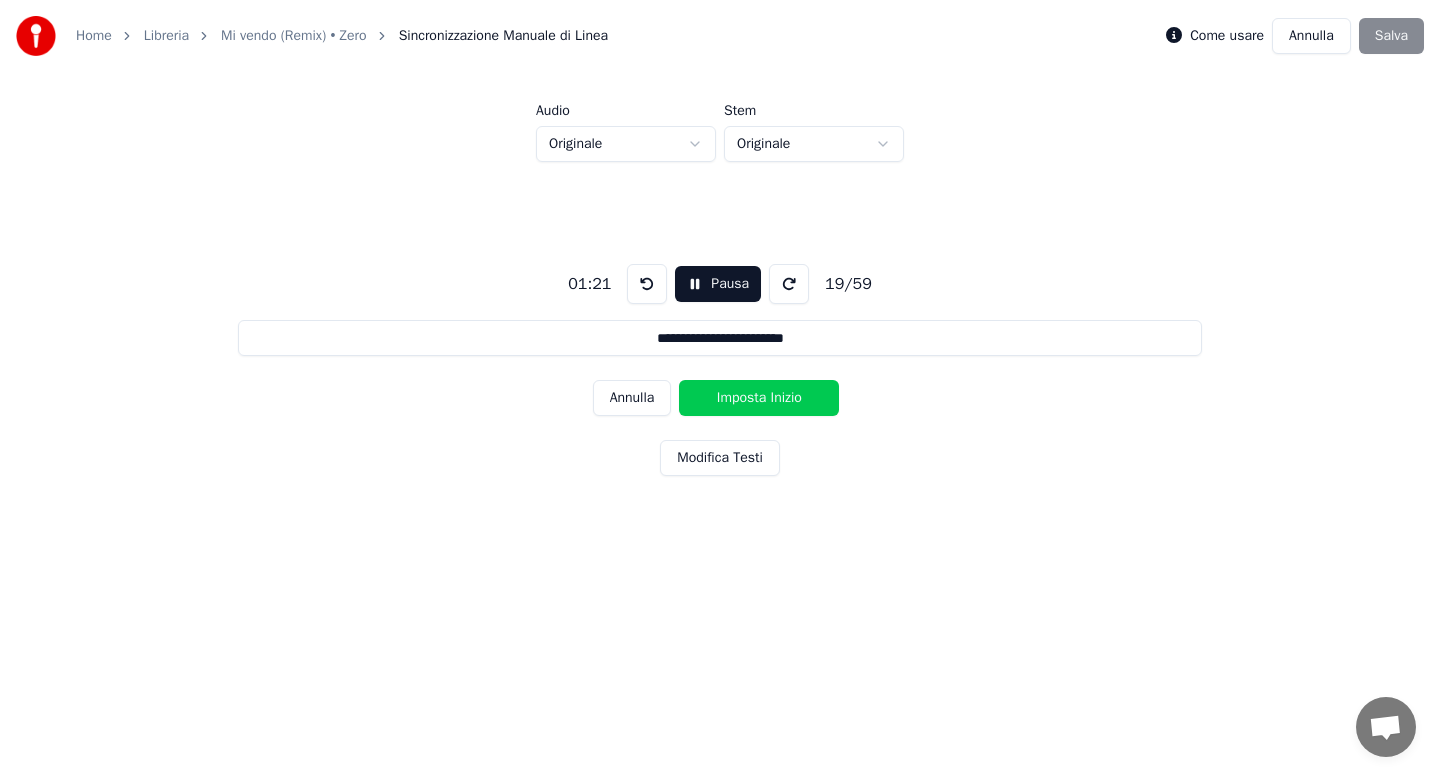 click on "Imposta Inizio" at bounding box center (759, 398) 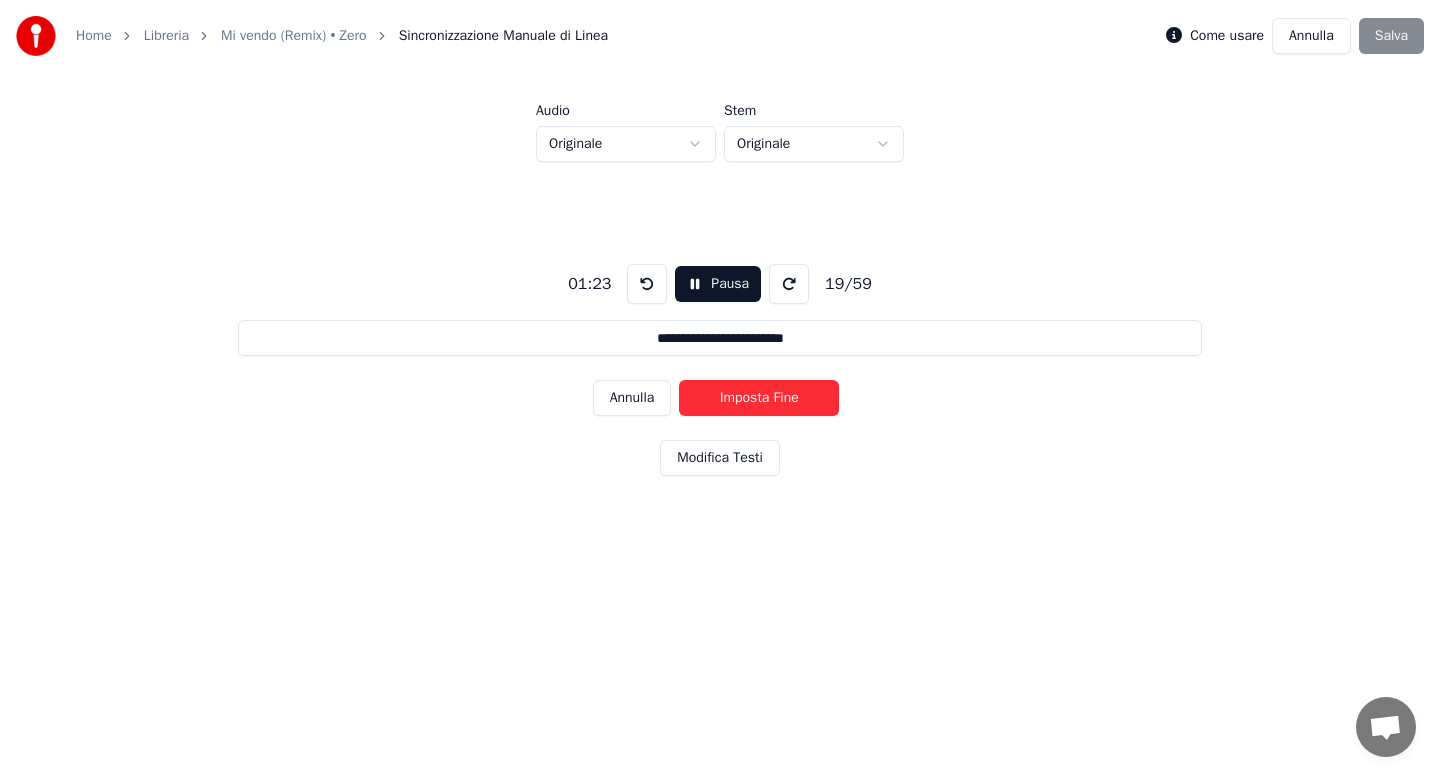 click on "Imposta Fine" at bounding box center [759, 398] 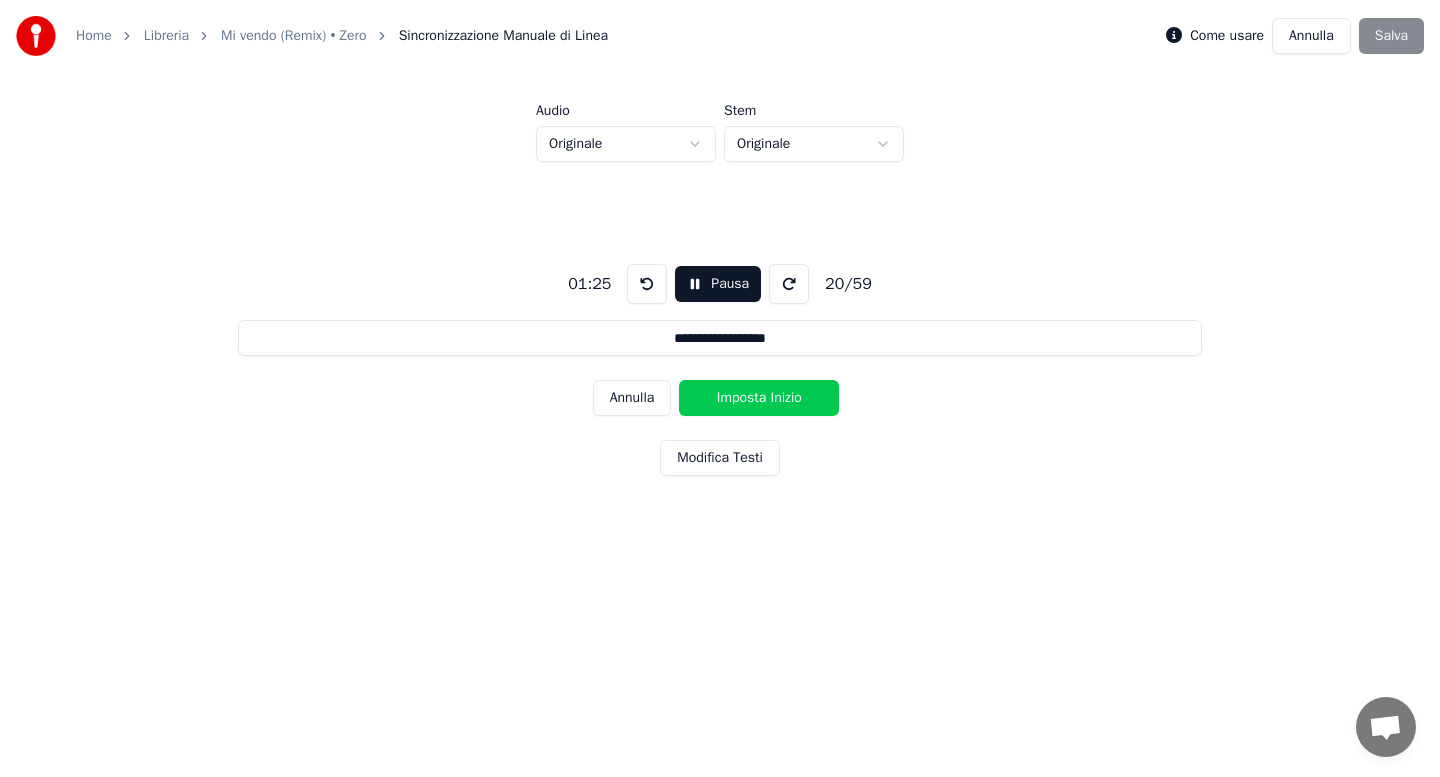 click on "Imposta Inizio" at bounding box center (759, 398) 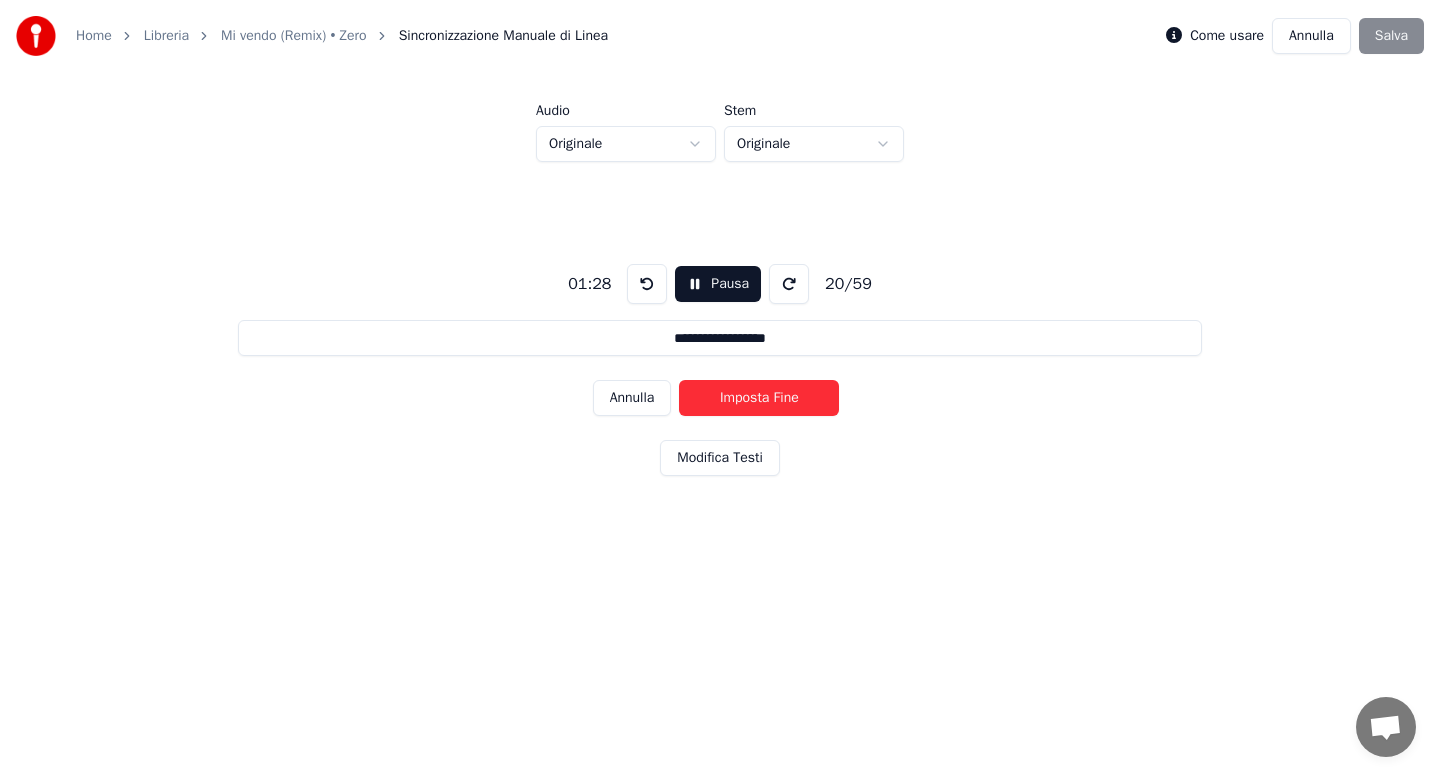 click on "Imposta Fine" at bounding box center [759, 398] 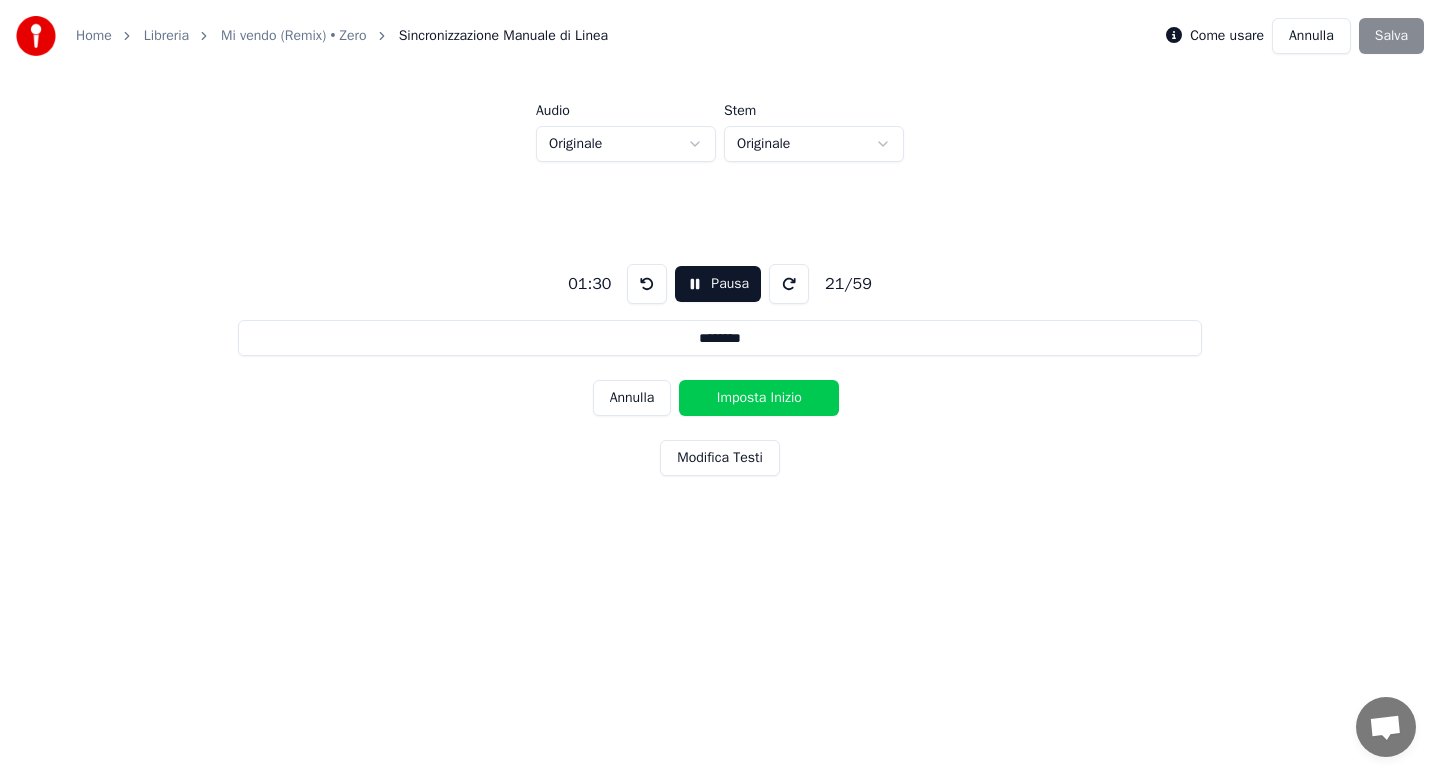 click on "Imposta Inizio" at bounding box center (759, 398) 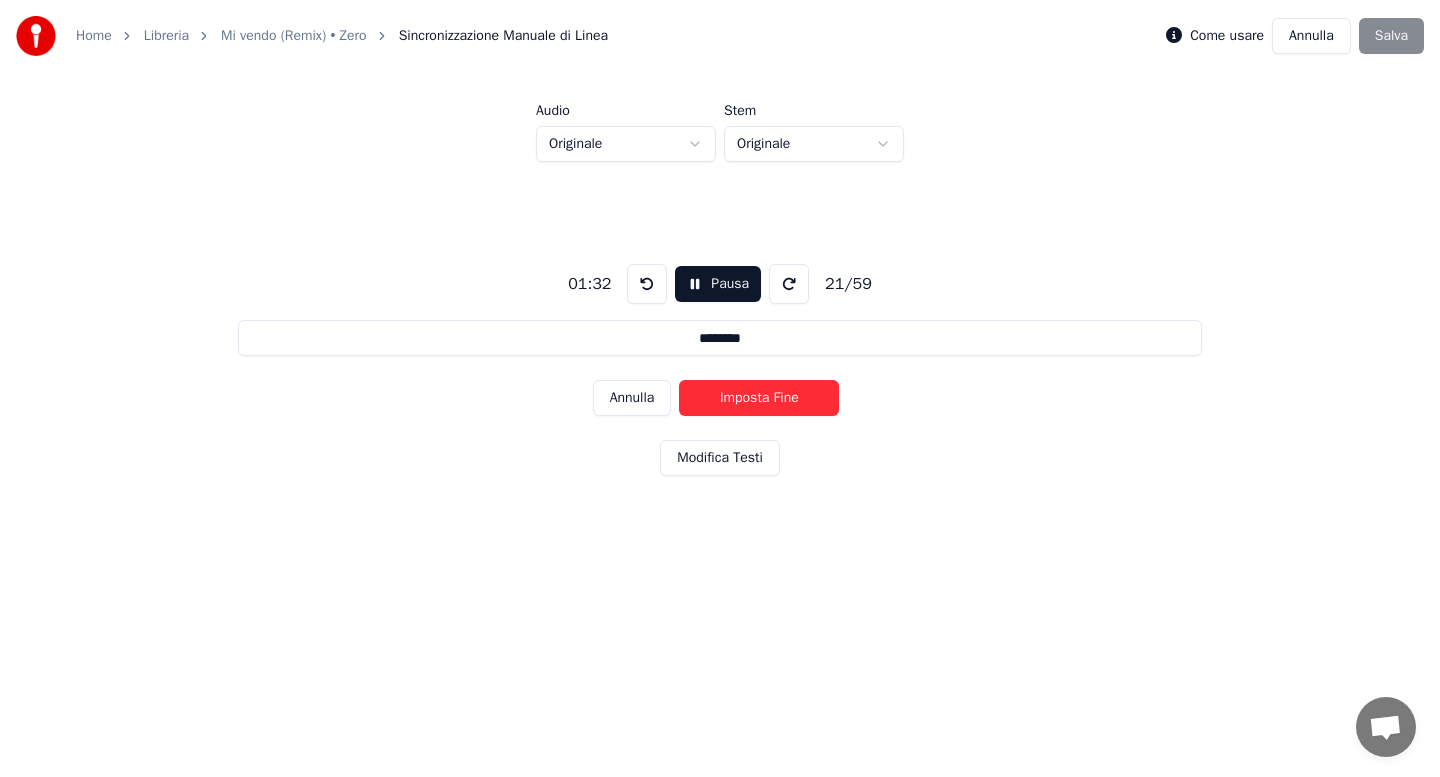 click on "Imposta Fine" at bounding box center (759, 398) 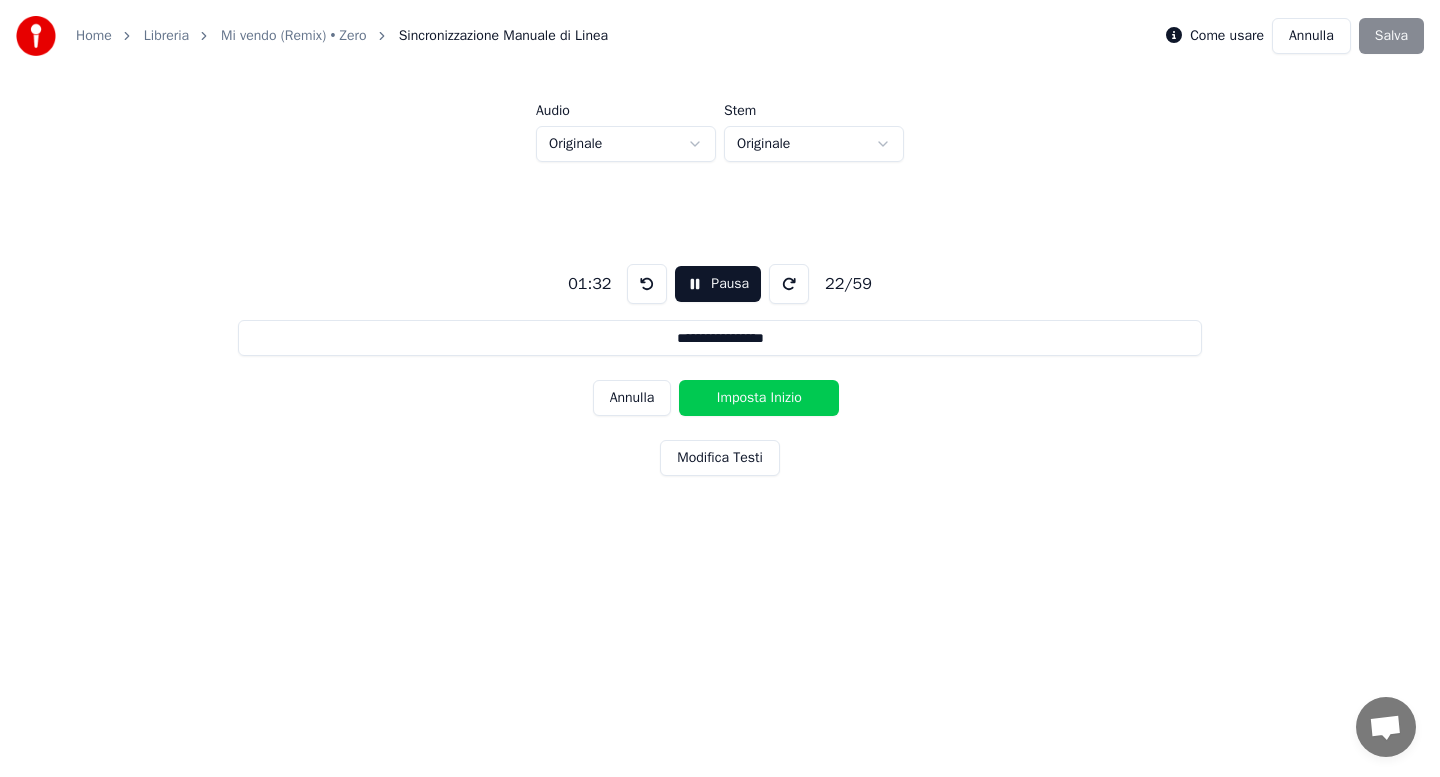 click on "Imposta Inizio" at bounding box center [759, 398] 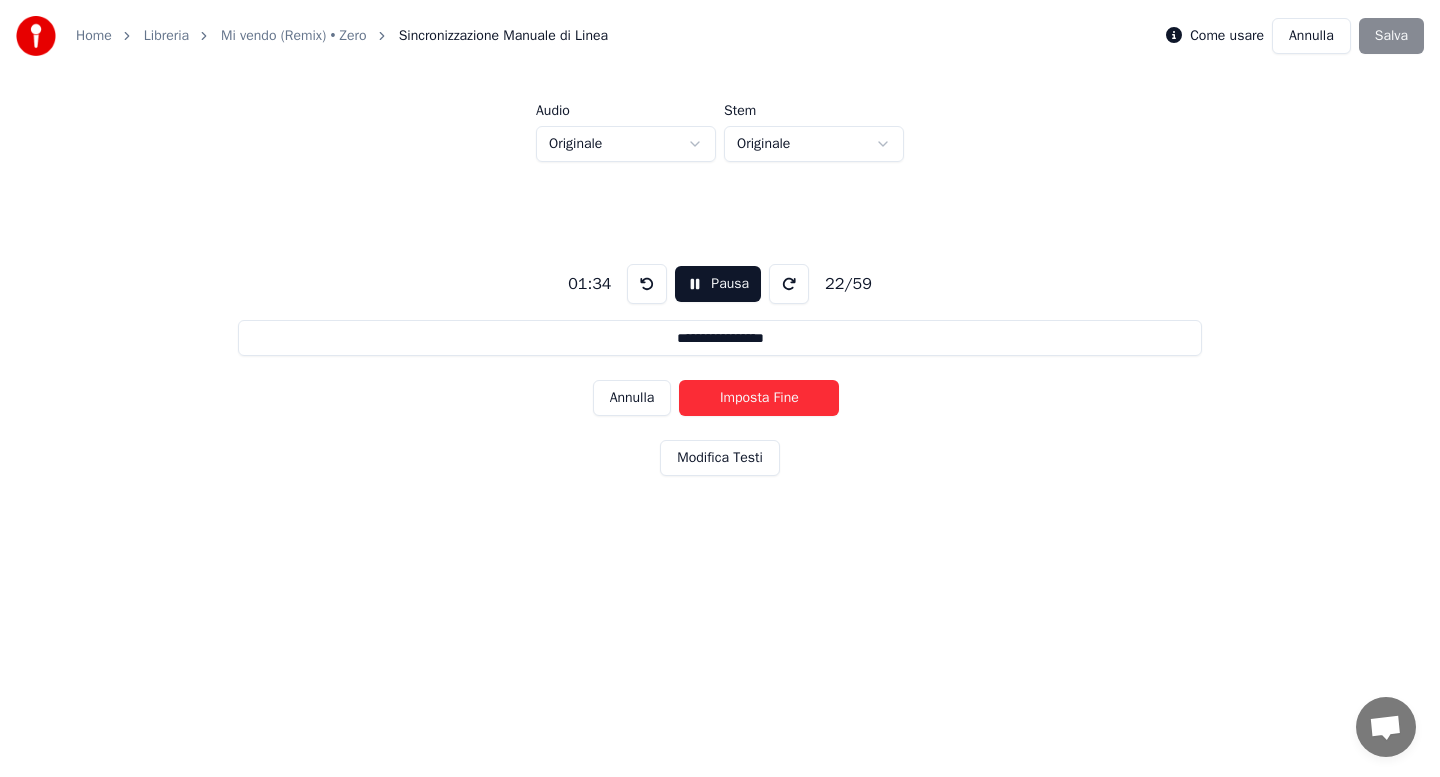 click on "Imposta Fine" at bounding box center (759, 398) 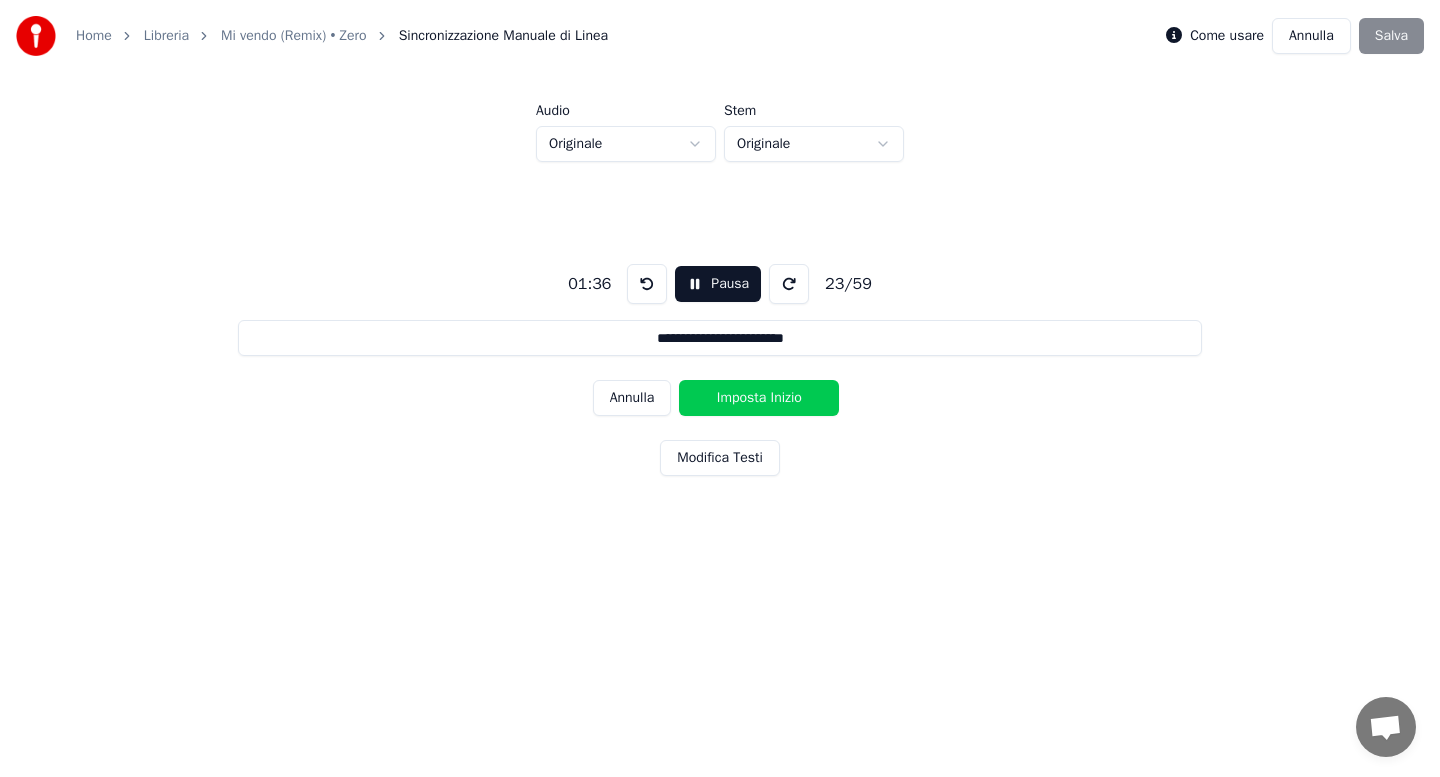 click on "Imposta Inizio" at bounding box center [759, 398] 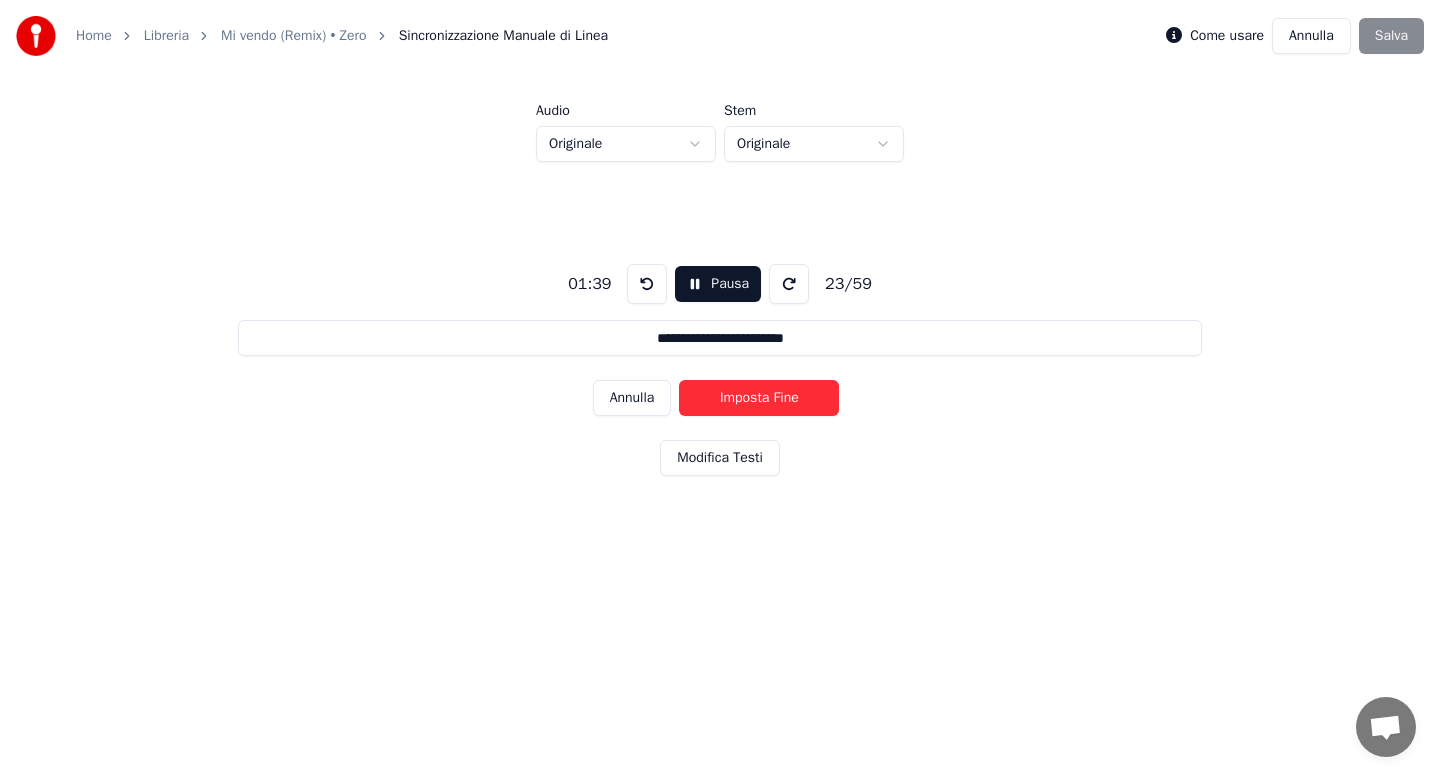 click on "Imposta Fine" at bounding box center (759, 398) 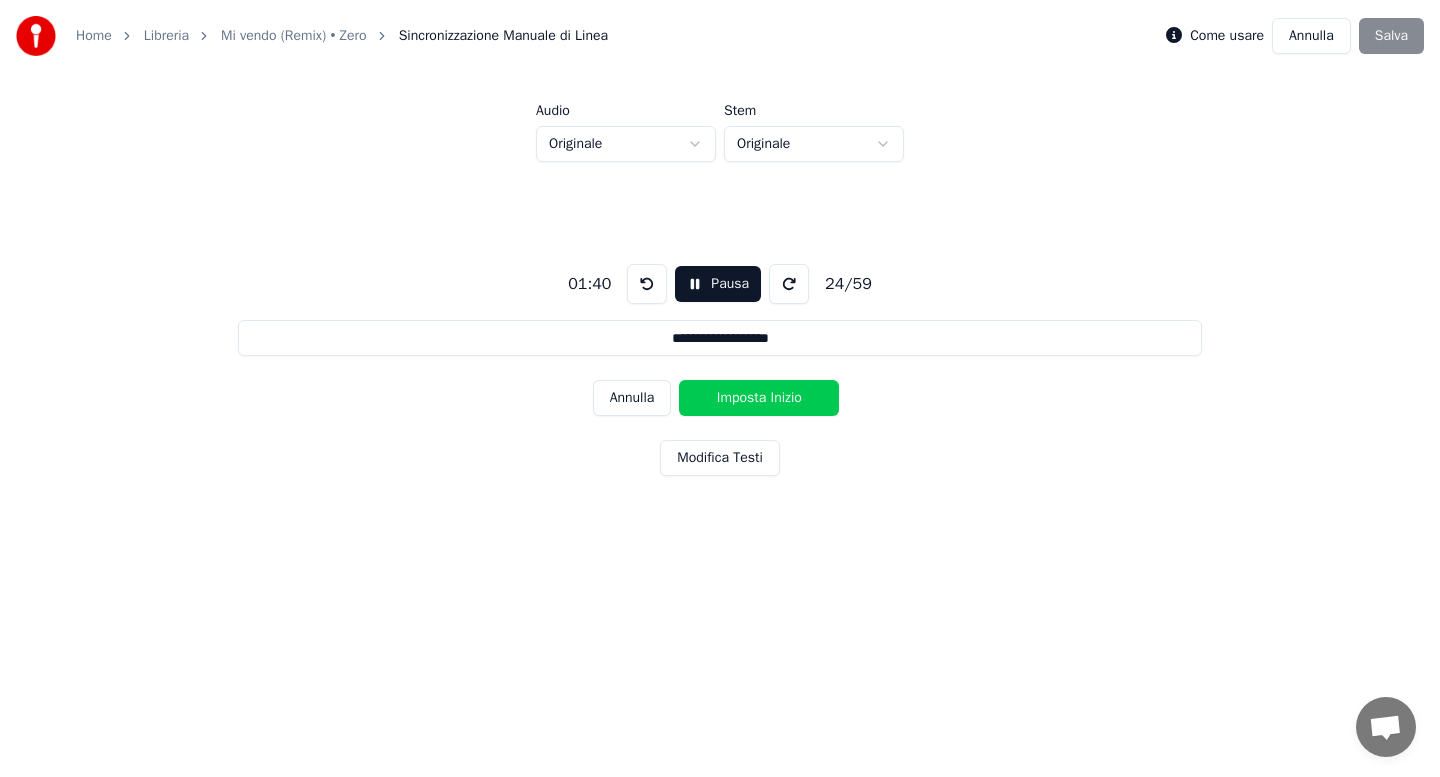 click on "Imposta Inizio" at bounding box center (759, 398) 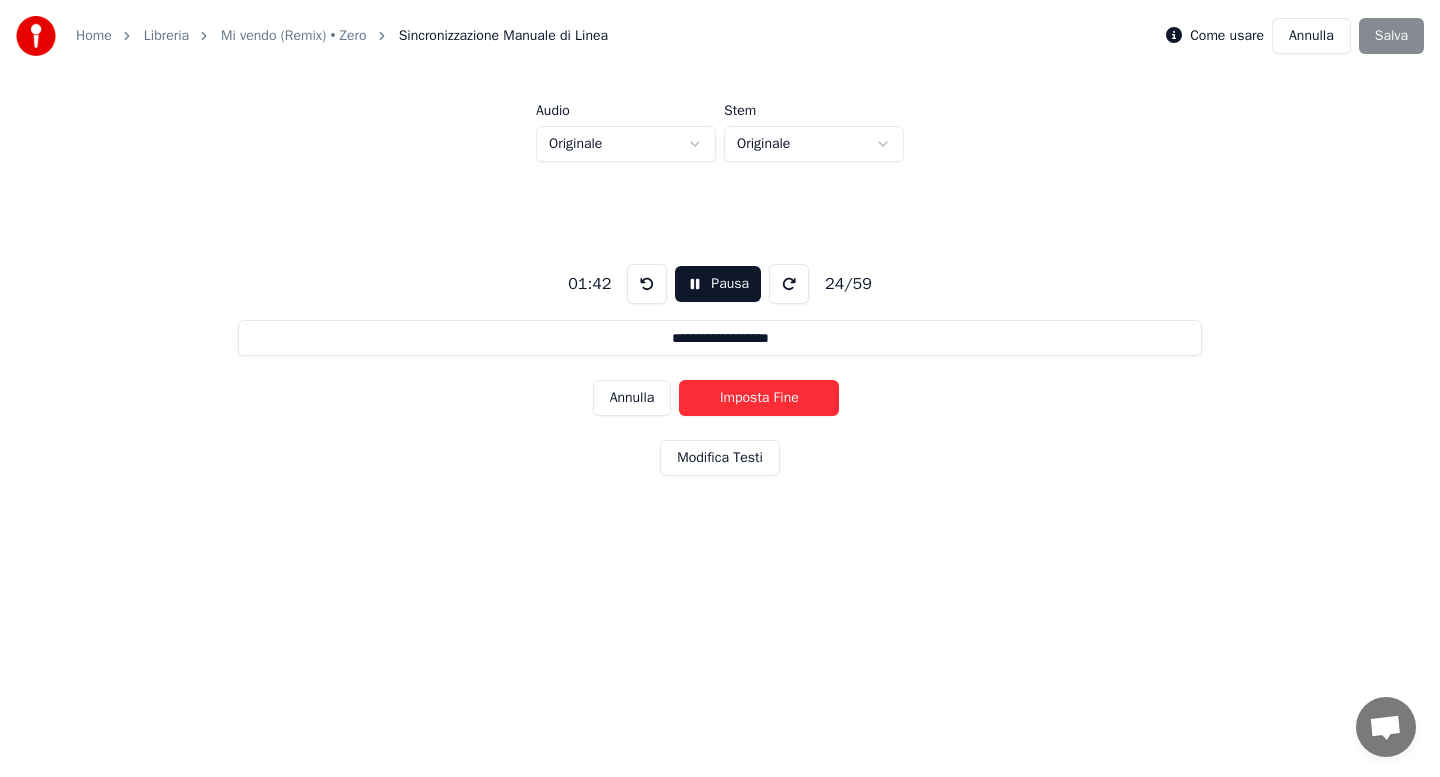 click on "Imposta Fine" at bounding box center [759, 398] 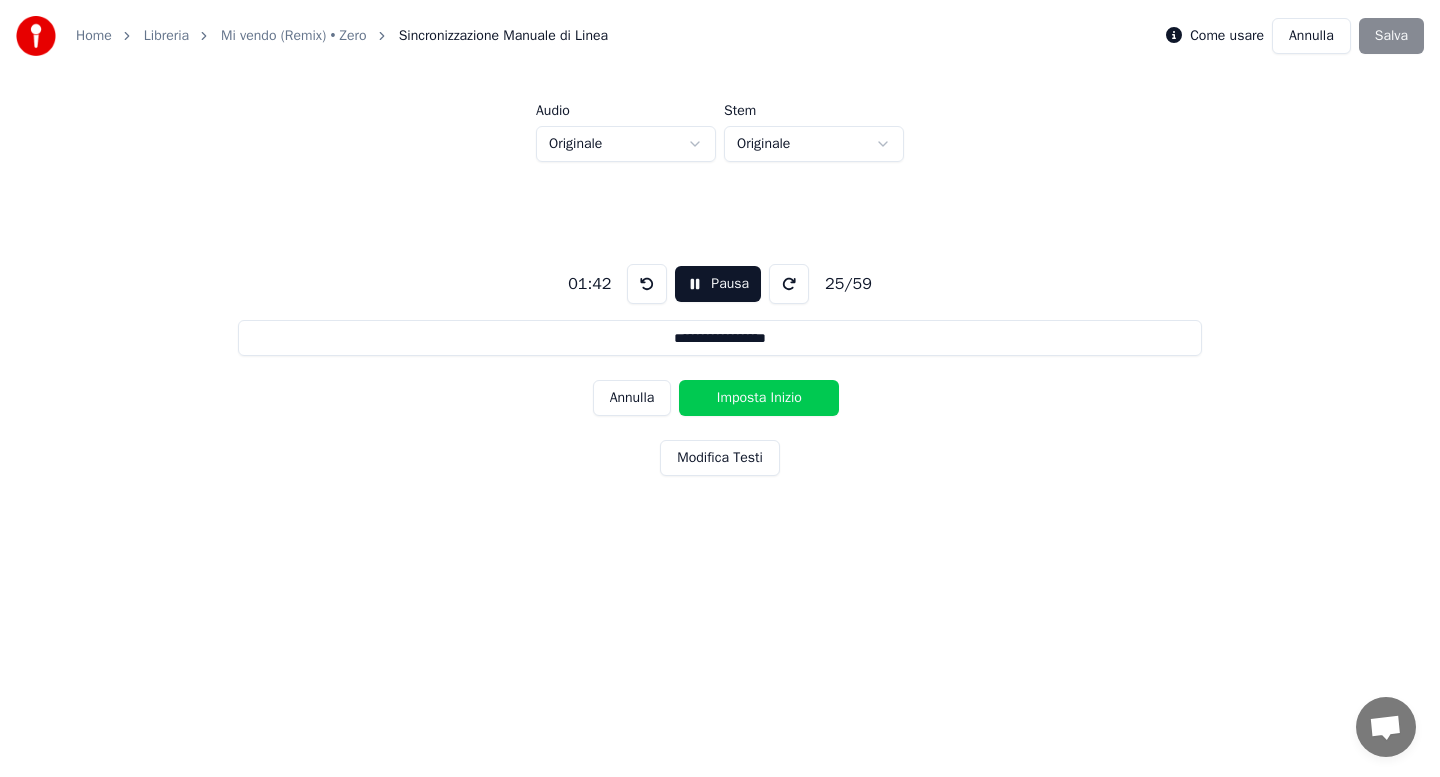 click on "Imposta Inizio" at bounding box center [759, 398] 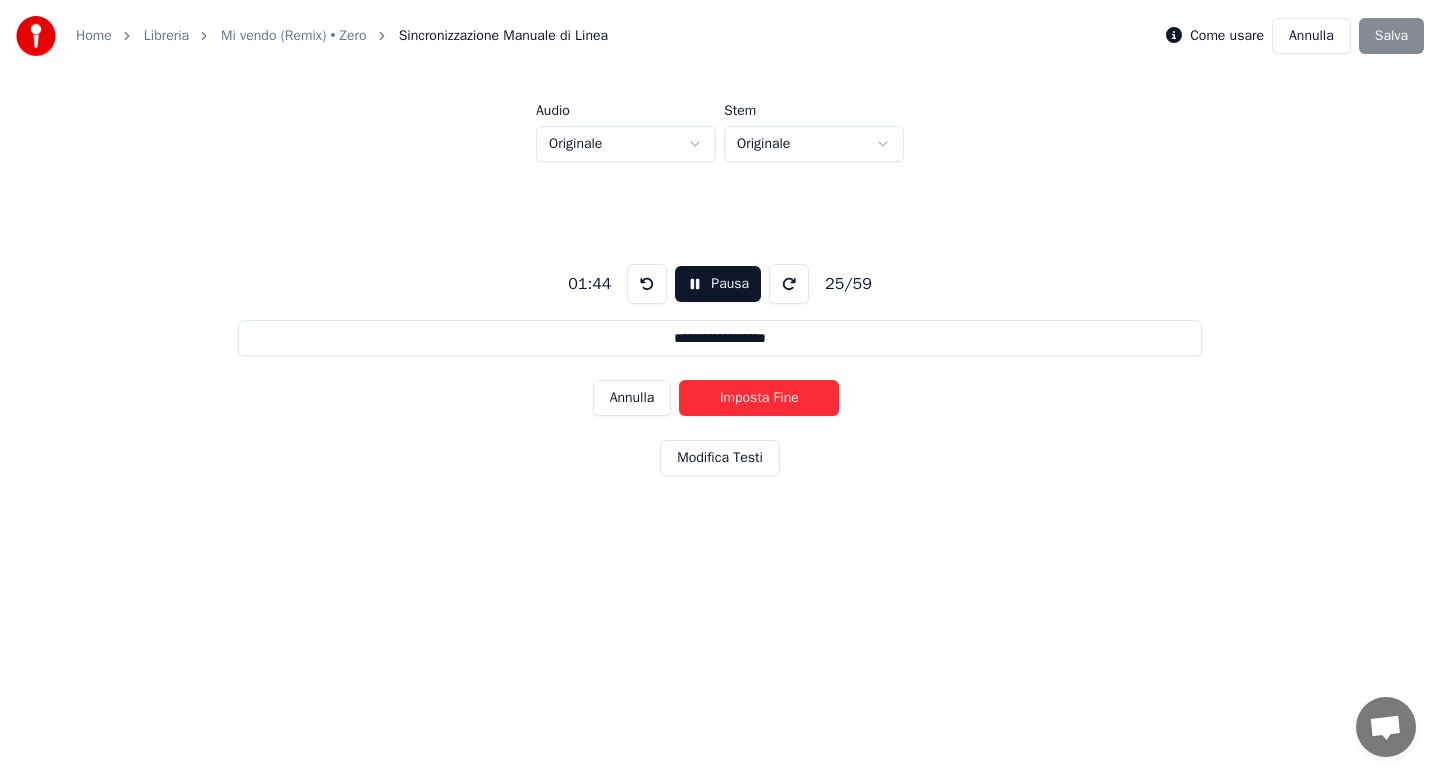 click on "Imposta Fine" at bounding box center [759, 398] 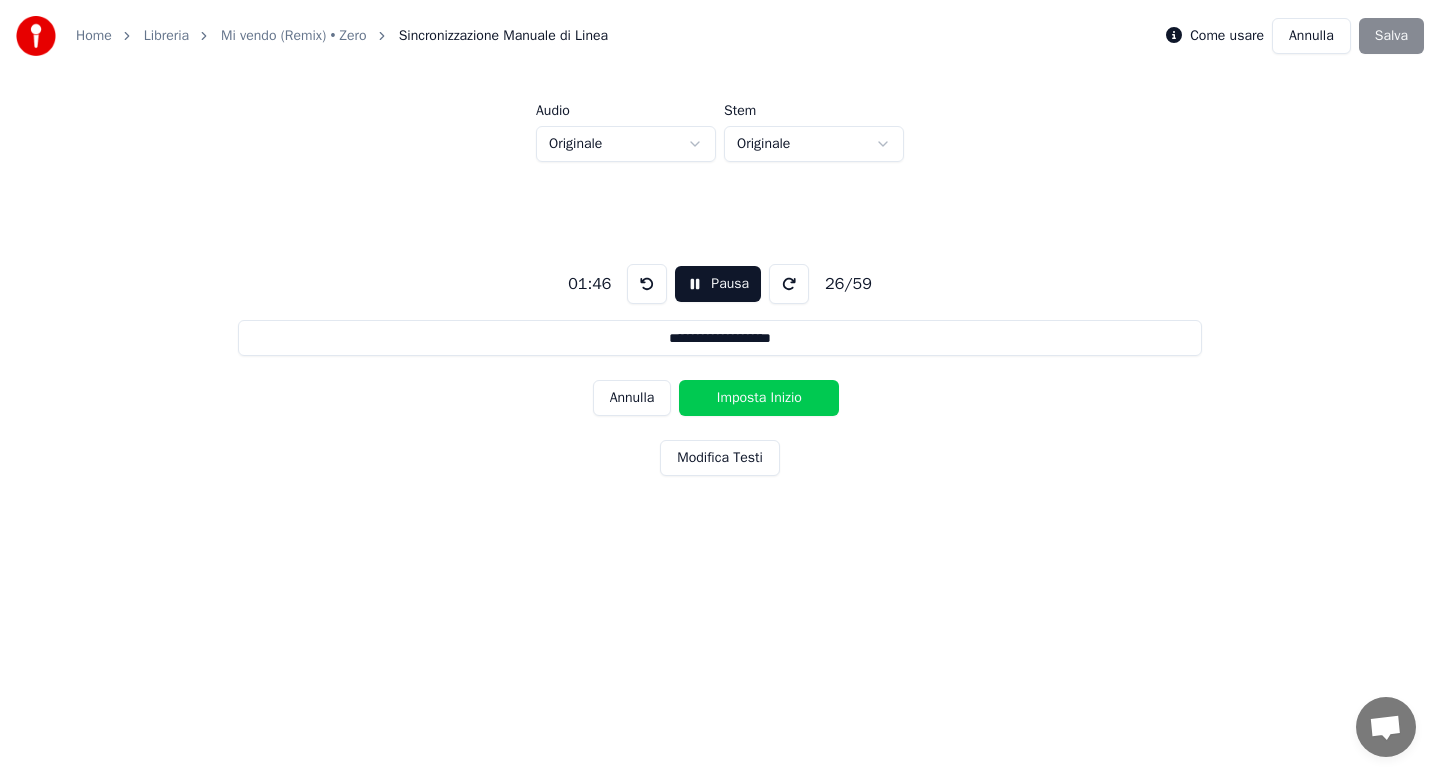 click on "Imposta Inizio" at bounding box center (759, 398) 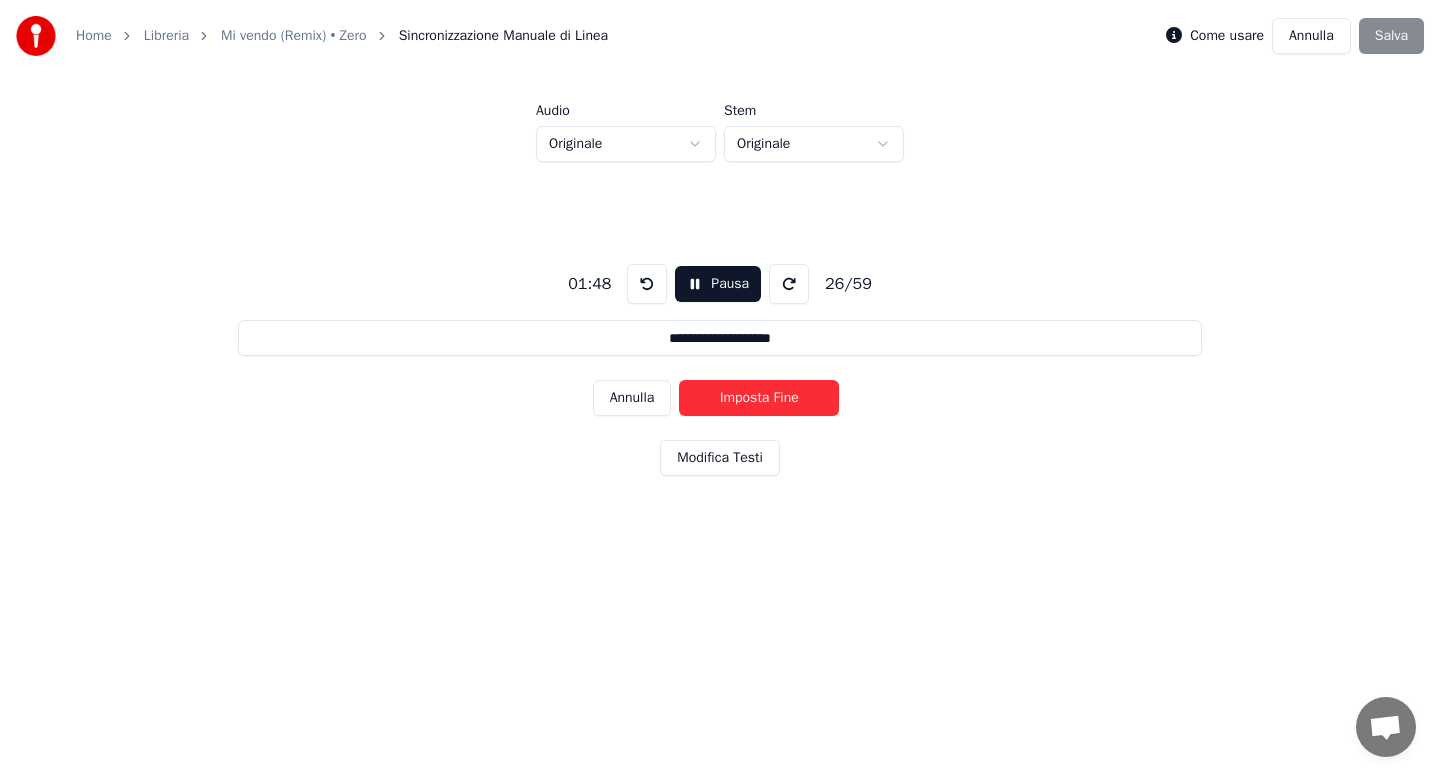 click on "Imposta Fine" at bounding box center [759, 398] 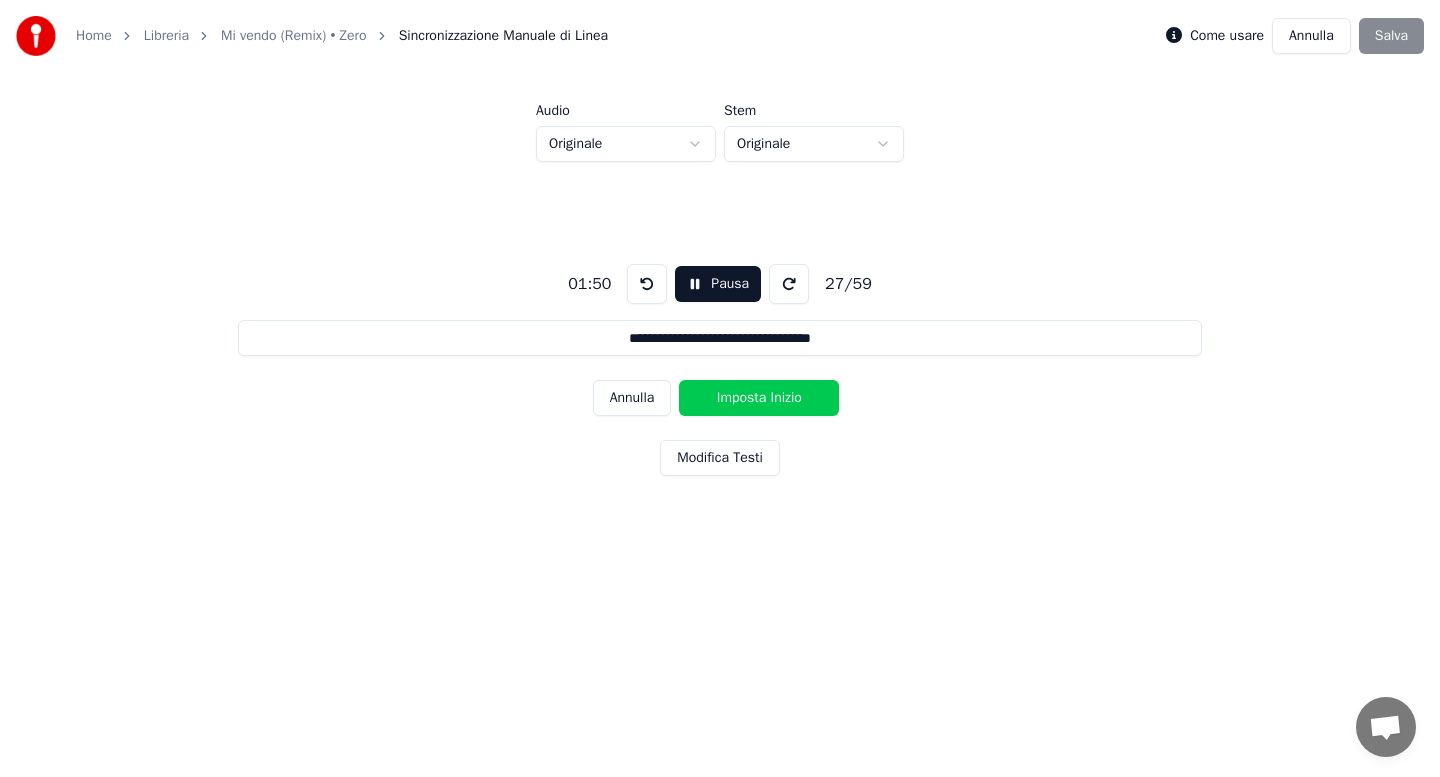 click on "Imposta Inizio" at bounding box center (759, 398) 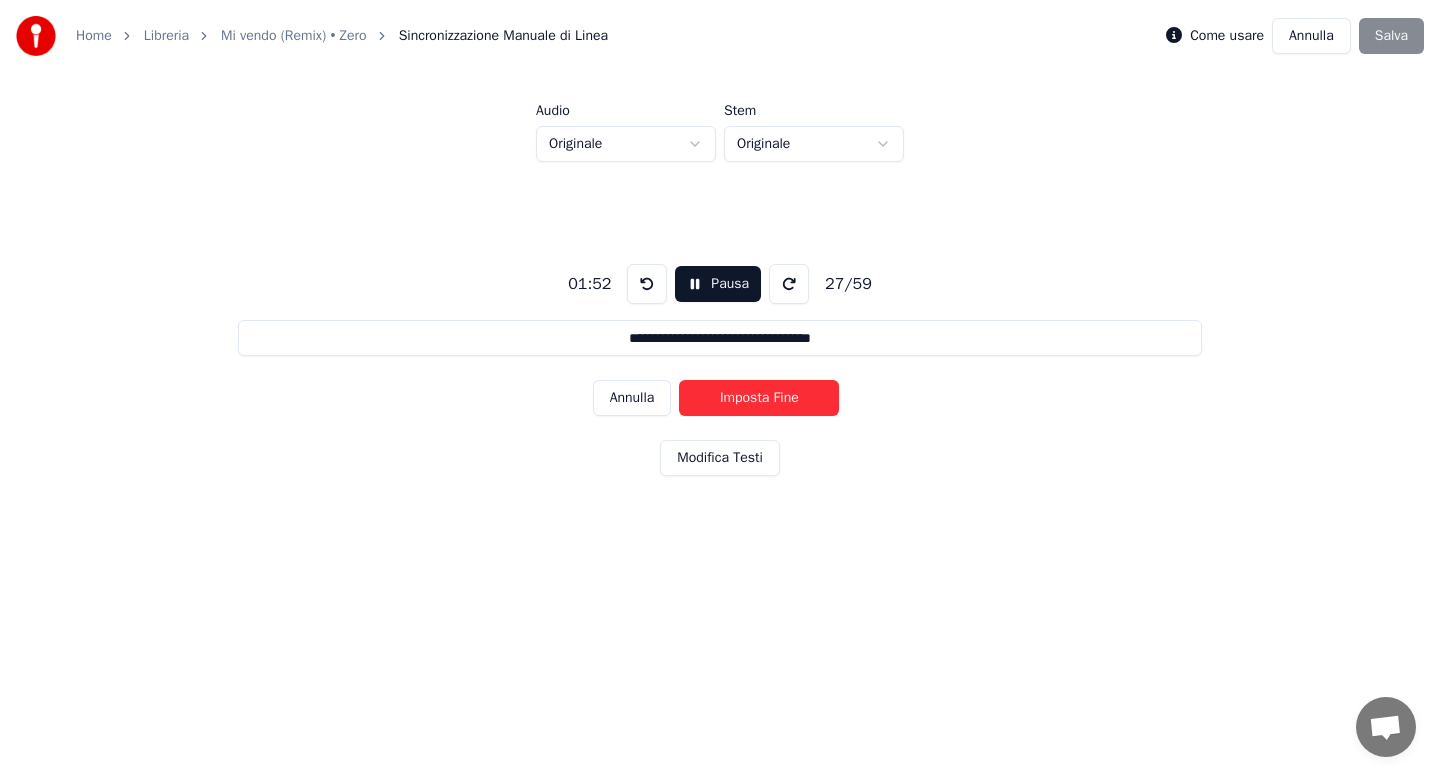 click on "Imposta Fine" at bounding box center (759, 398) 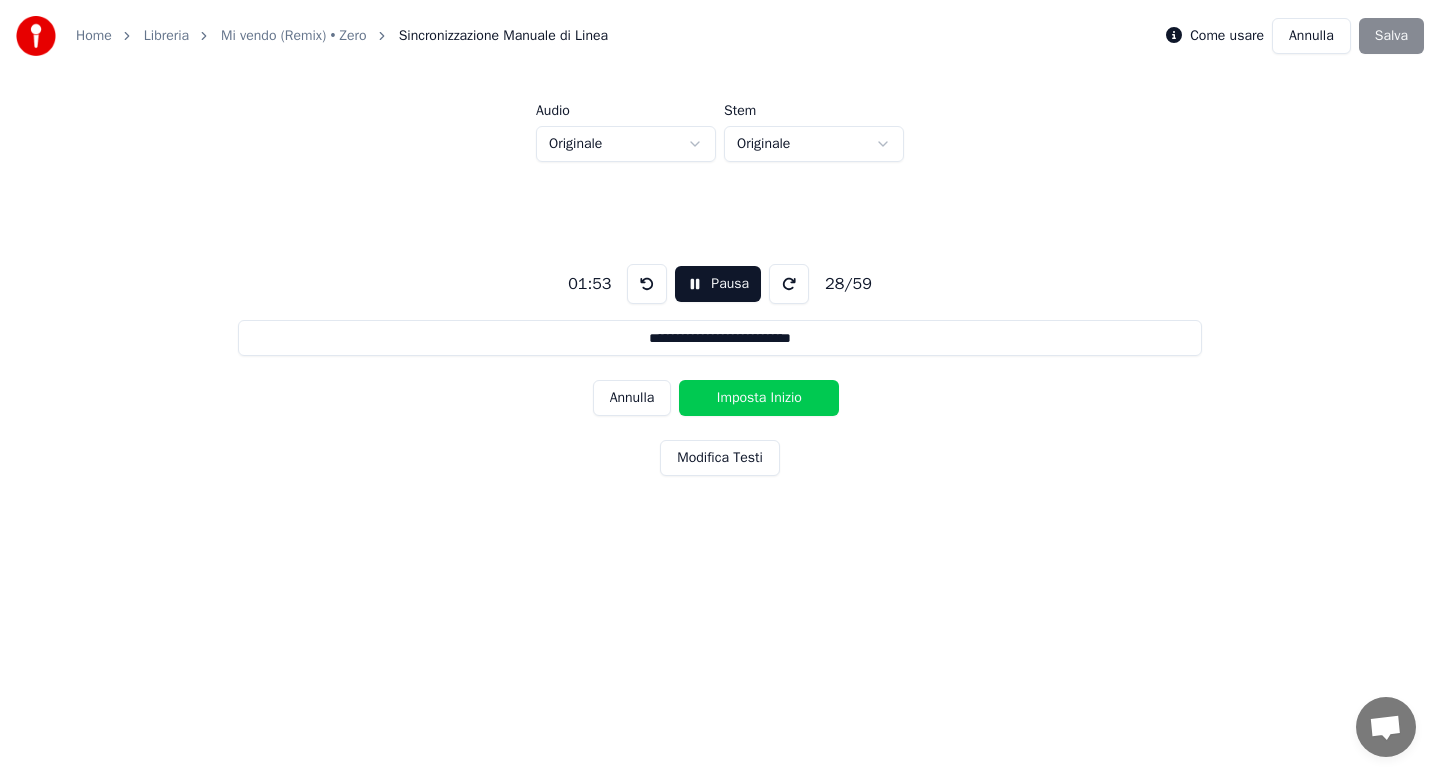 click on "Imposta Inizio" at bounding box center (759, 398) 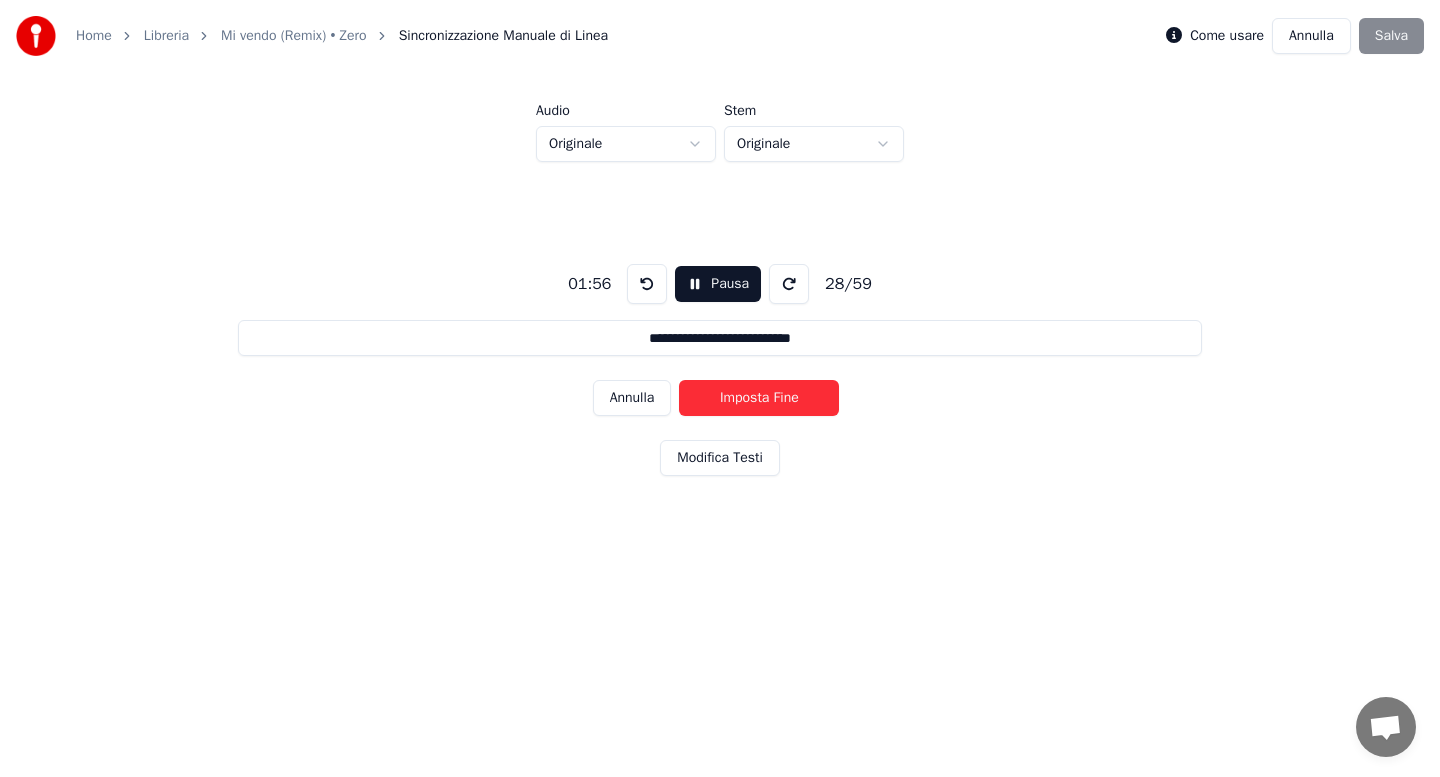 click on "Imposta Fine" at bounding box center (759, 398) 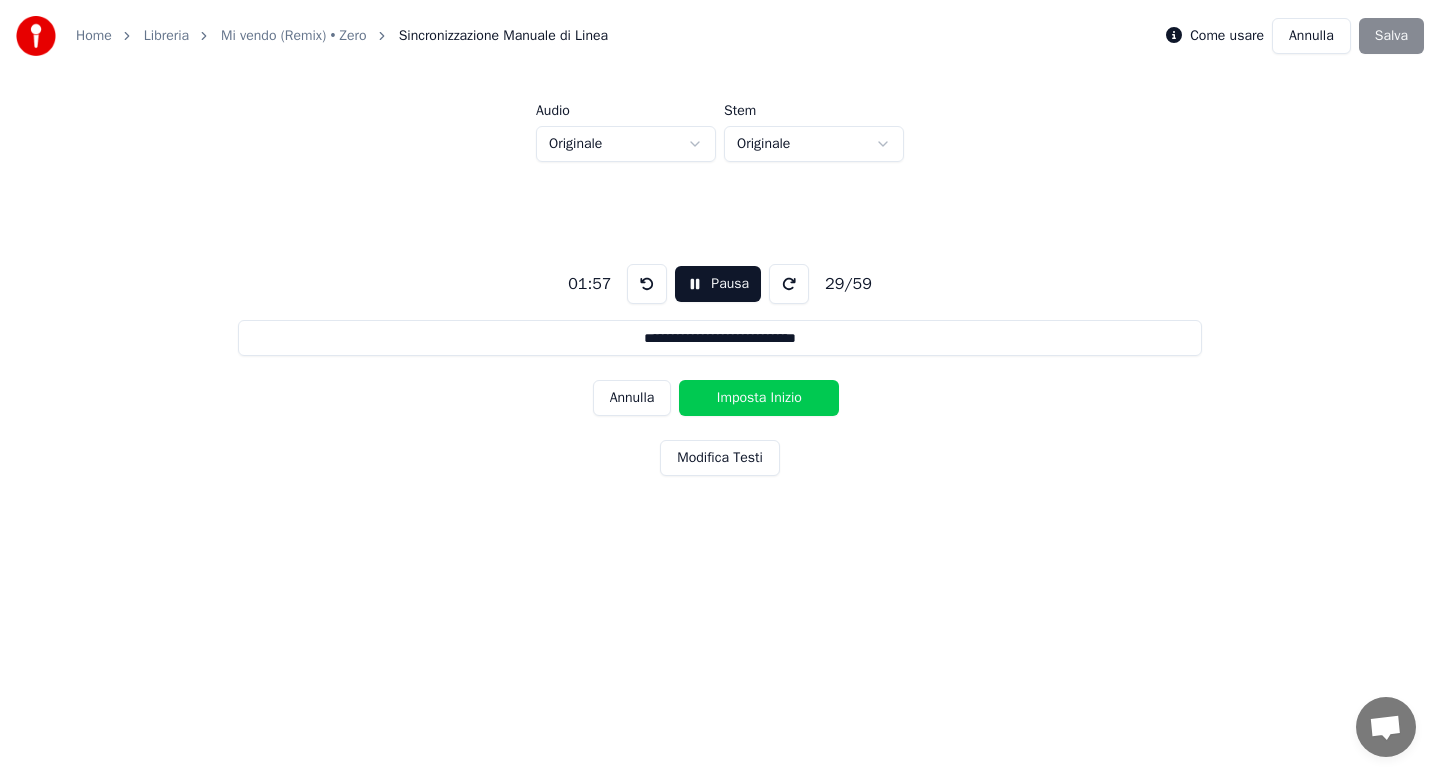 click on "Imposta Inizio" at bounding box center (759, 398) 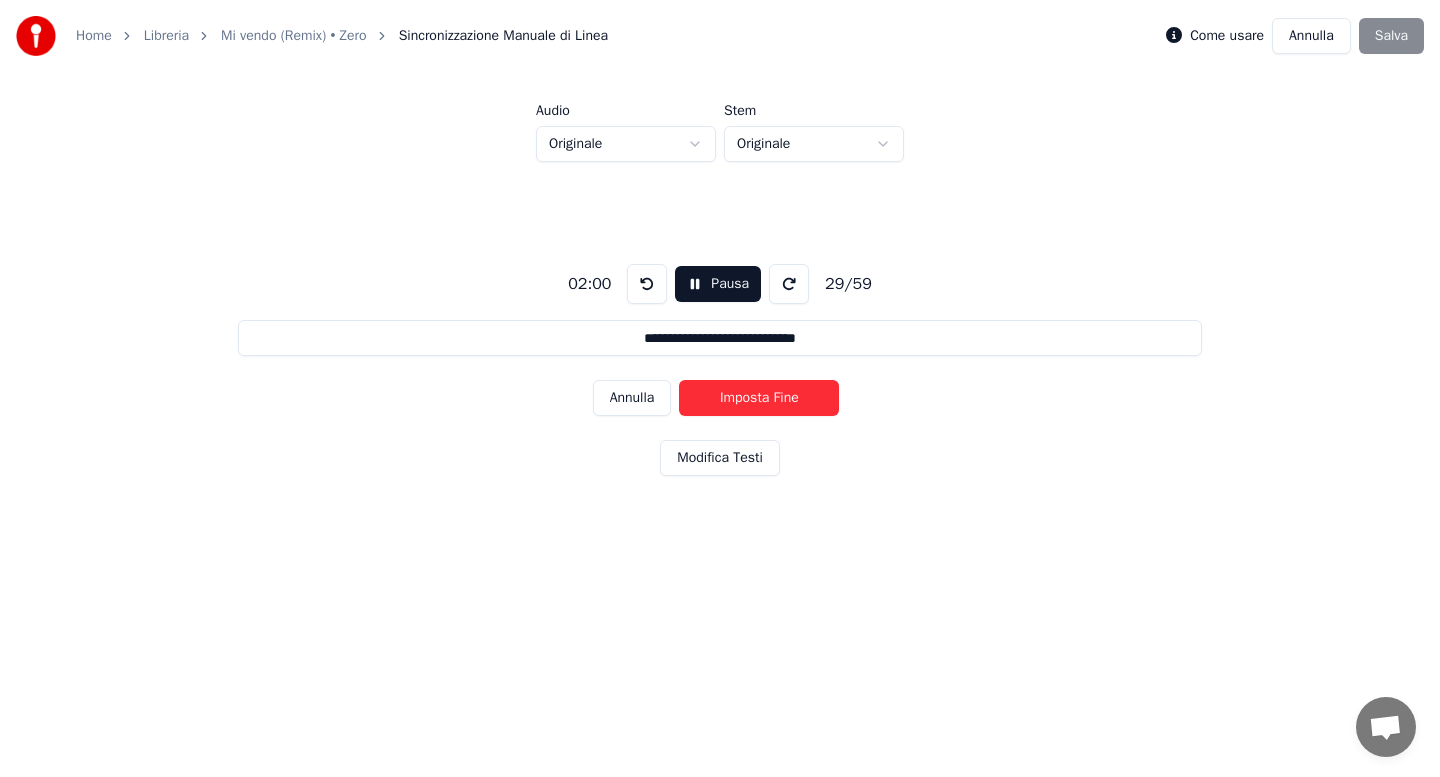 click on "Imposta Fine" at bounding box center [759, 398] 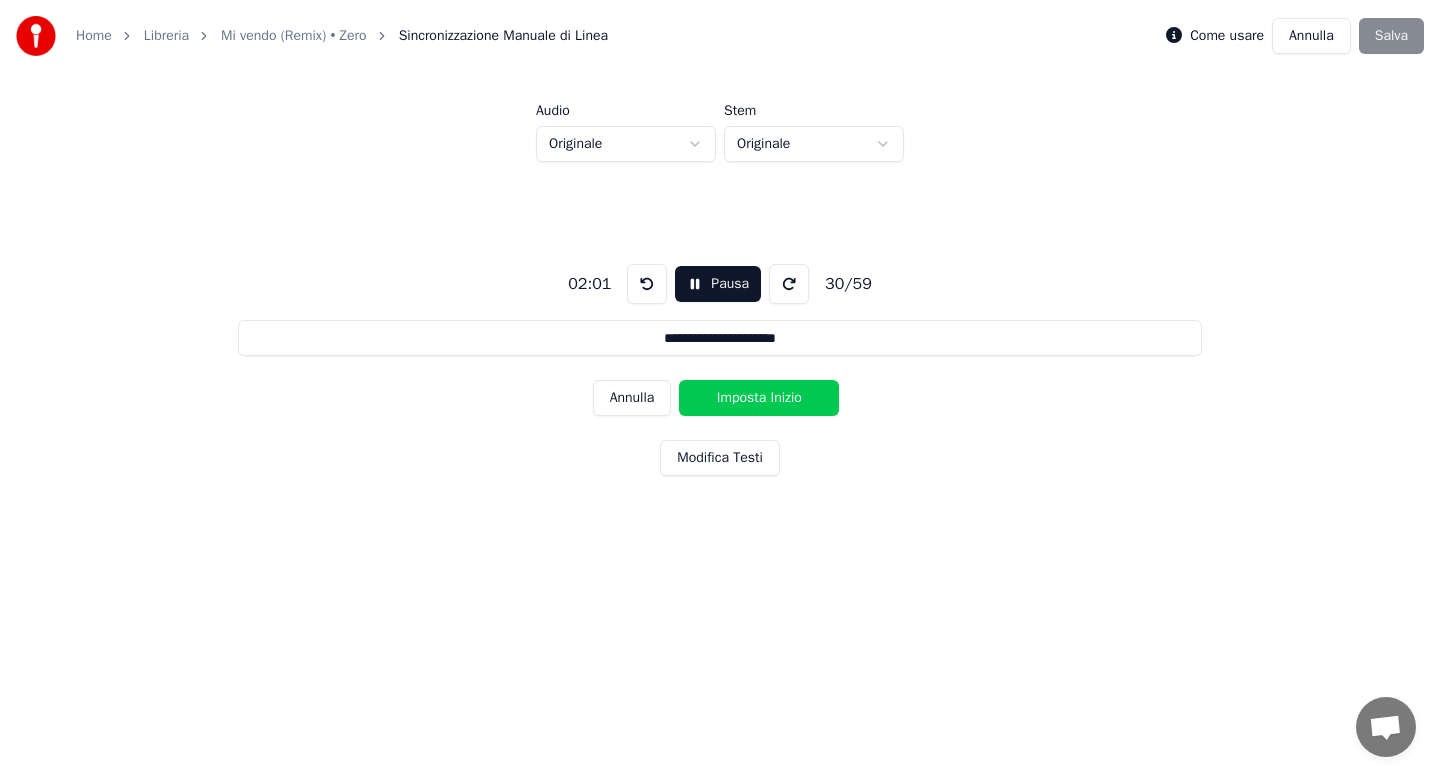click on "Imposta Inizio" at bounding box center (759, 398) 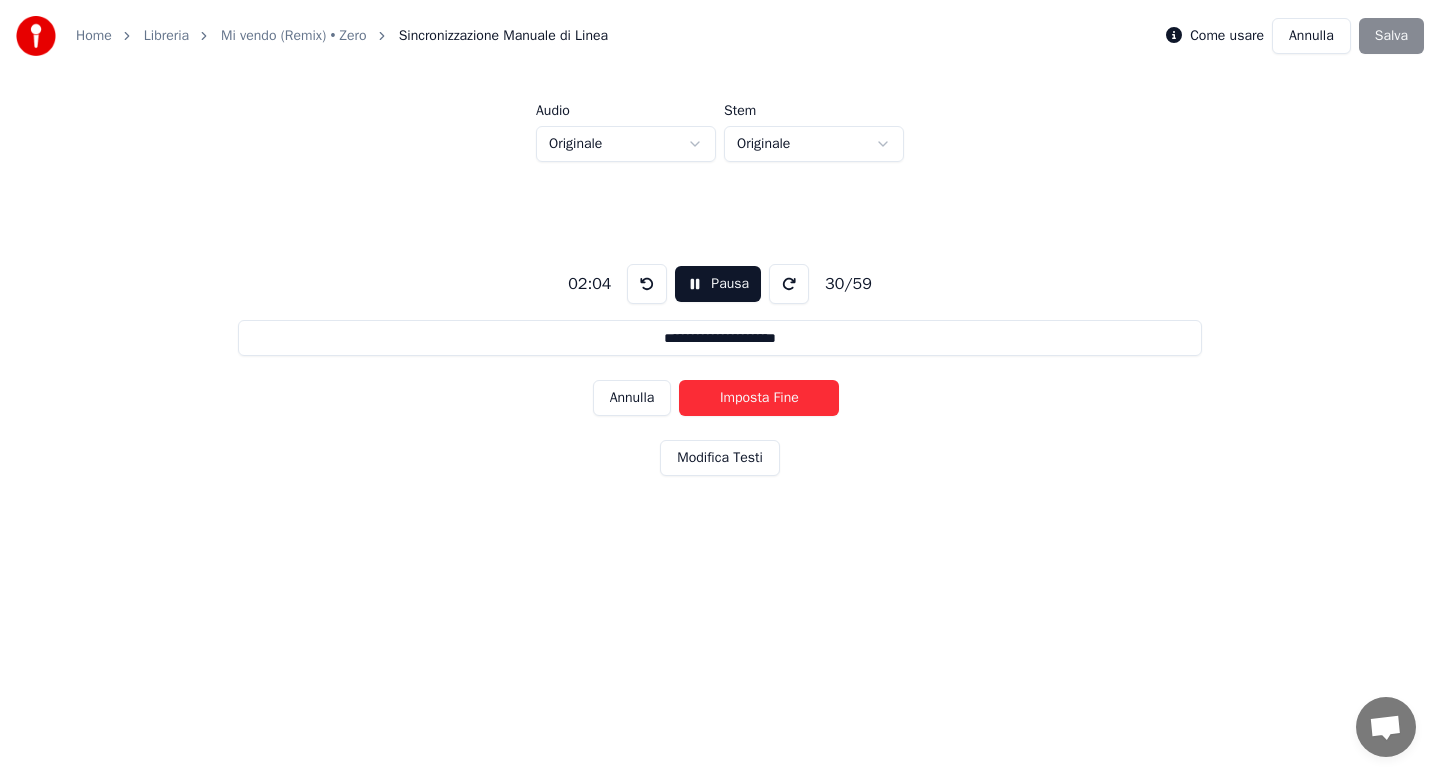 click on "Imposta Fine" at bounding box center (759, 398) 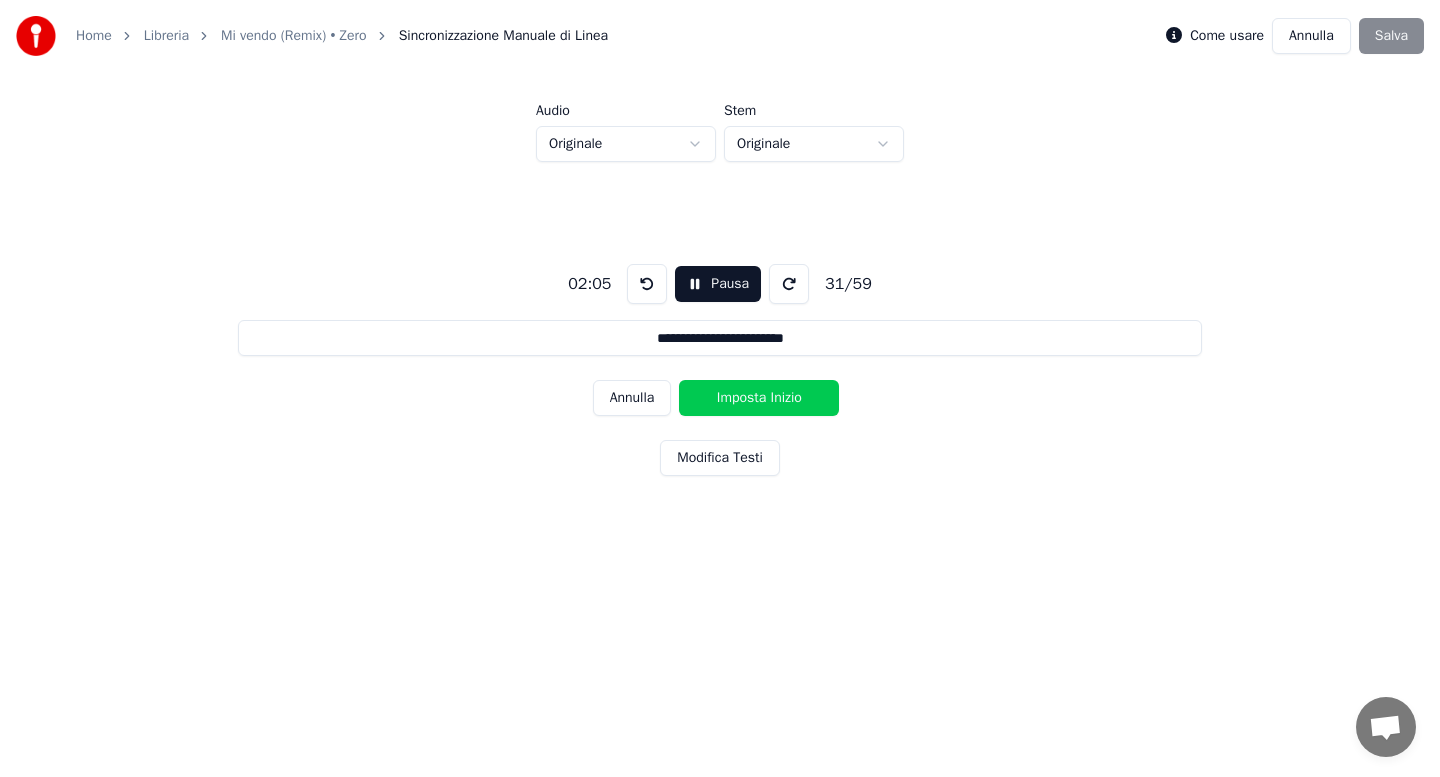 click on "Imposta Inizio" at bounding box center (759, 398) 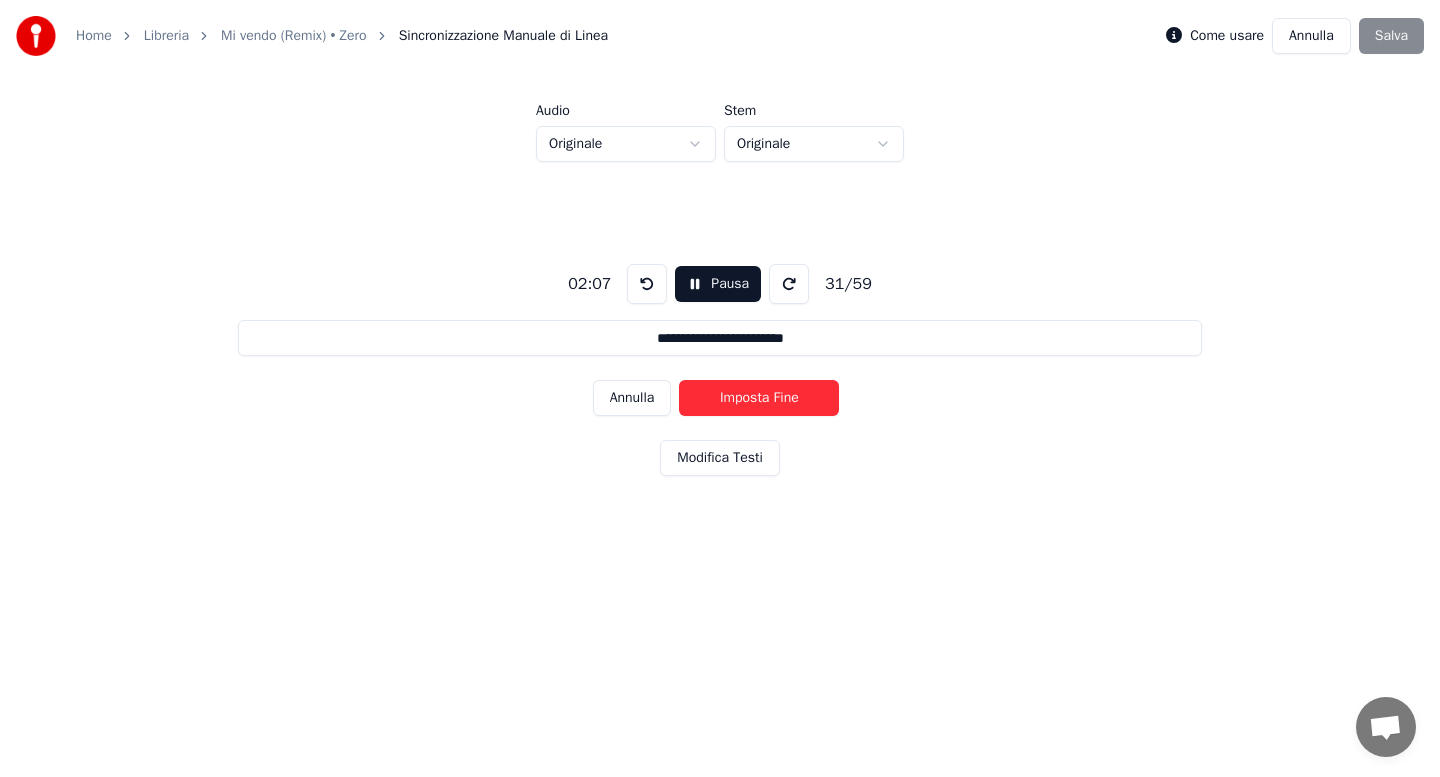 click on "Imposta Fine" at bounding box center (759, 398) 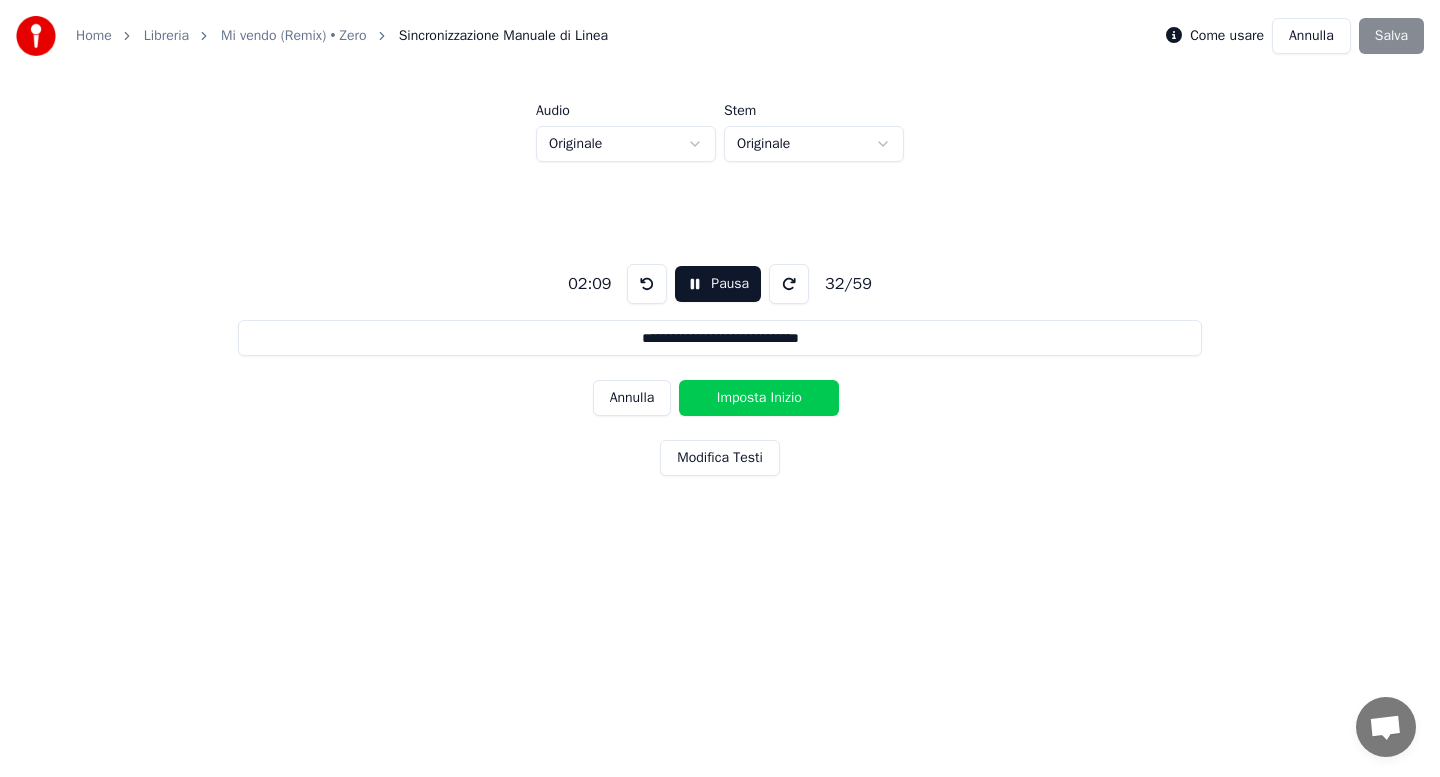 click on "Imposta Inizio" at bounding box center [759, 398] 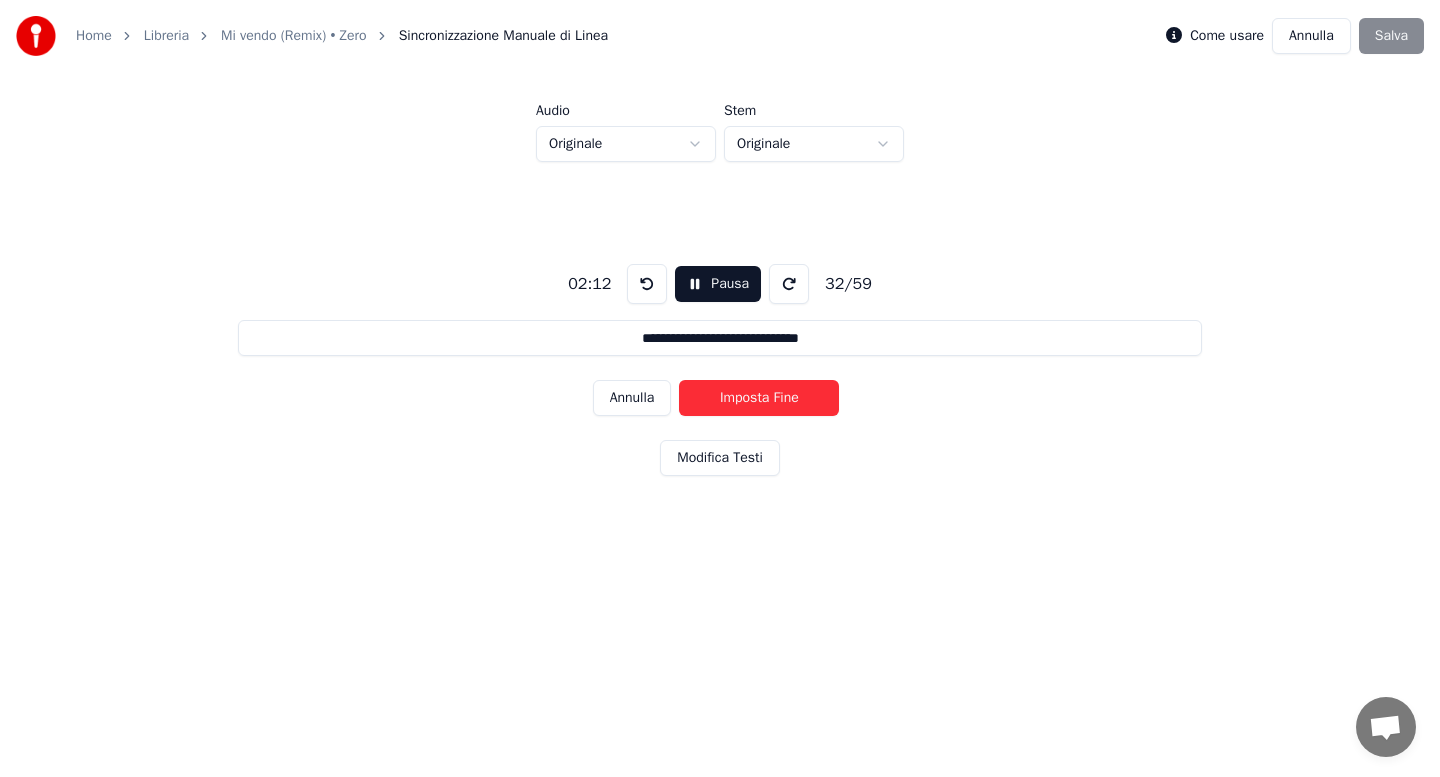 click on "Imposta Fine" at bounding box center (759, 398) 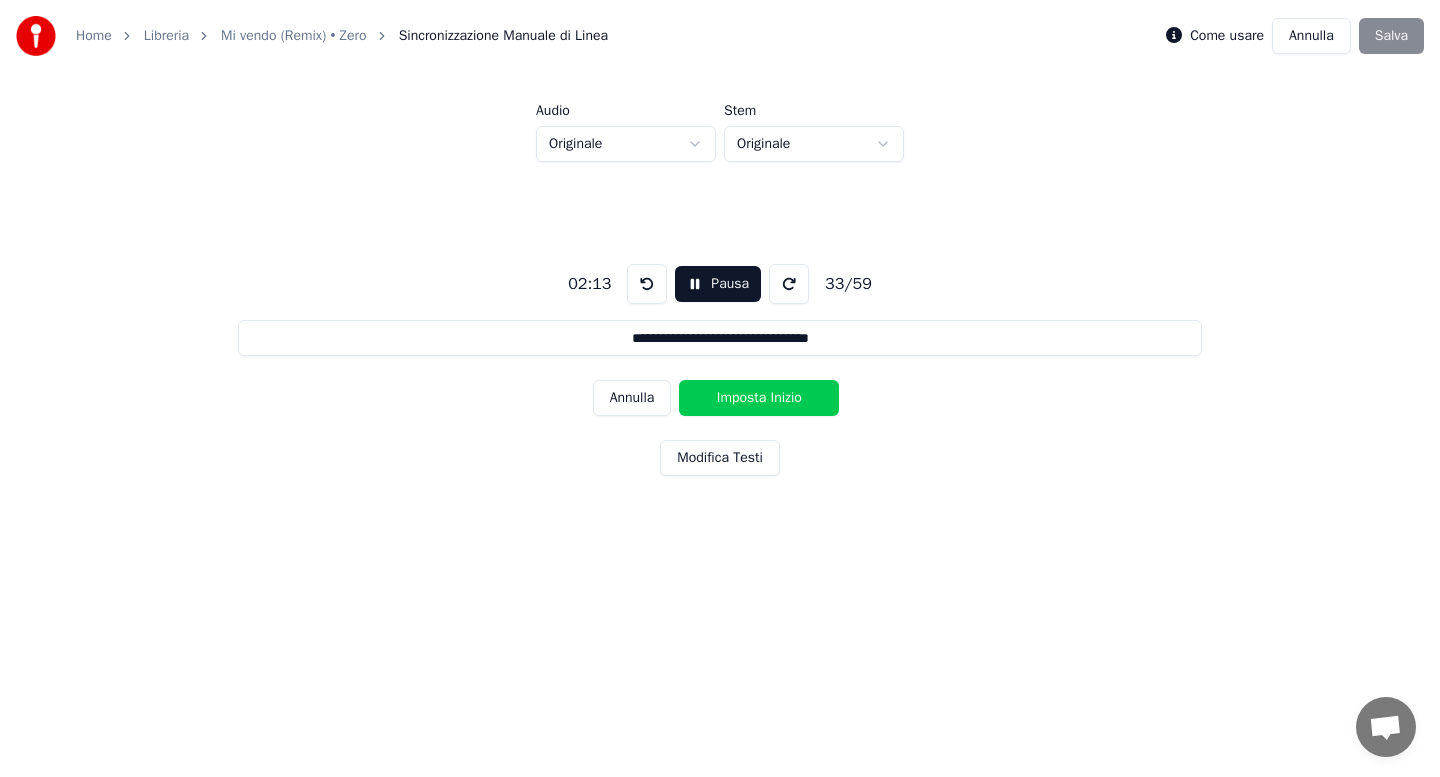 click on "Imposta Inizio" at bounding box center [759, 398] 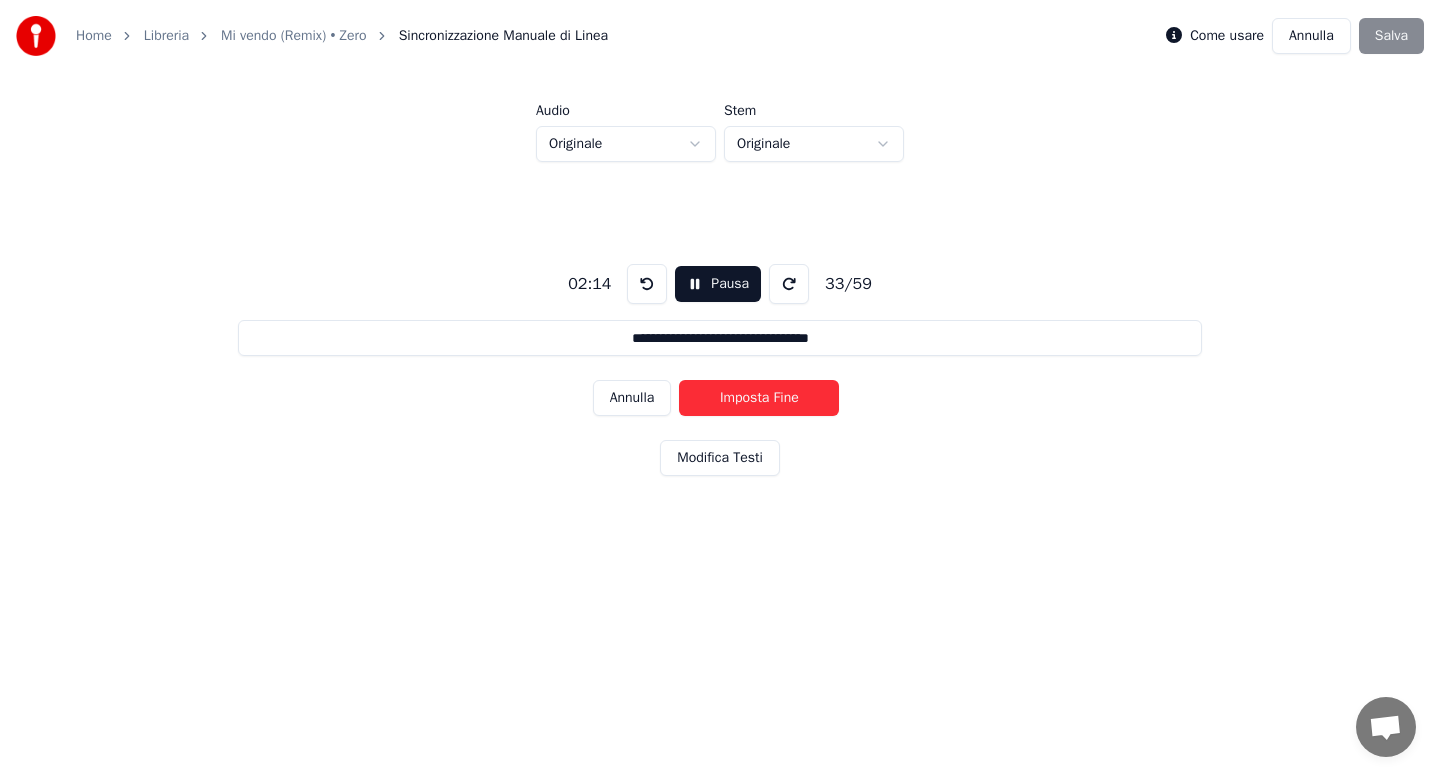 click on "Imposta Fine" at bounding box center [759, 398] 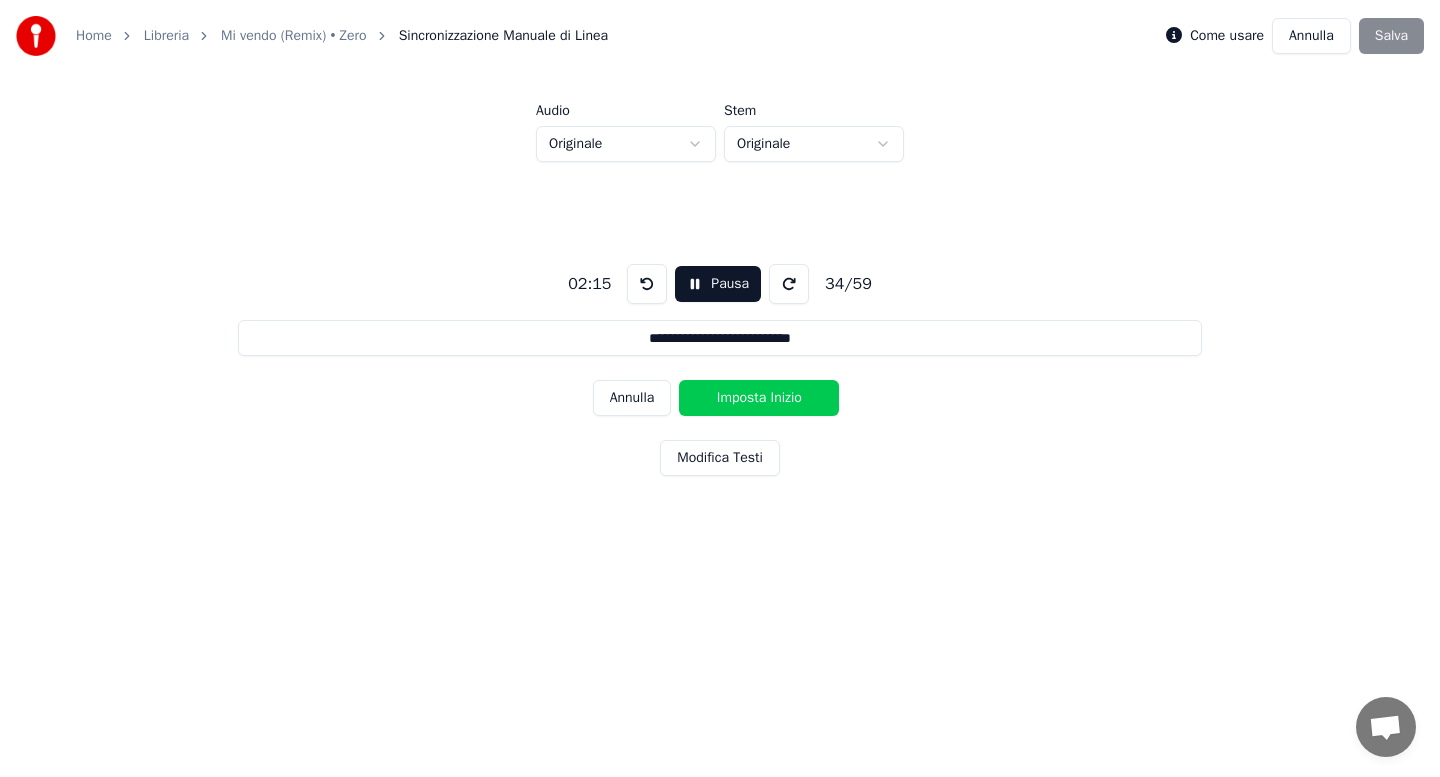 click on "Imposta Inizio" at bounding box center (759, 398) 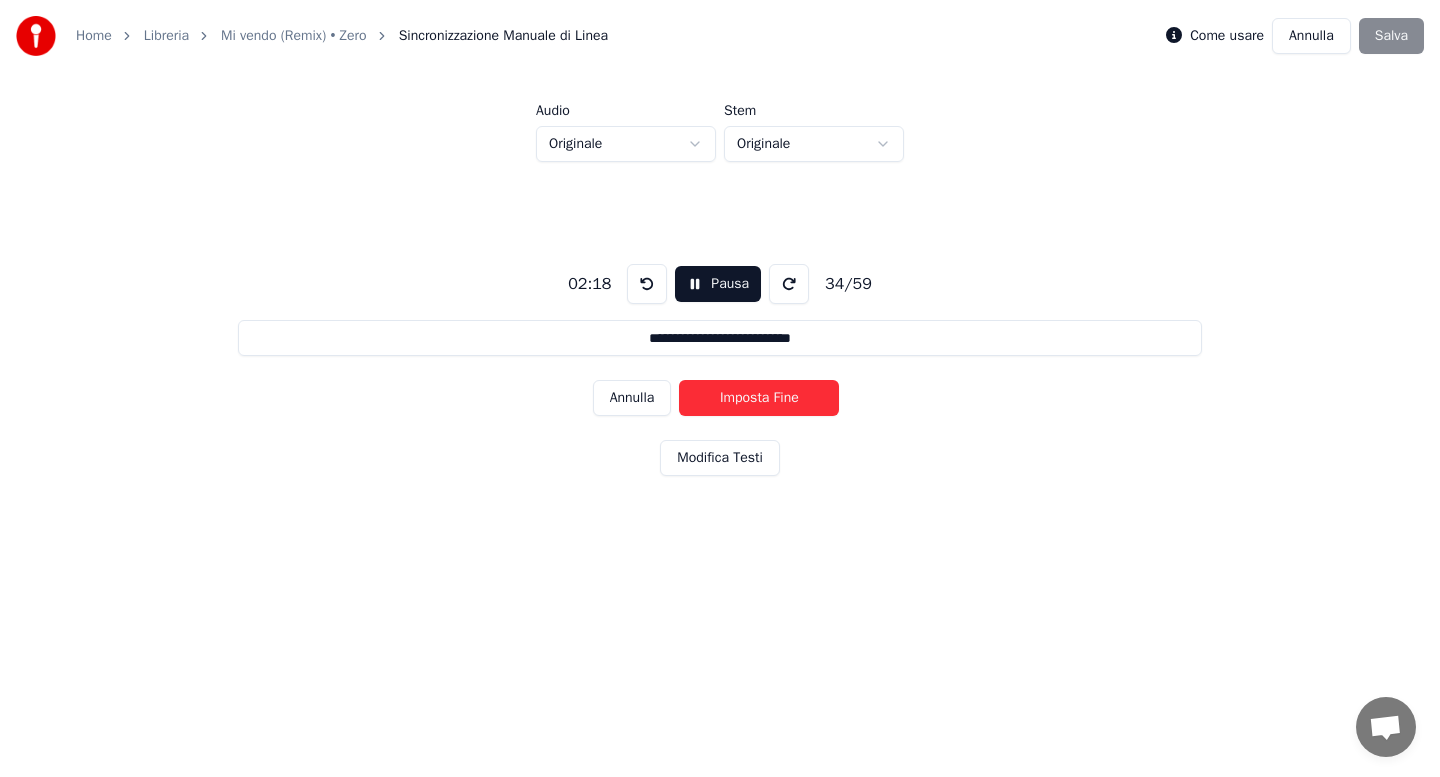 click on "Imposta Fine" at bounding box center [759, 398] 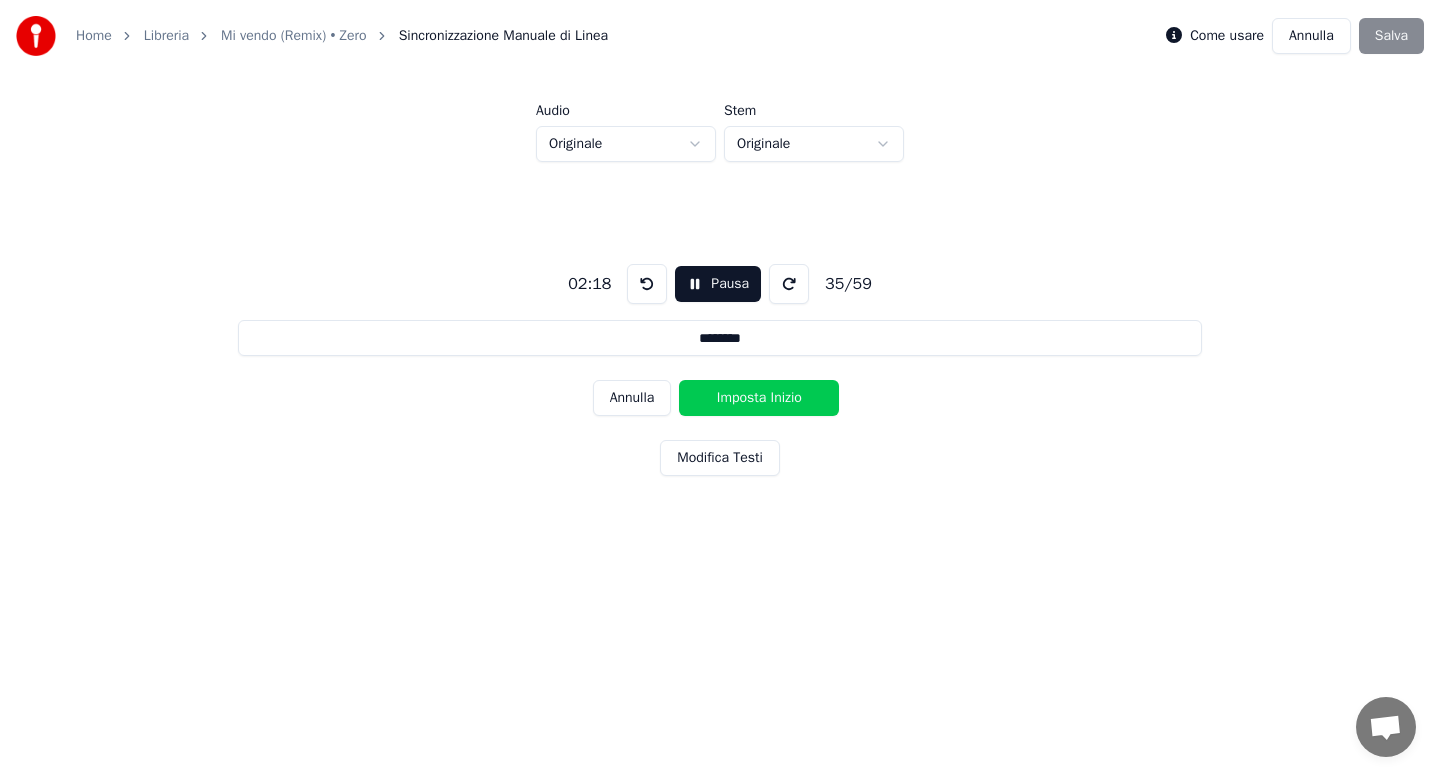 click on "Imposta Inizio" at bounding box center (759, 398) 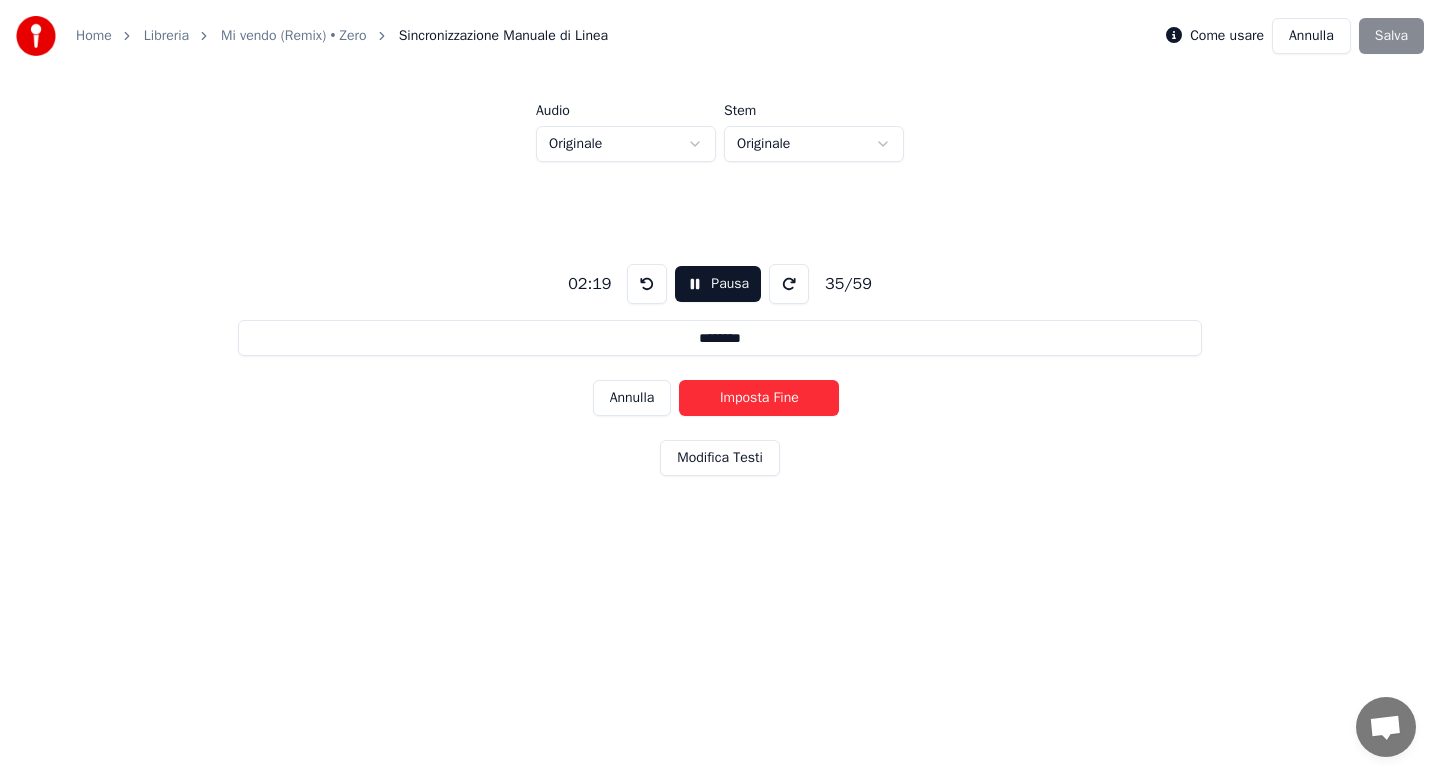 click on "Imposta Fine" at bounding box center (759, 398) 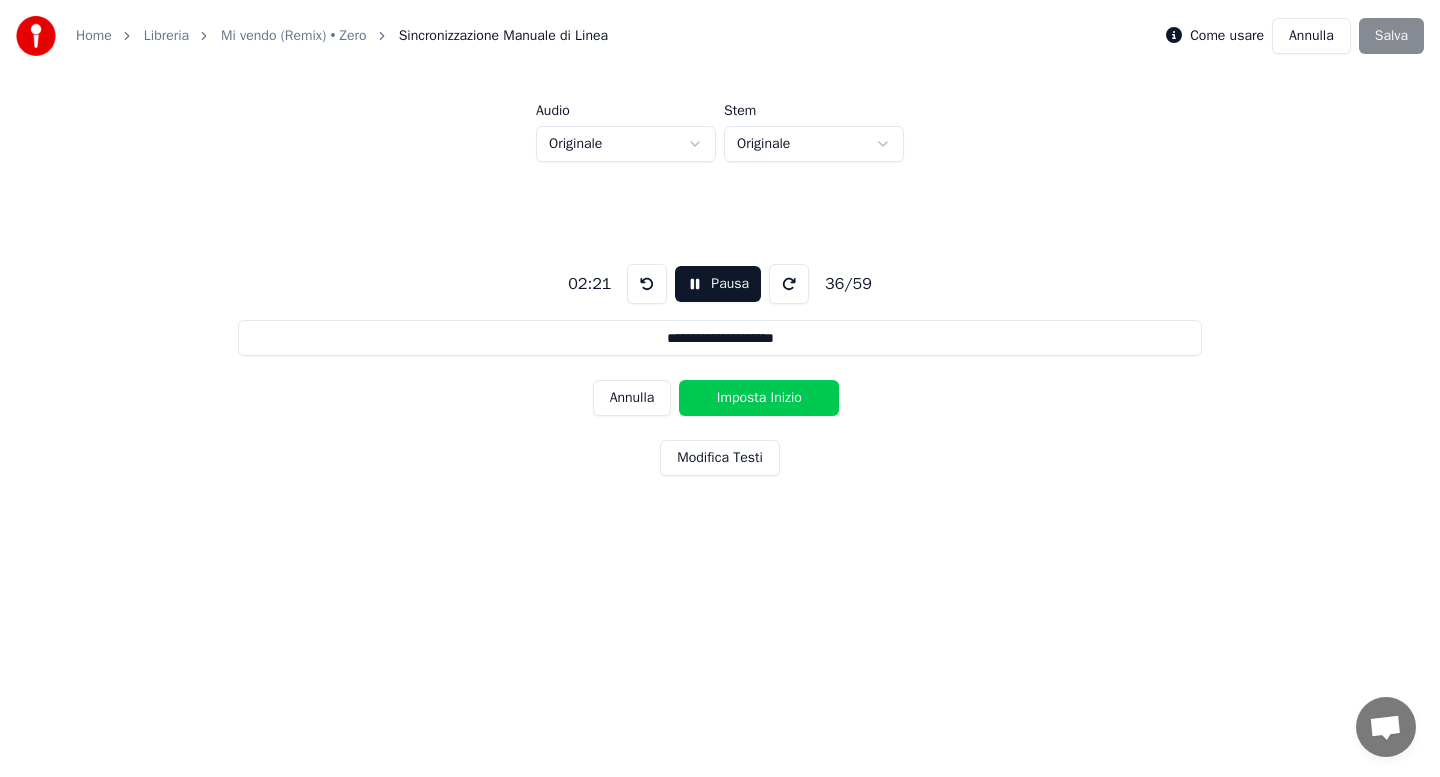 click on "Imposta Inizio" at bounding box center (759, 398) 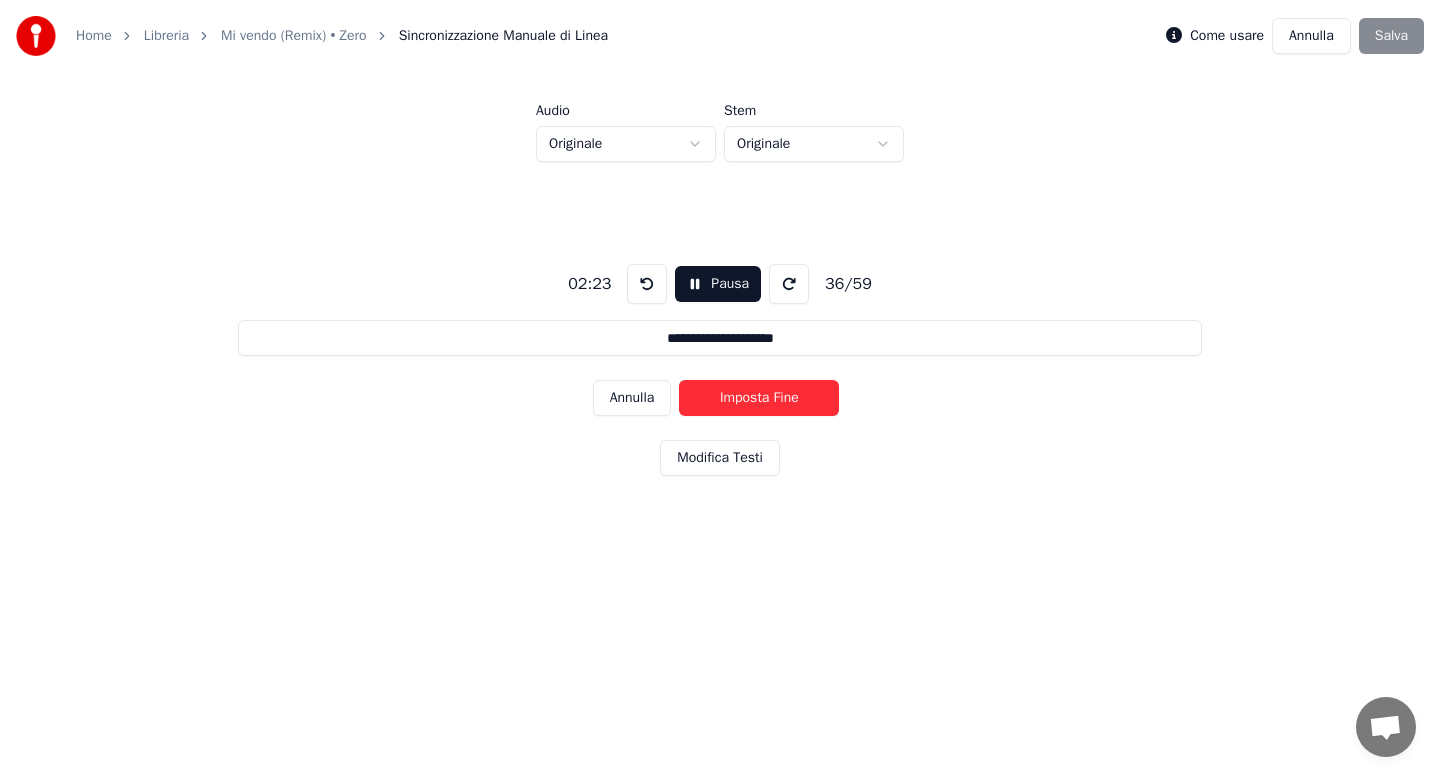 click on "Imposta Fine" at bounding box center (759, 398) 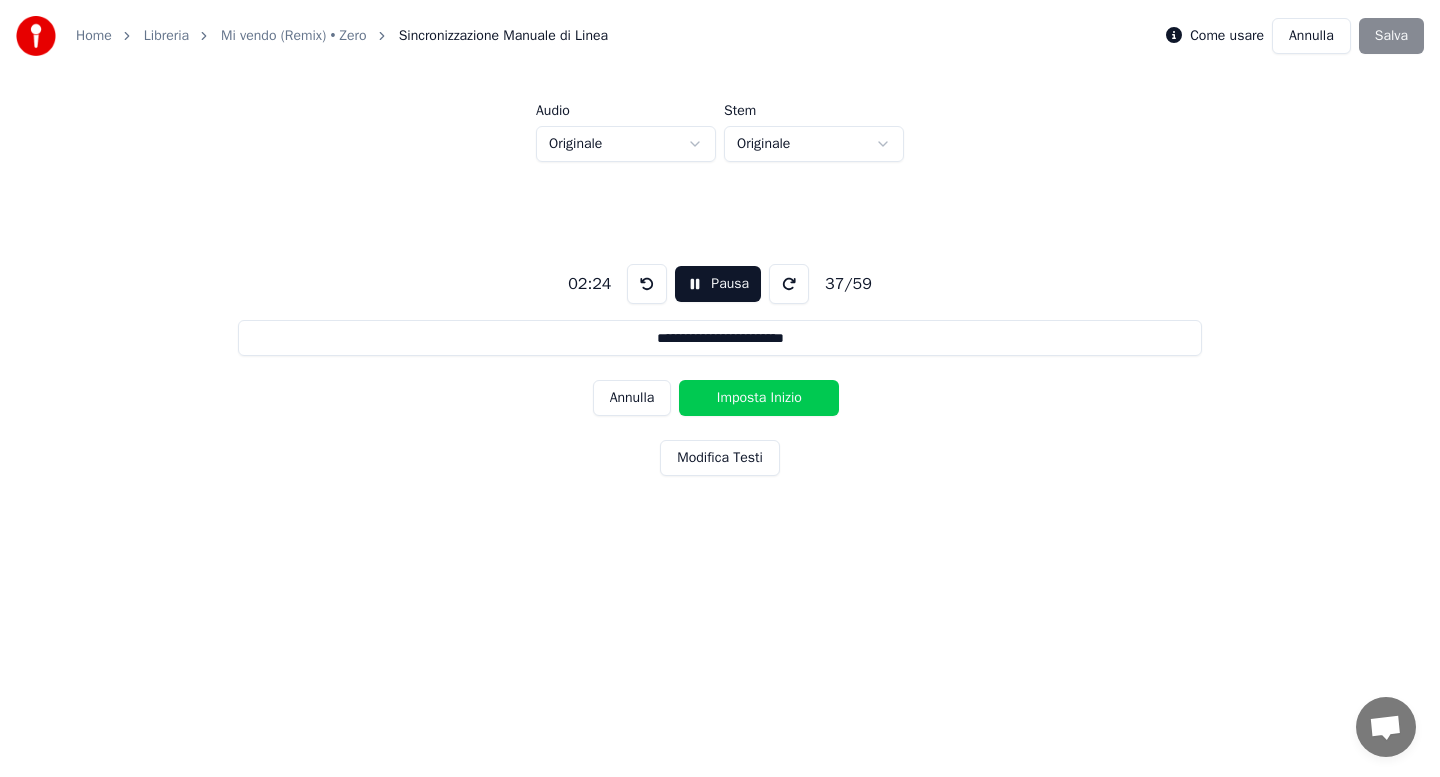 click on "Imposta Inizio" at bounding box center (759, 398) 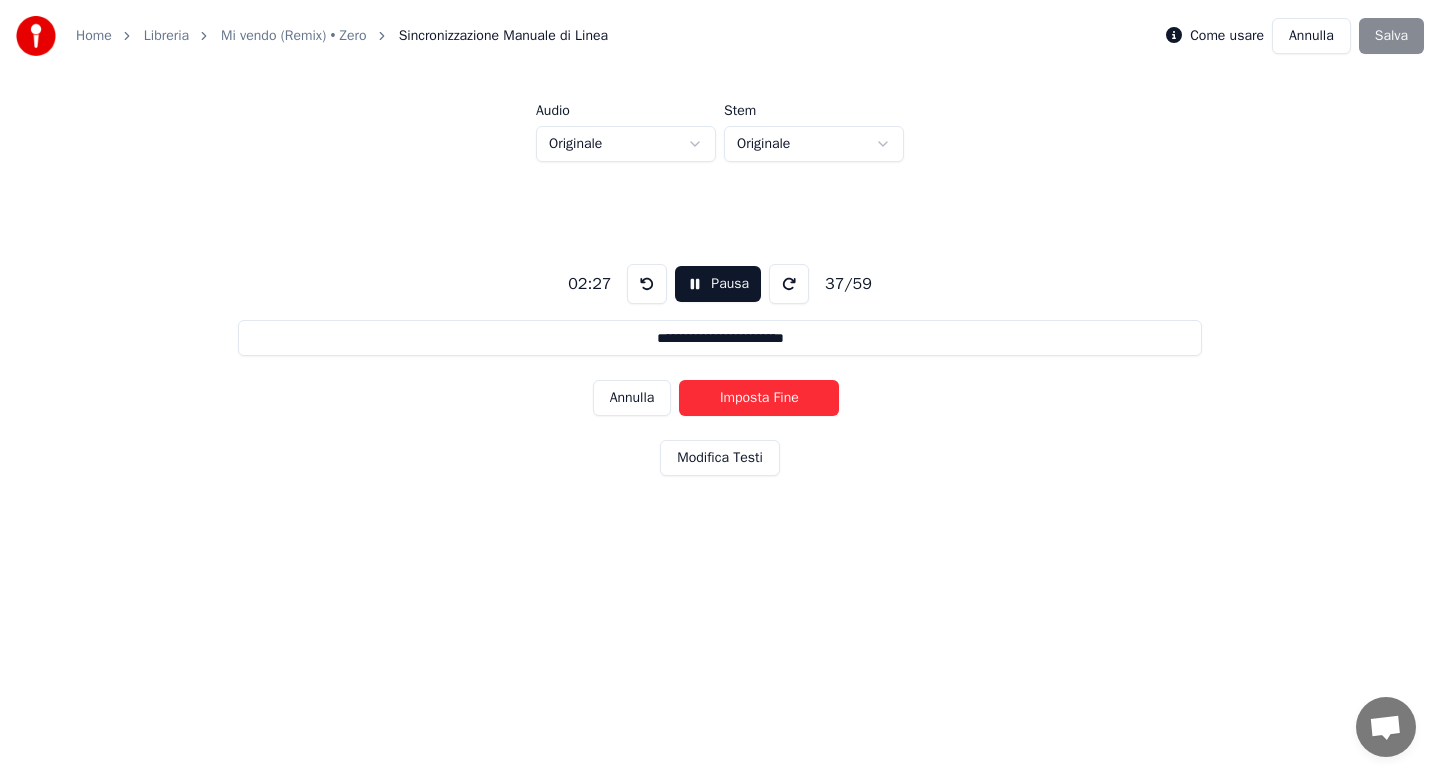 click on "Imposta Fine" at bounding box center [759, 398] 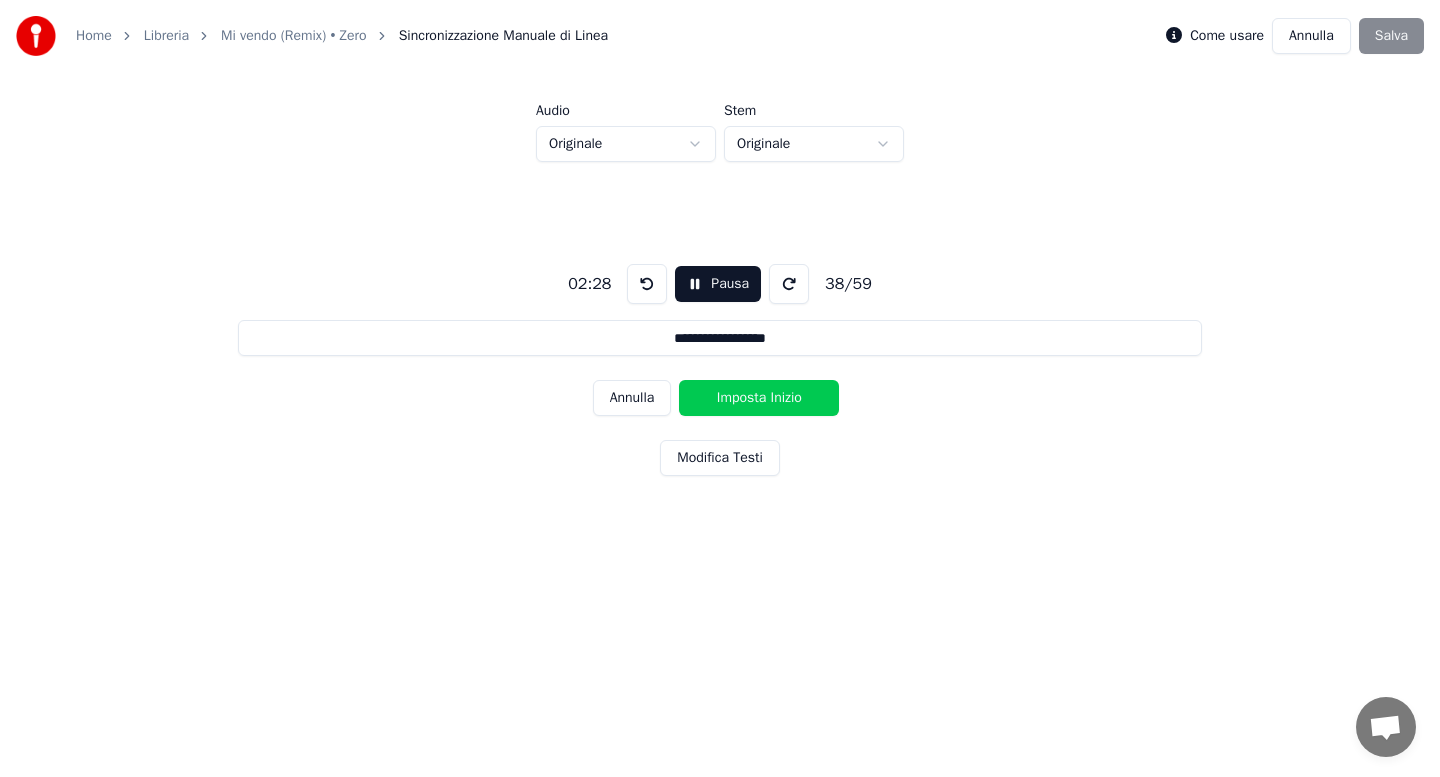 click on "Imposta Inizio" at bounding box center (759, 398) 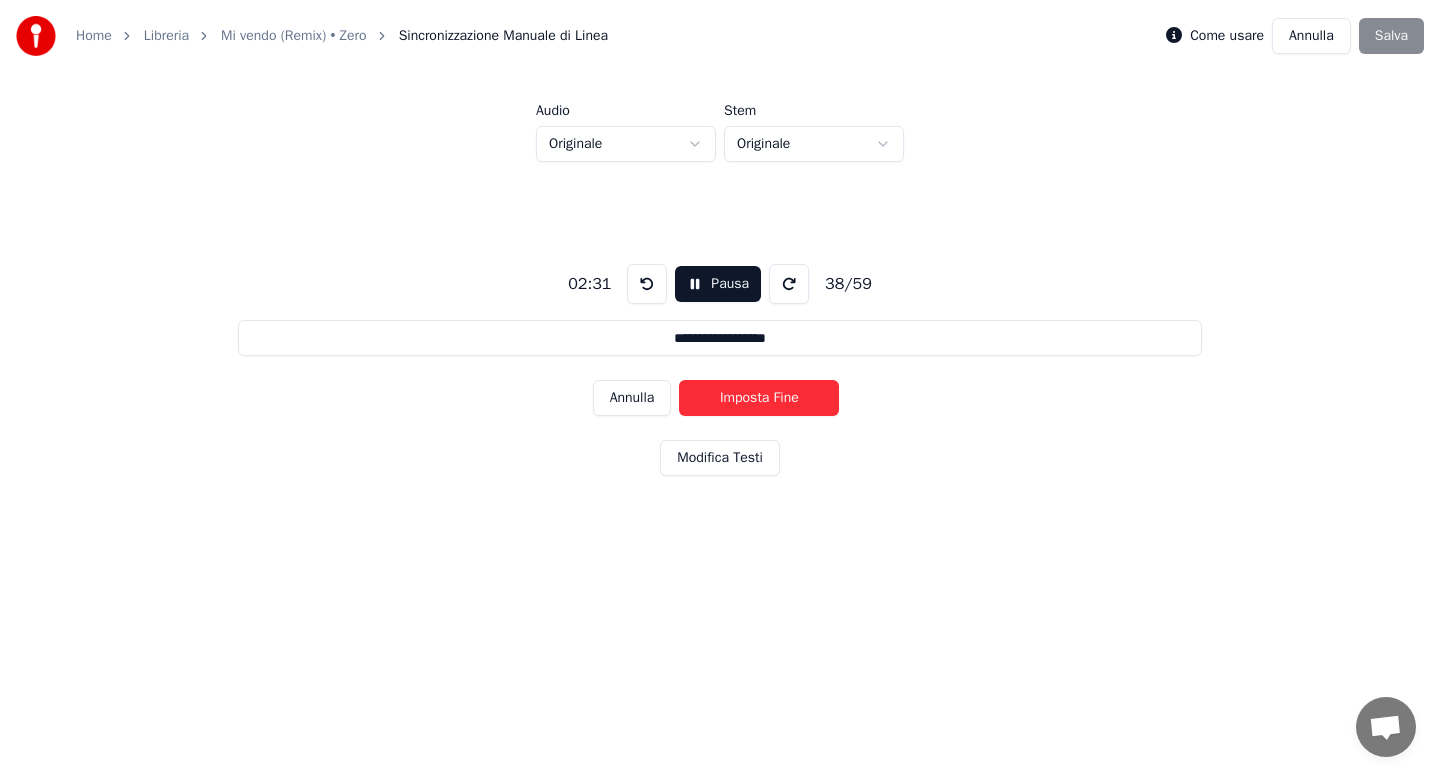 click on "Imposta Fine" at bounding box center [759, 398] 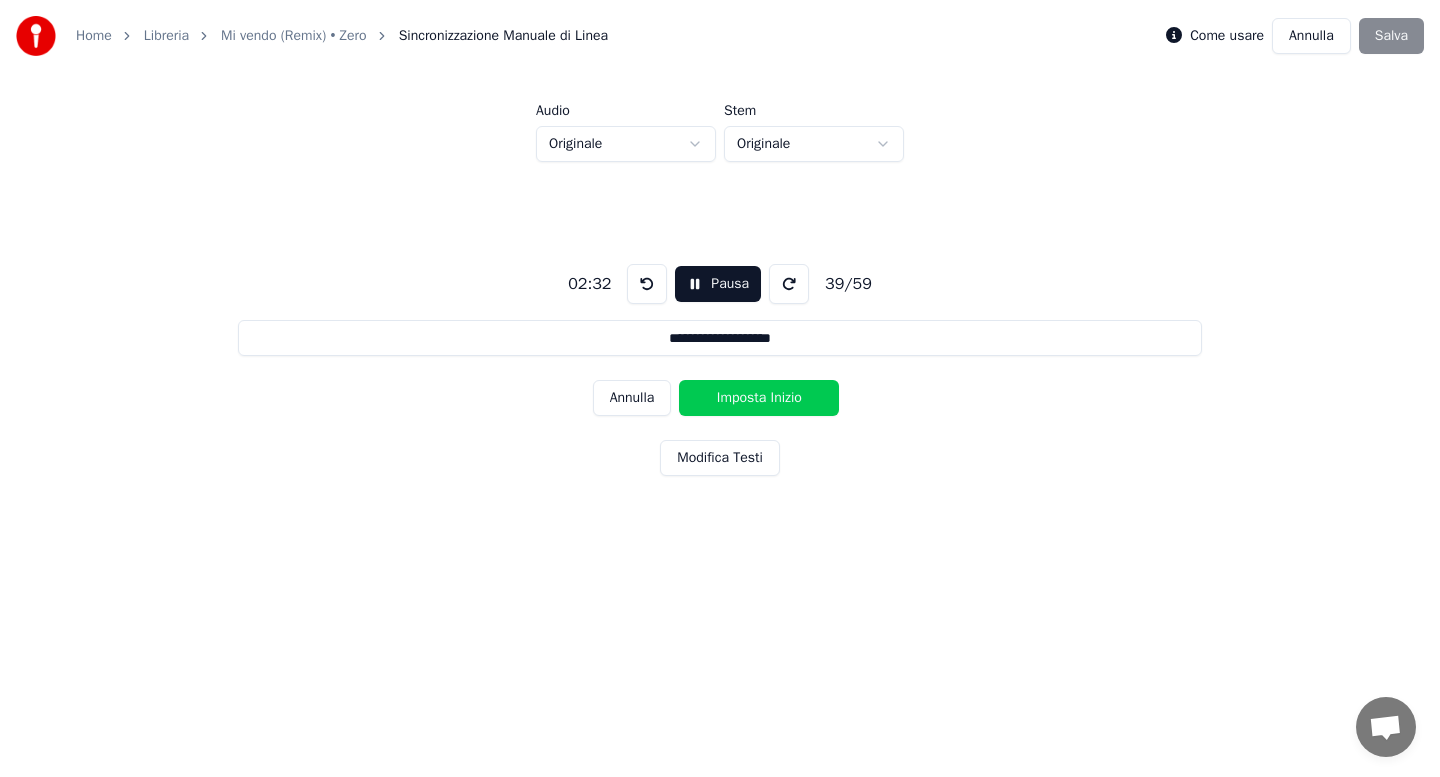 click on "Imposta Inizio" at bounding box center (759, 398) 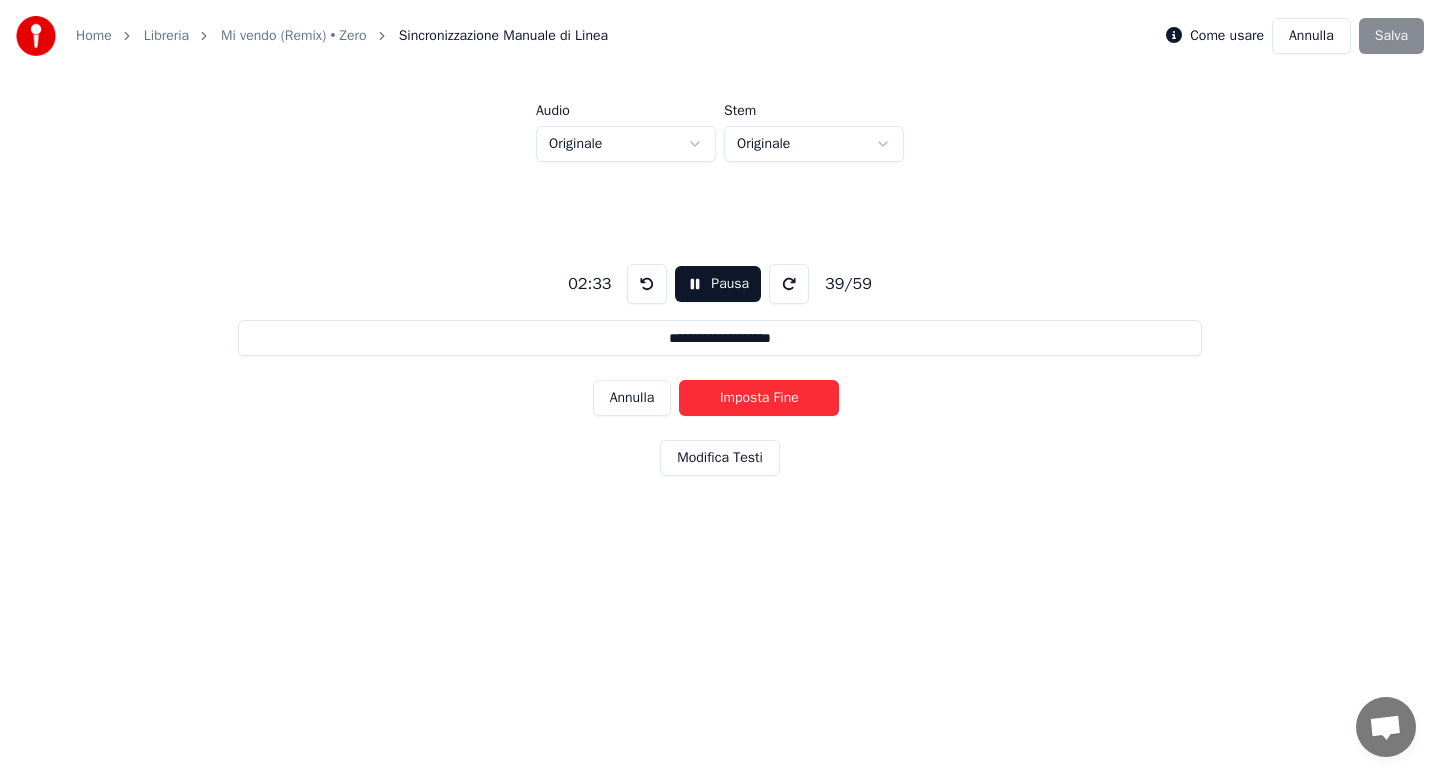 click on "Imposta Fine" at bounding box center (759, 398) 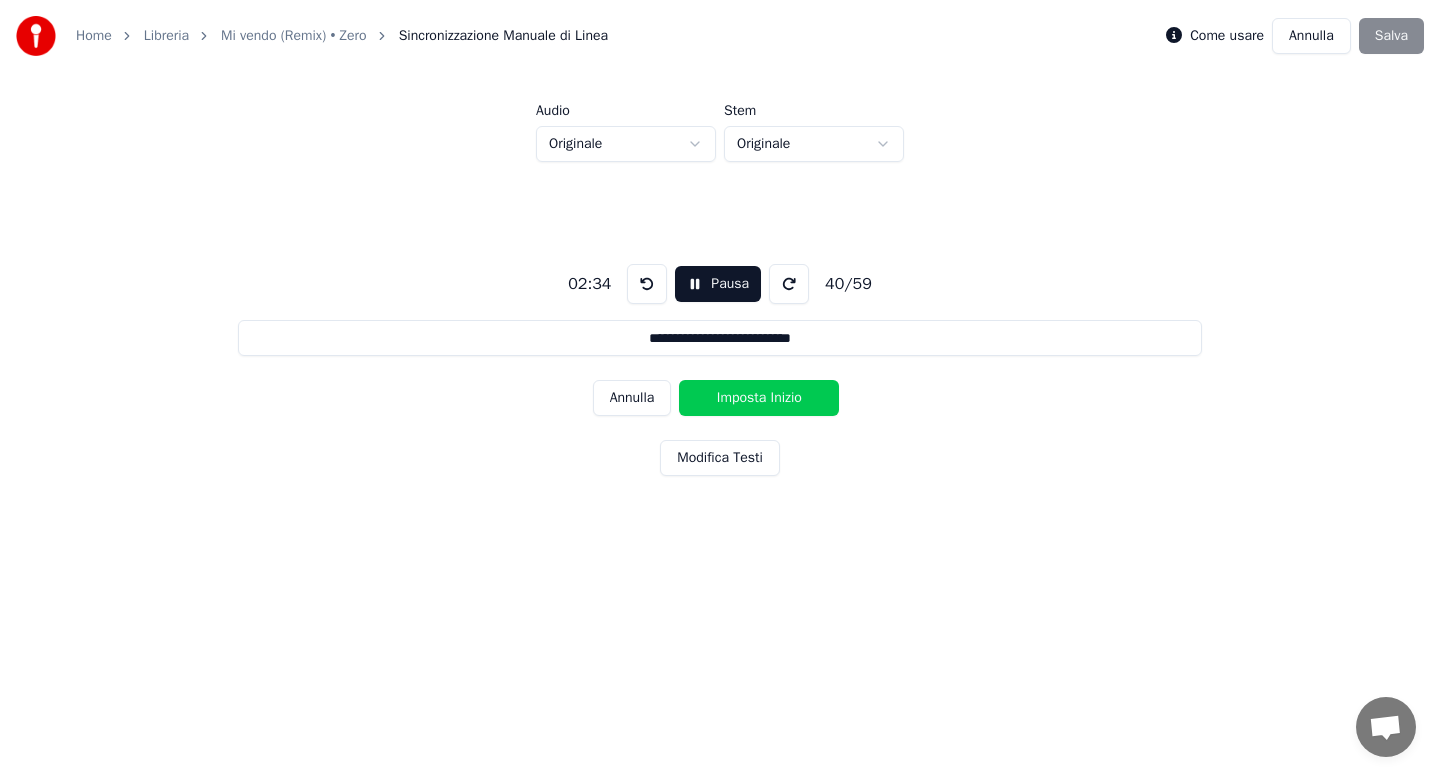 click on "Imposta Inizio" at bounding box center [759, 398] 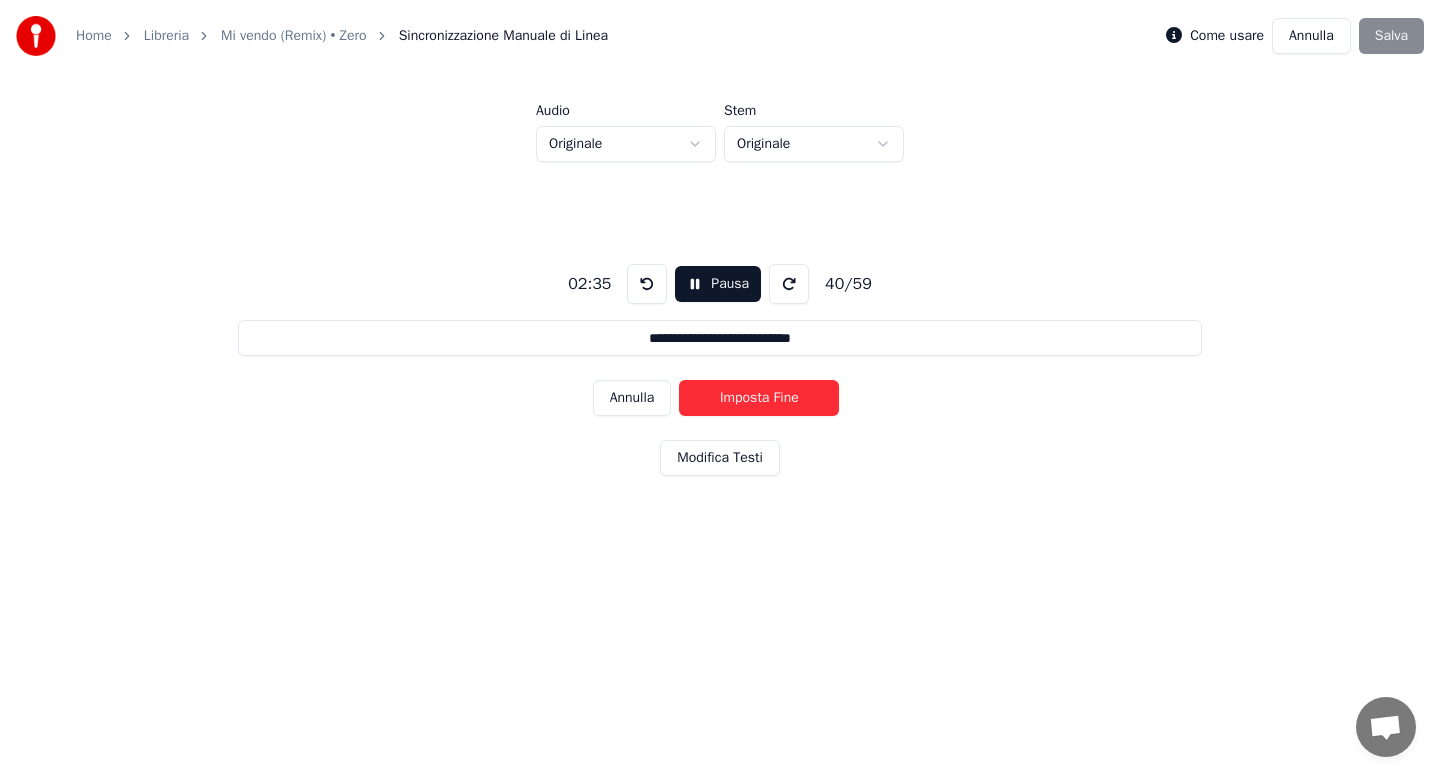 click on "Imposta Fine" at bounding box center (759, 398) 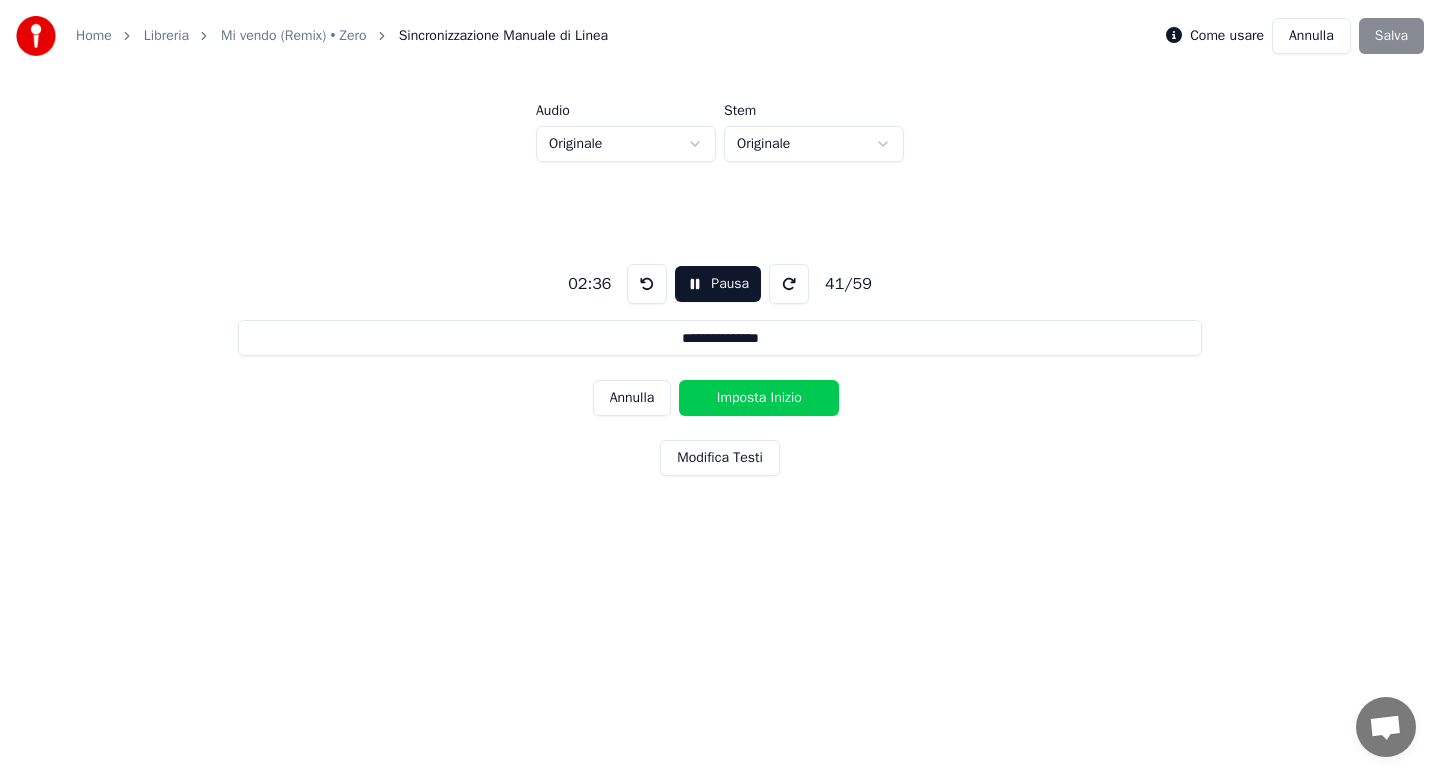 click on "Imposta Inizio" at bounding box center (759, 398) 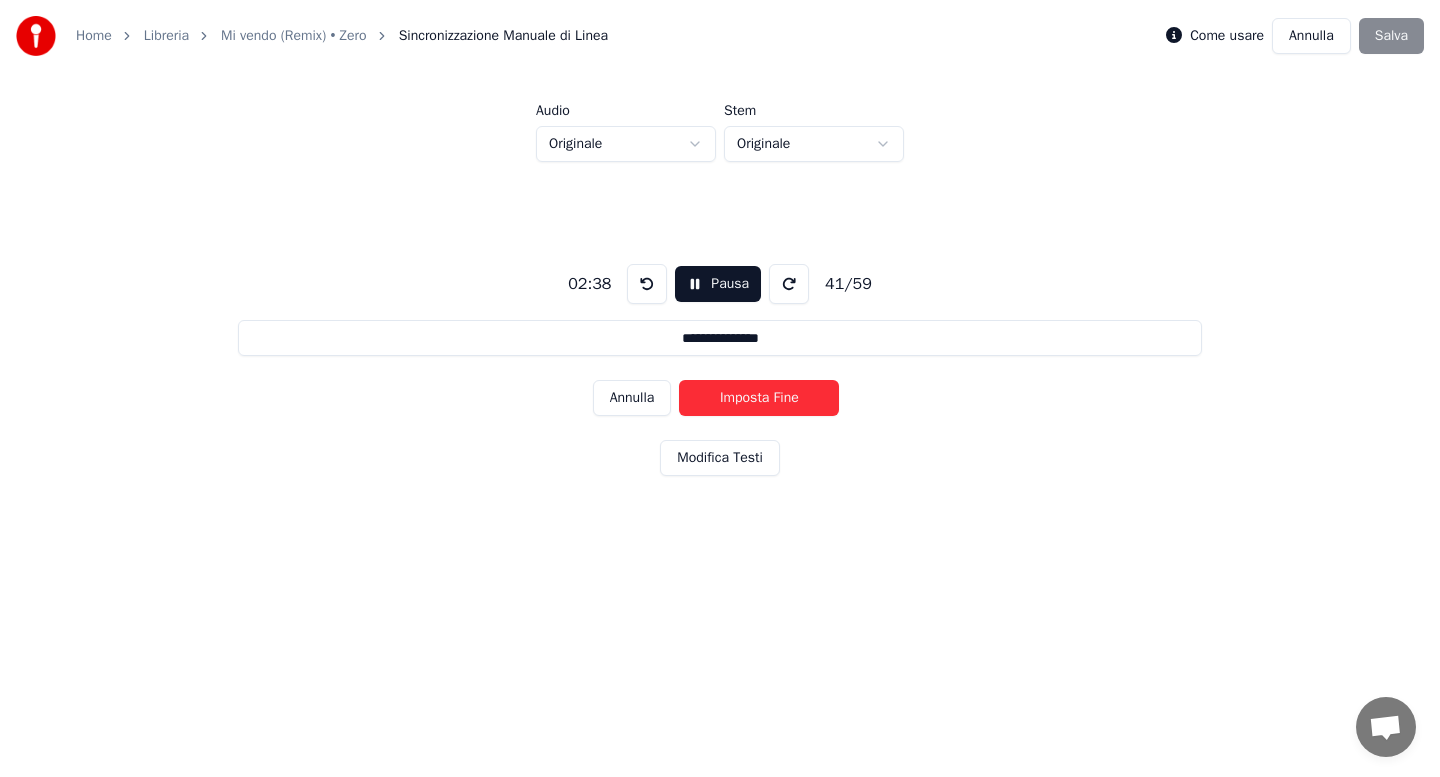 click on "Imposta Fine" at bounding box center (759, 398) 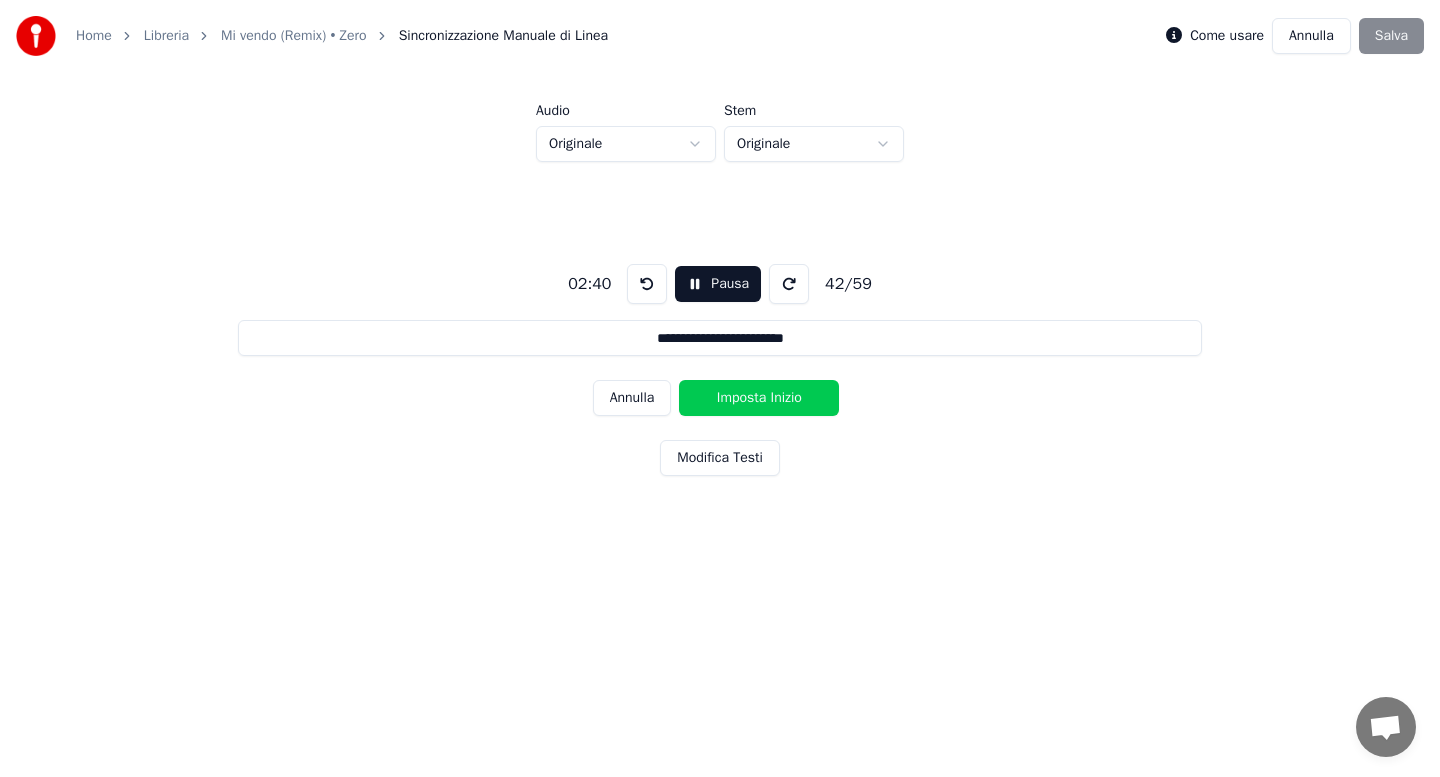 click on "Imposta Inizio" at bounding box center (759, 398) 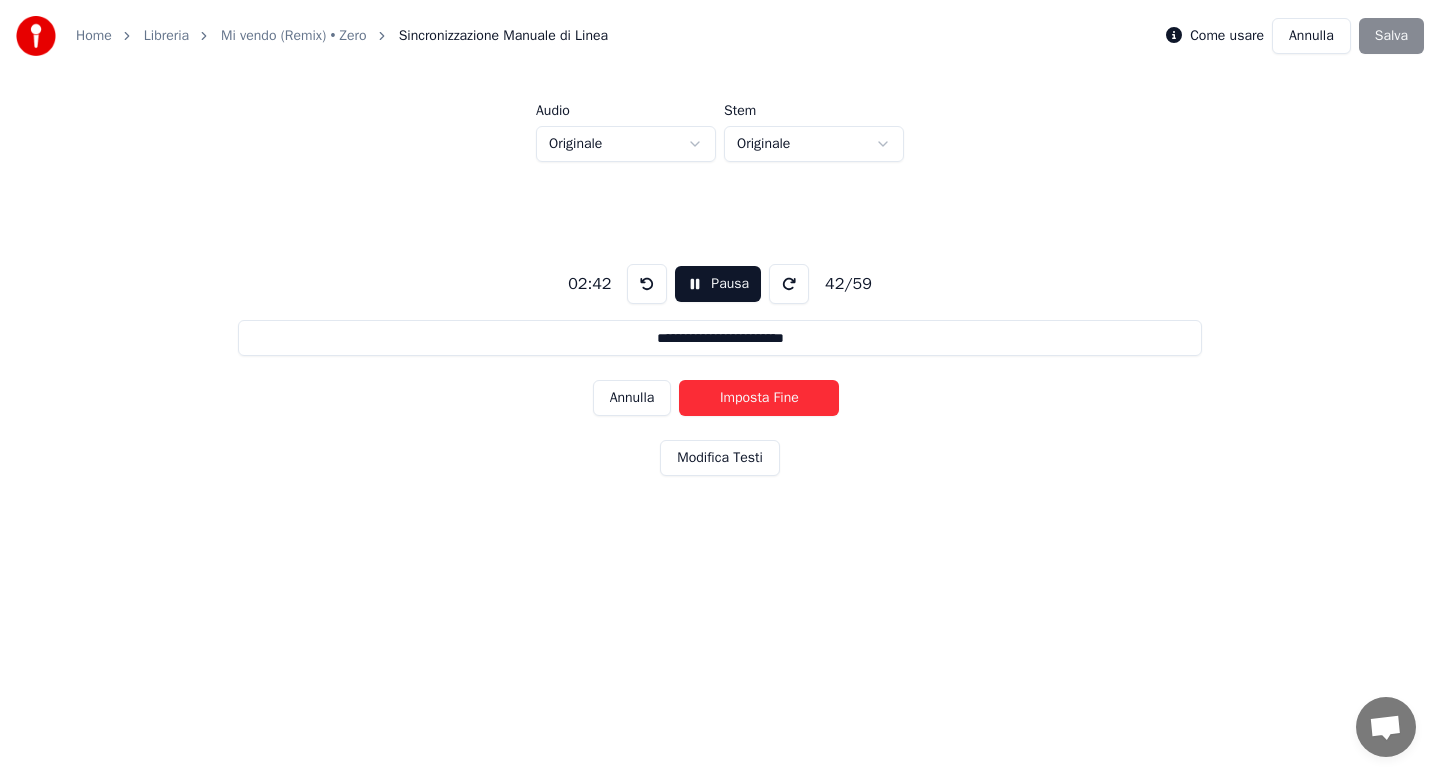 click on "Imposta Fine" at bounding box center (759, 398) 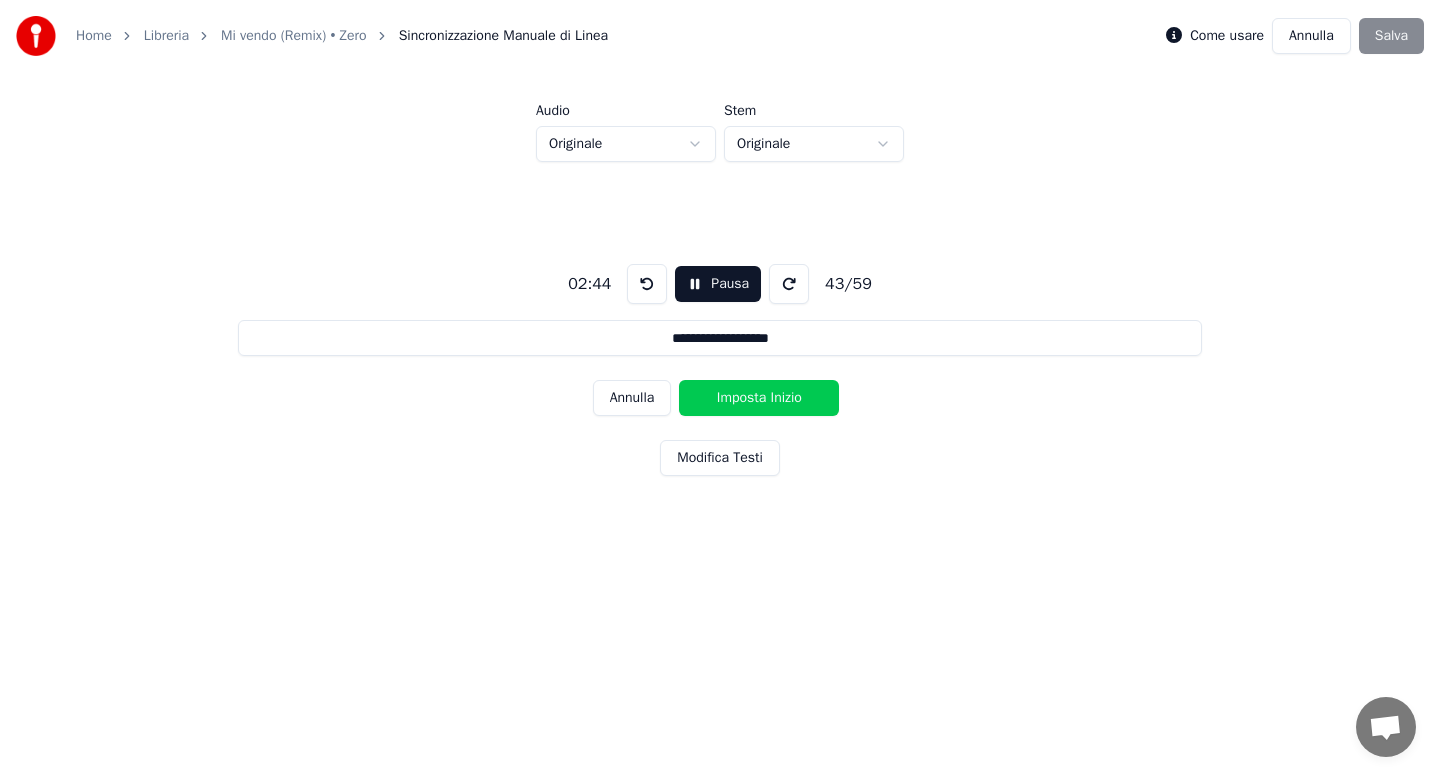 click on "Imposta Inizio" at bounding box center [759, 398] 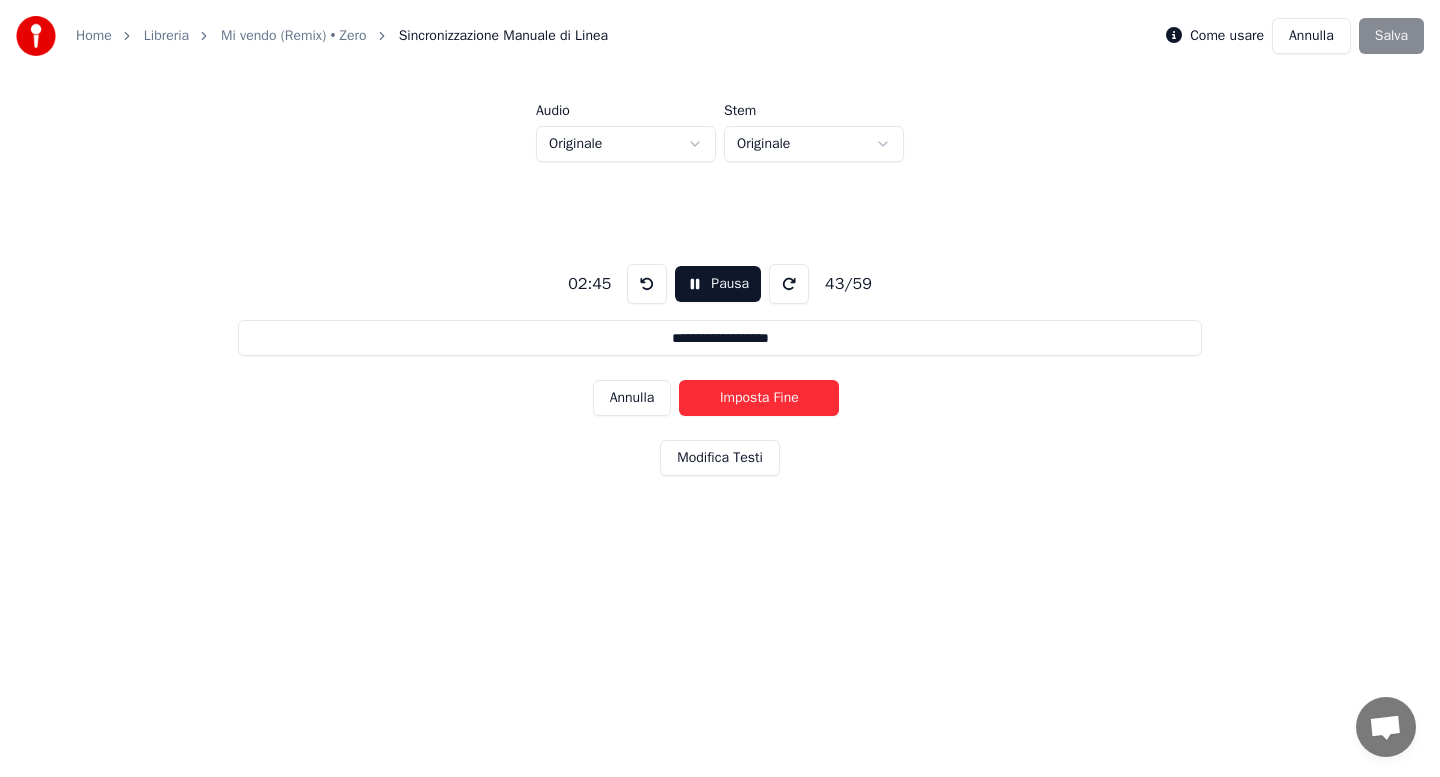click on "Imposta Fine" at bounding box center (759, 398) 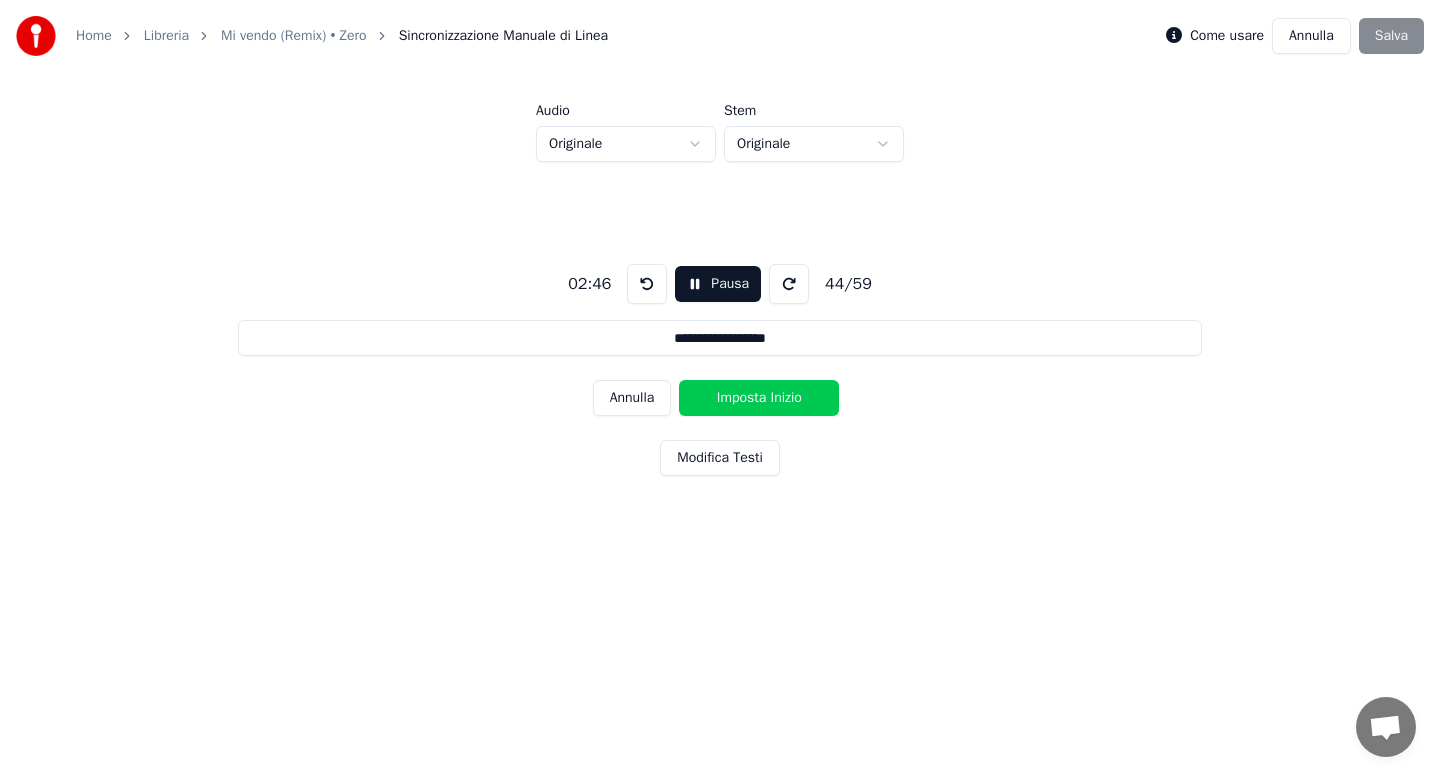click on "Imposta Inizio" at bounding box center [759, 398] 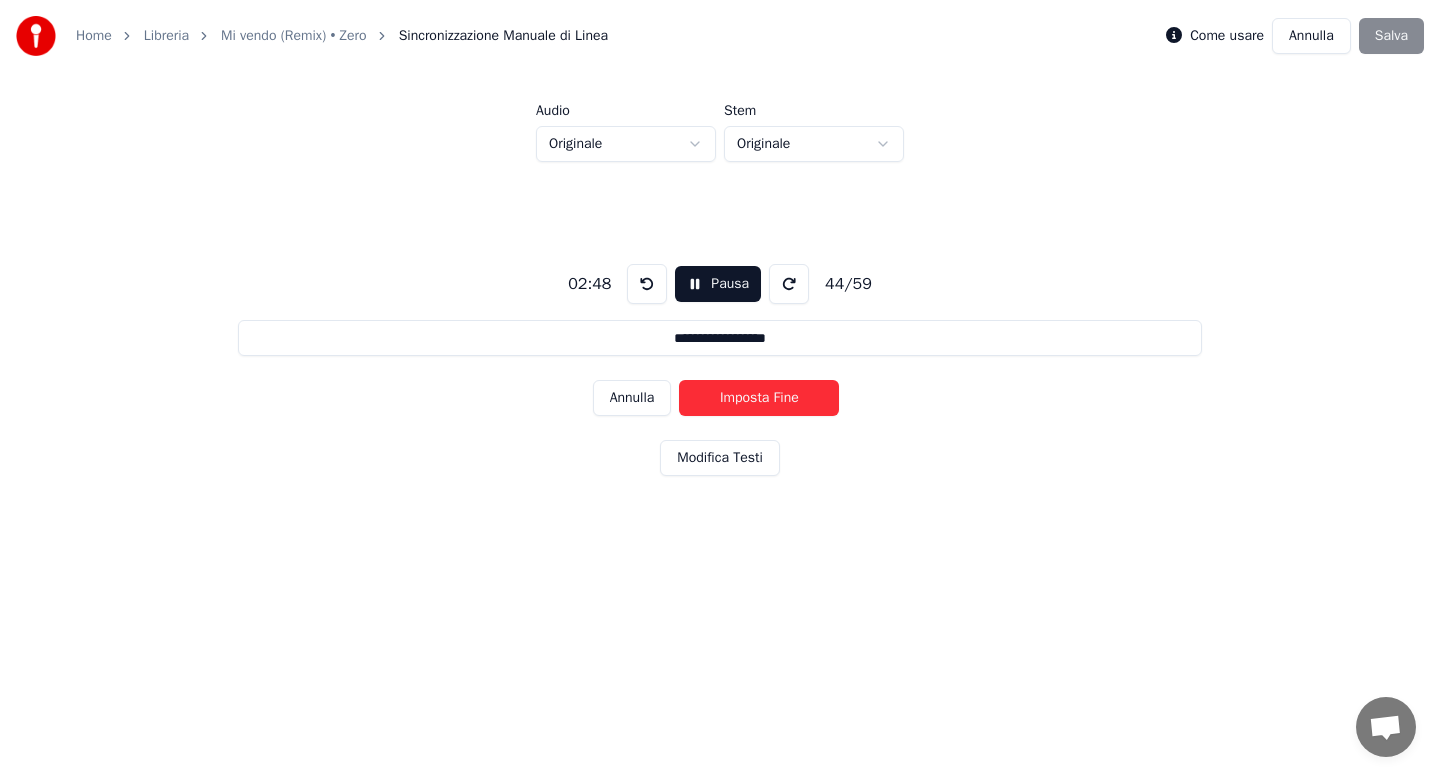 click on "Imposta Fine" at bounding box center [759, 398] 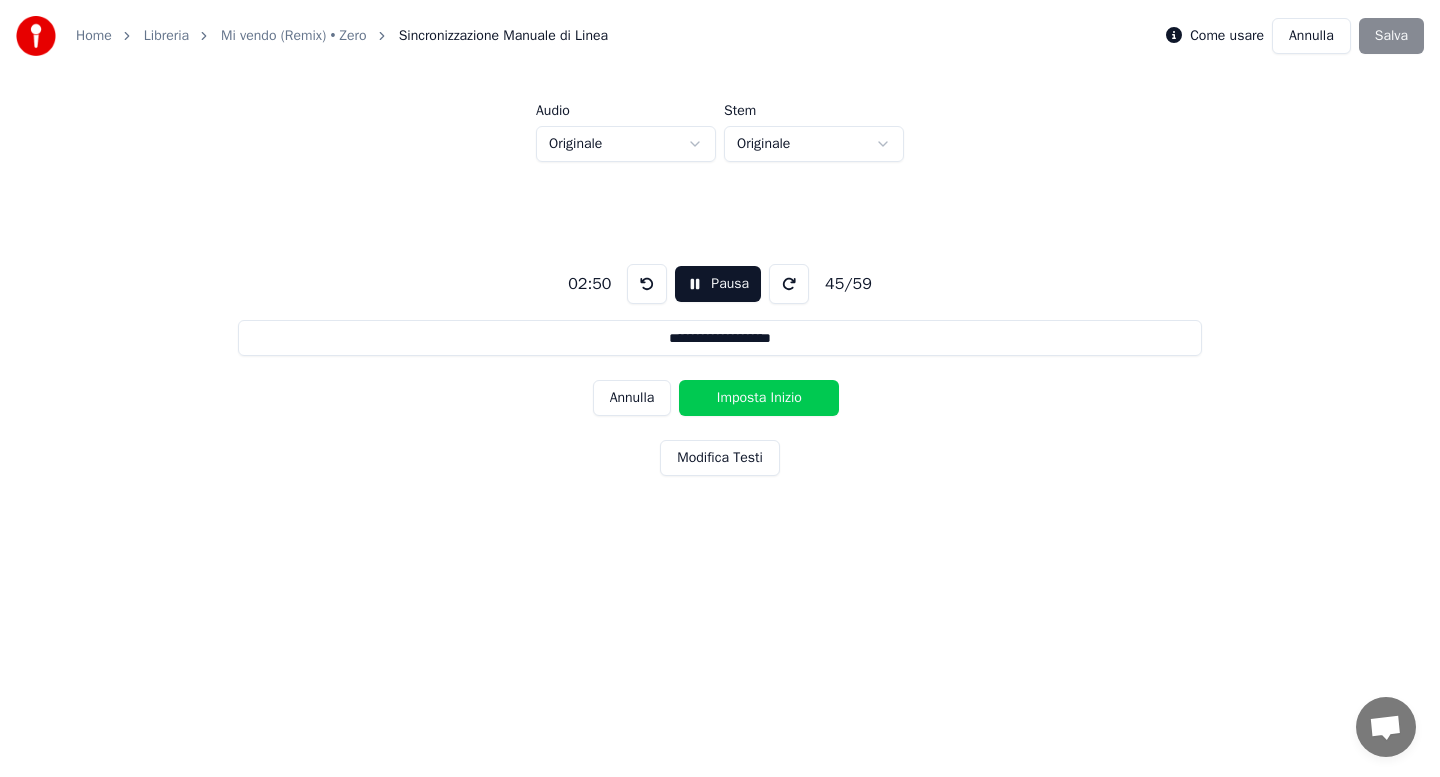 click on "Imposta Inizio" at bounding box center (759, 398) 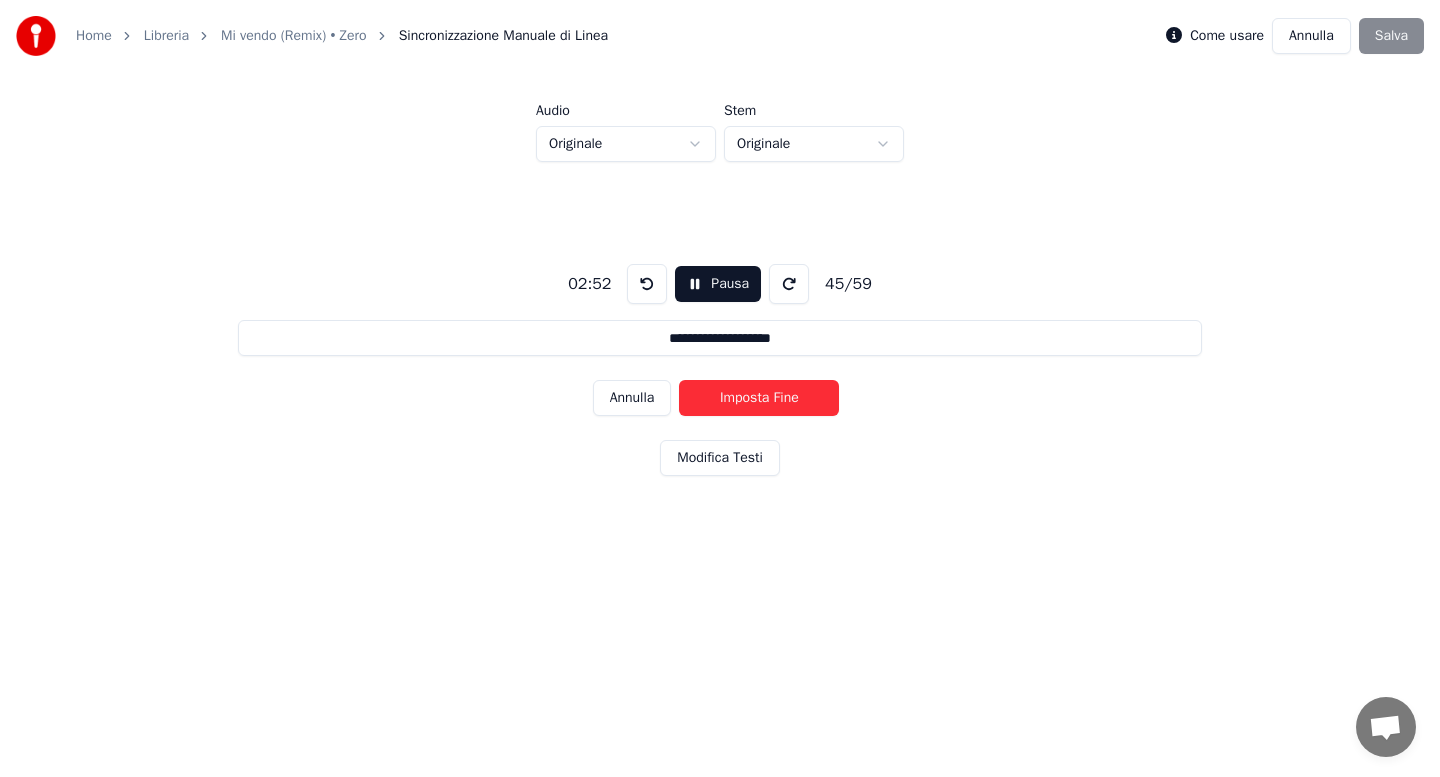 click on "Imposta Fine" at bounding box center [759, 398] 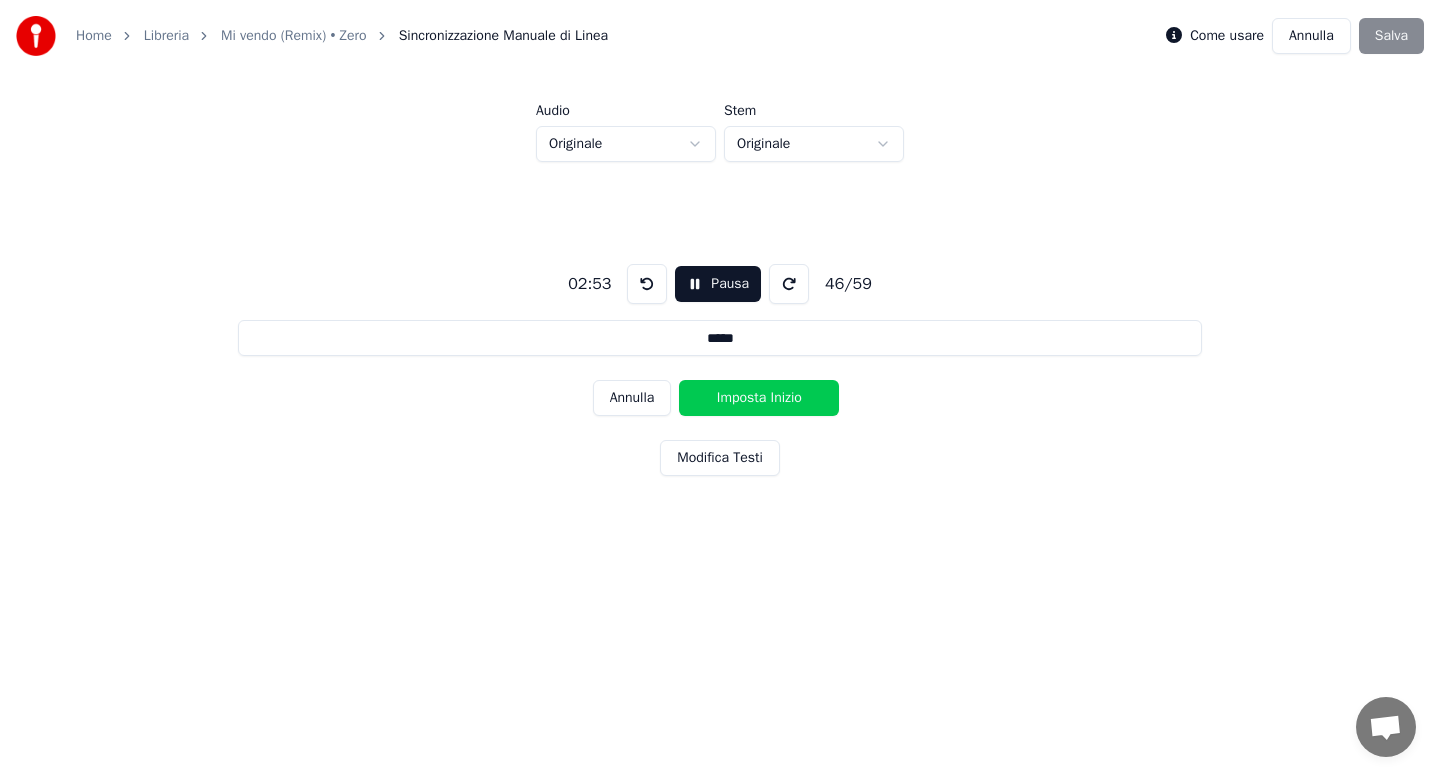 click on "Imposta Inizio" at bounding box center [759, 398] 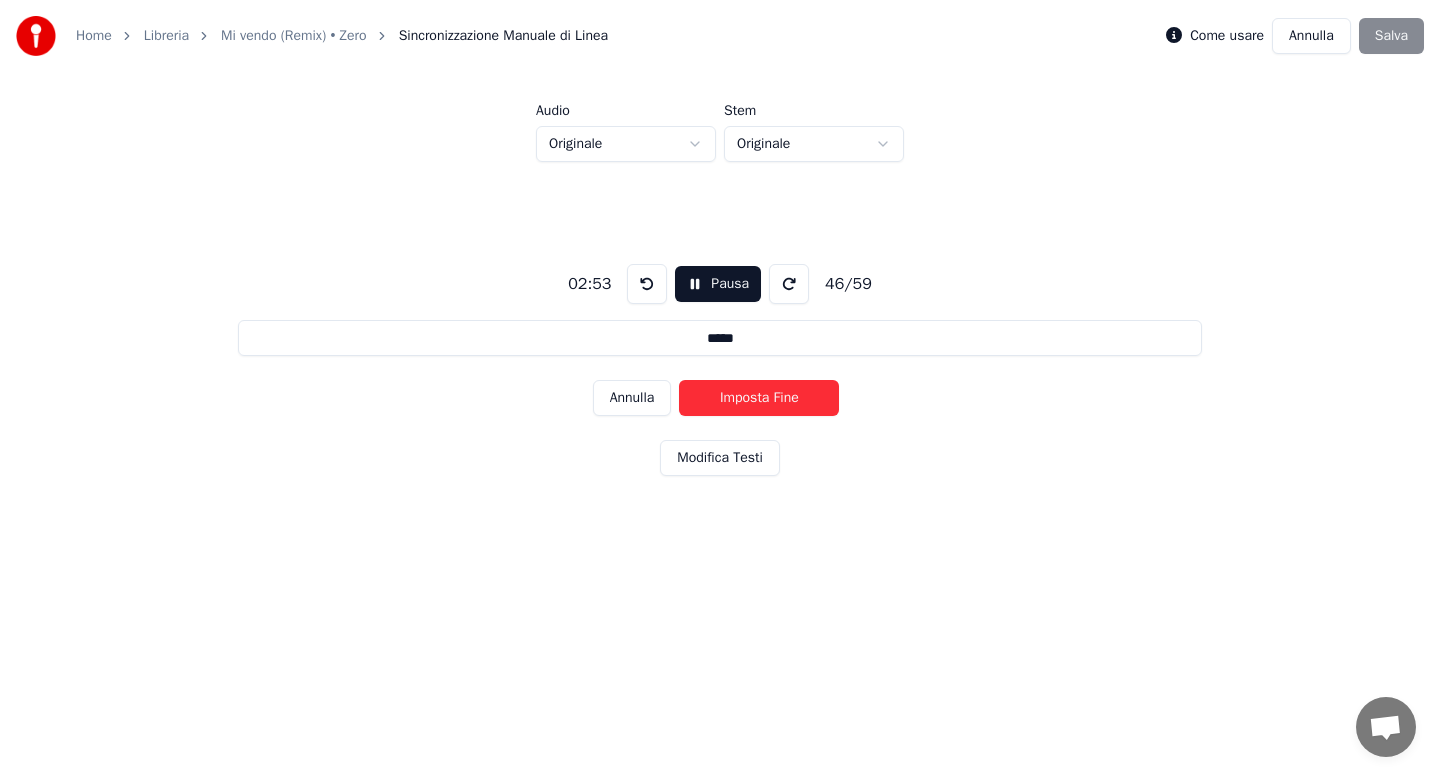 click on "Imposta Fine" at bounding box center [759, 398] 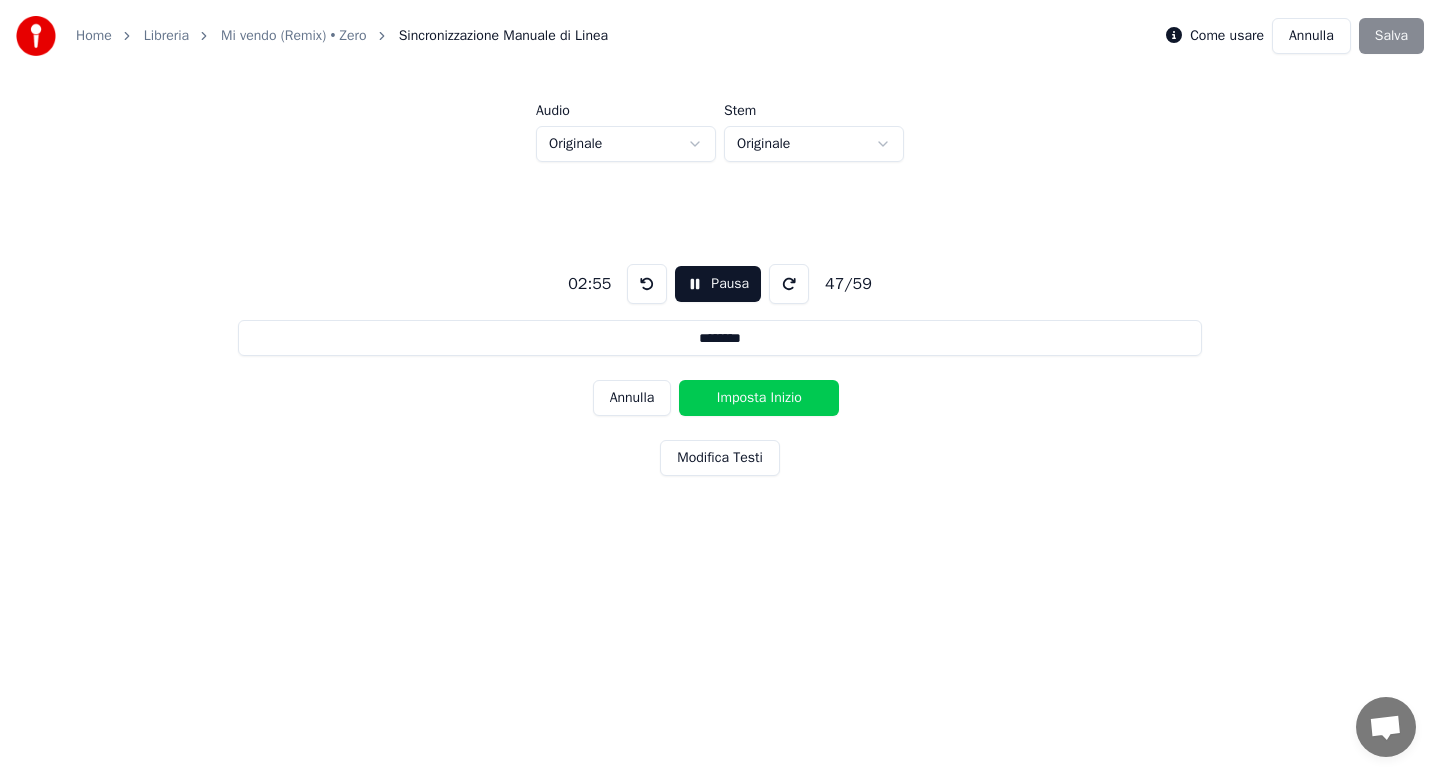 click on "Imposta Inizio" at bounding box center (759, 398) 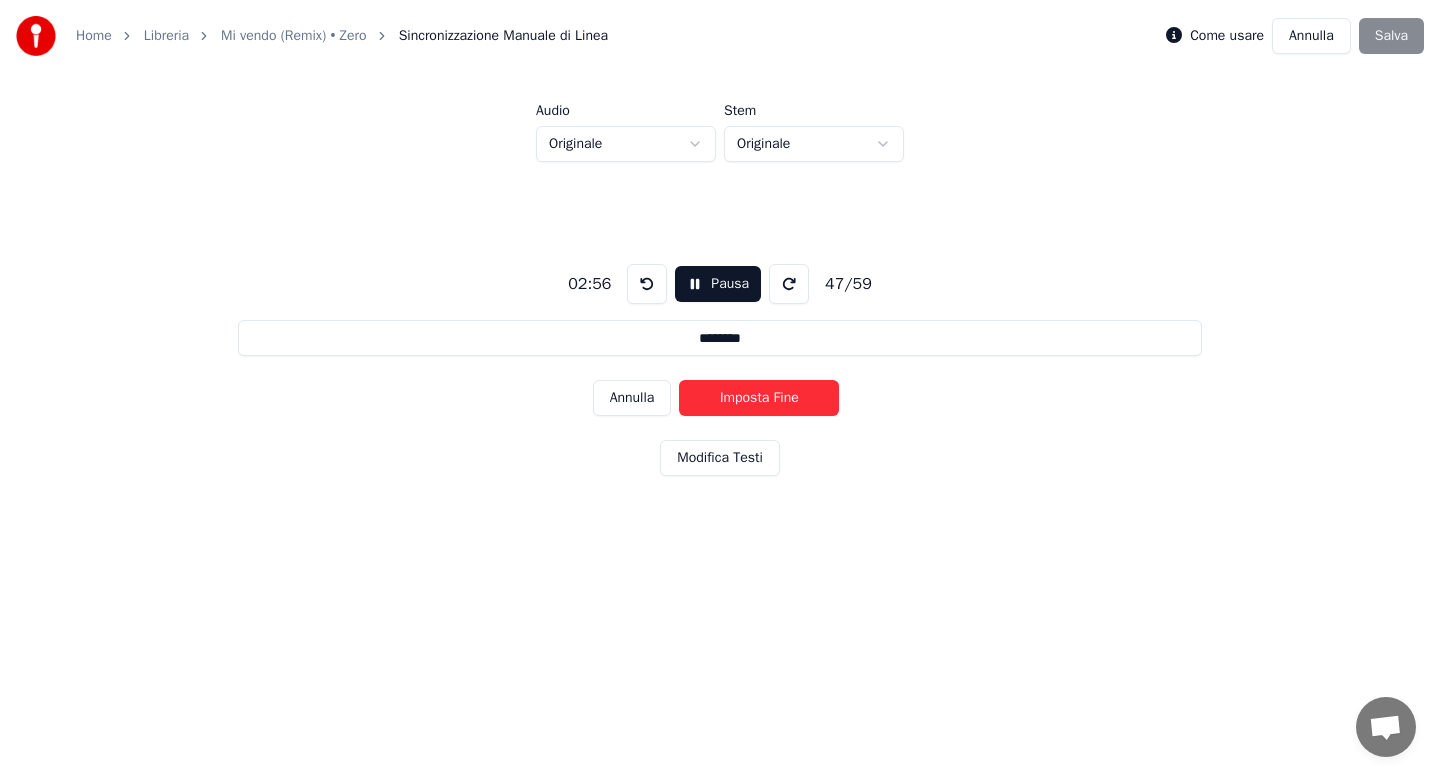 click on "Imposta Fine" at bounding box center [759, 398] 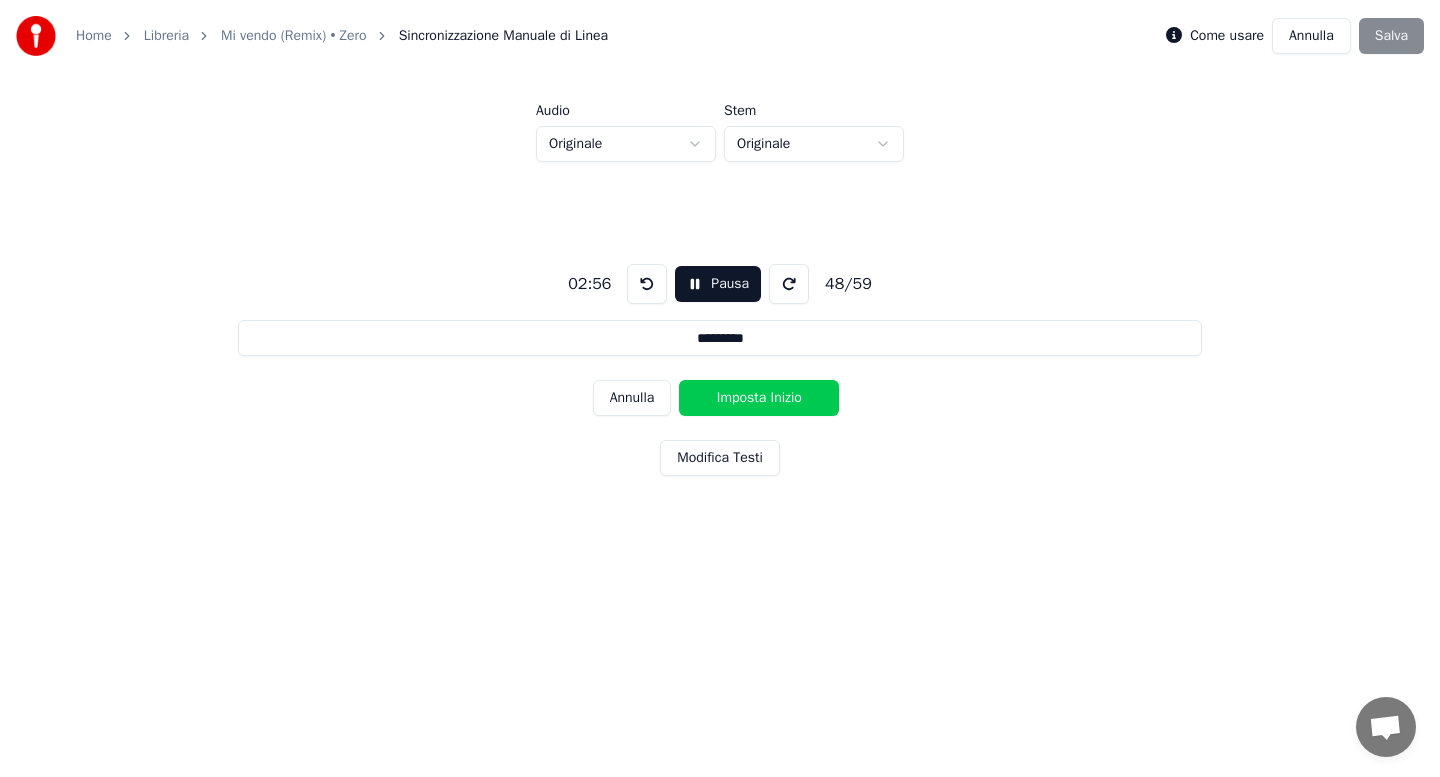click on "Imposta Inizio" at bounding box center [759, 398] 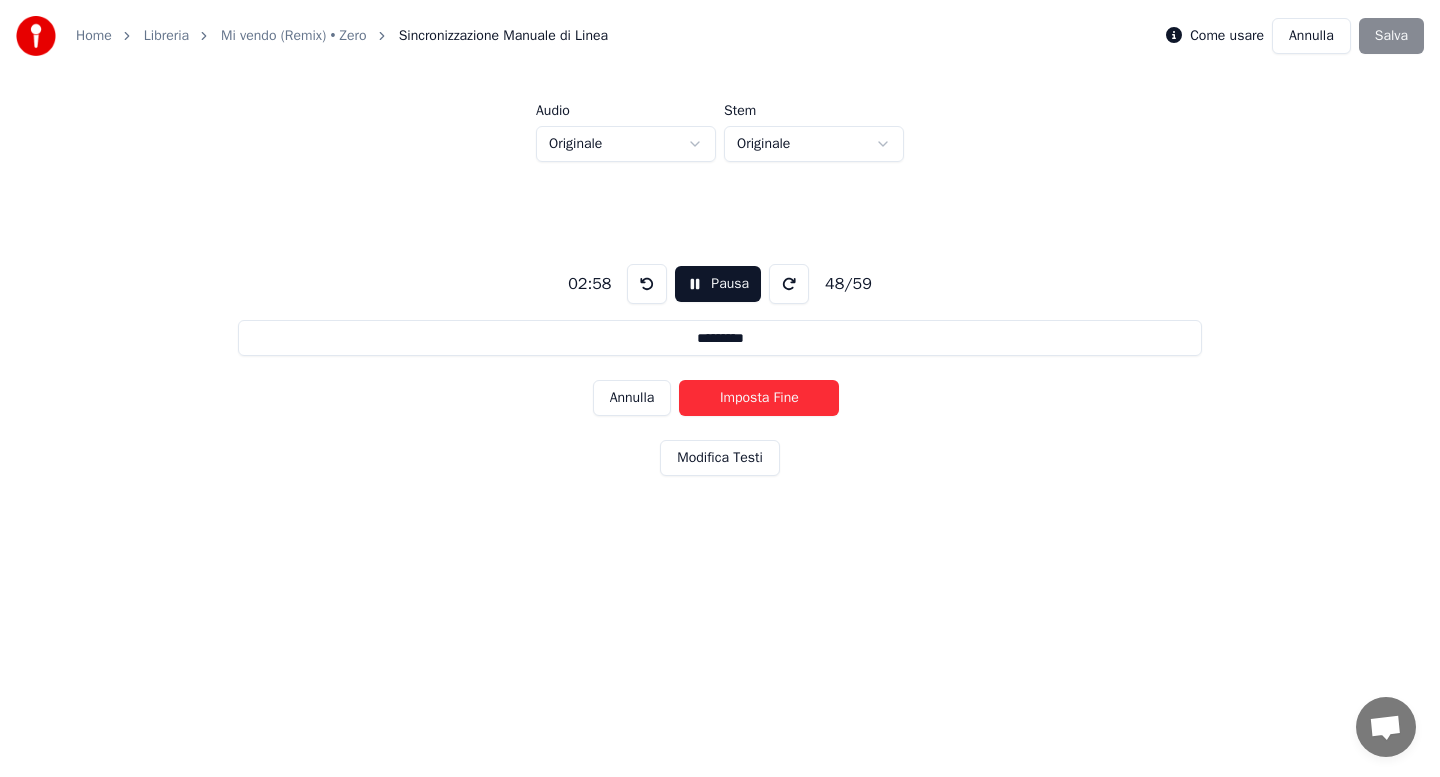 click on "Imposta Fine" at bounding box center (759, 398) 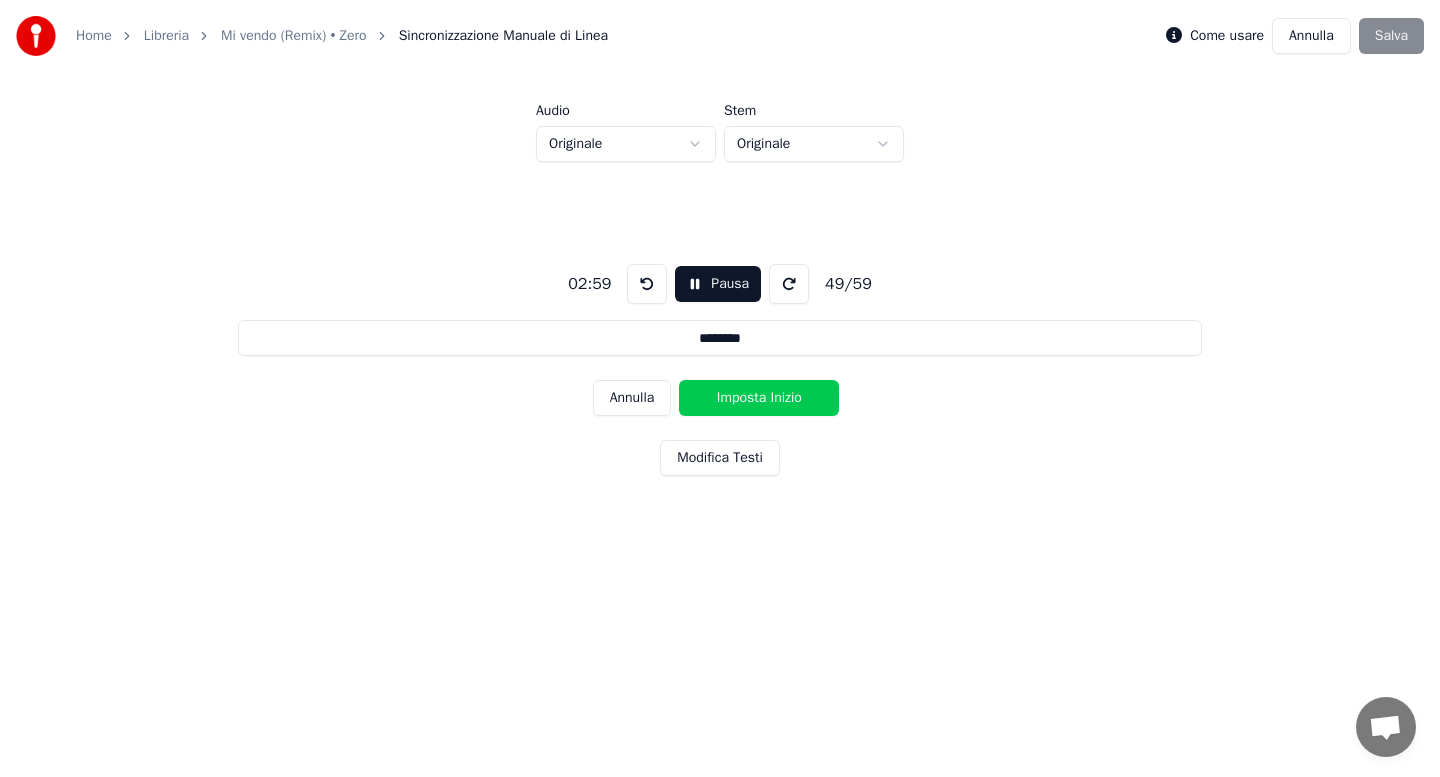 click on "Imposta Inizio" at bounding box center (759, 398) 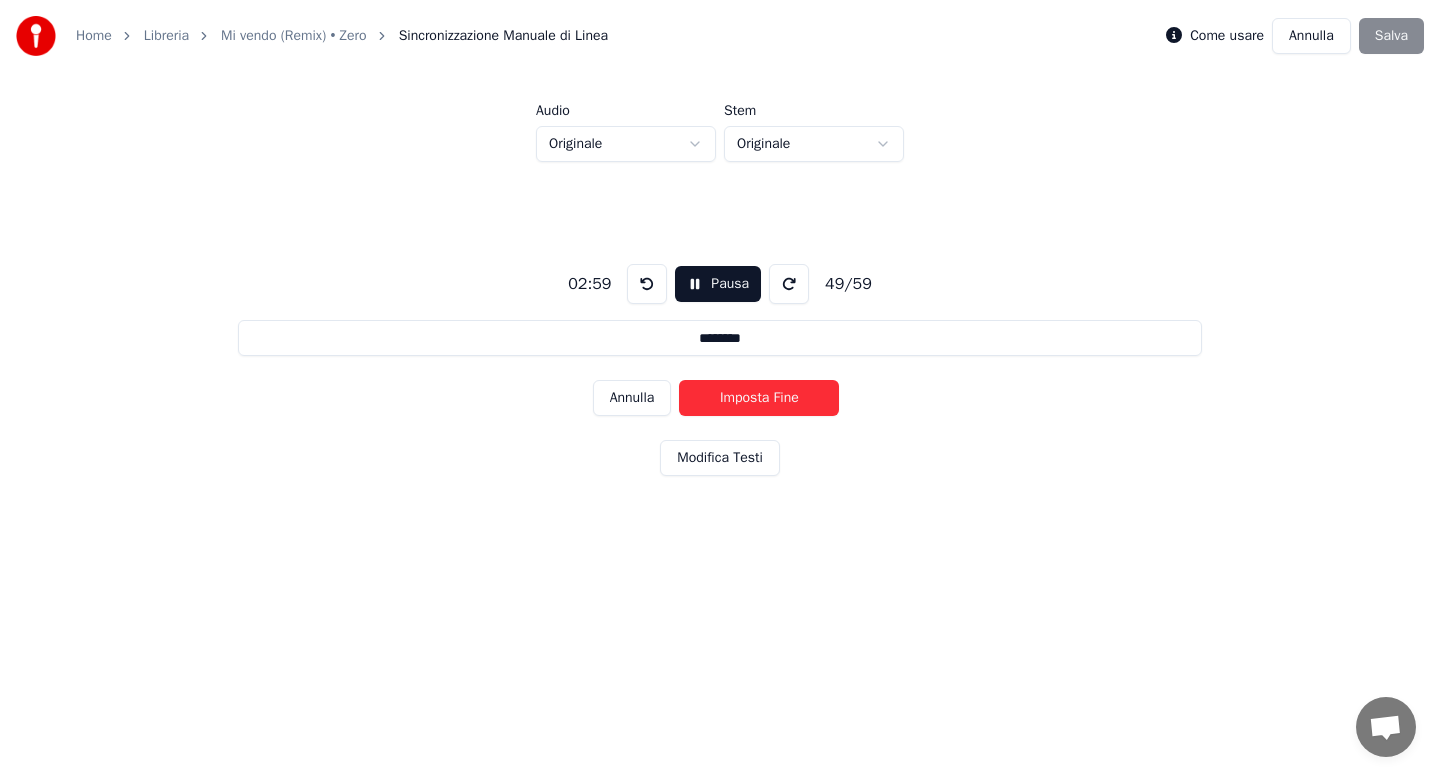 click on "Imposta Fine" at bounding box center (759, 398) 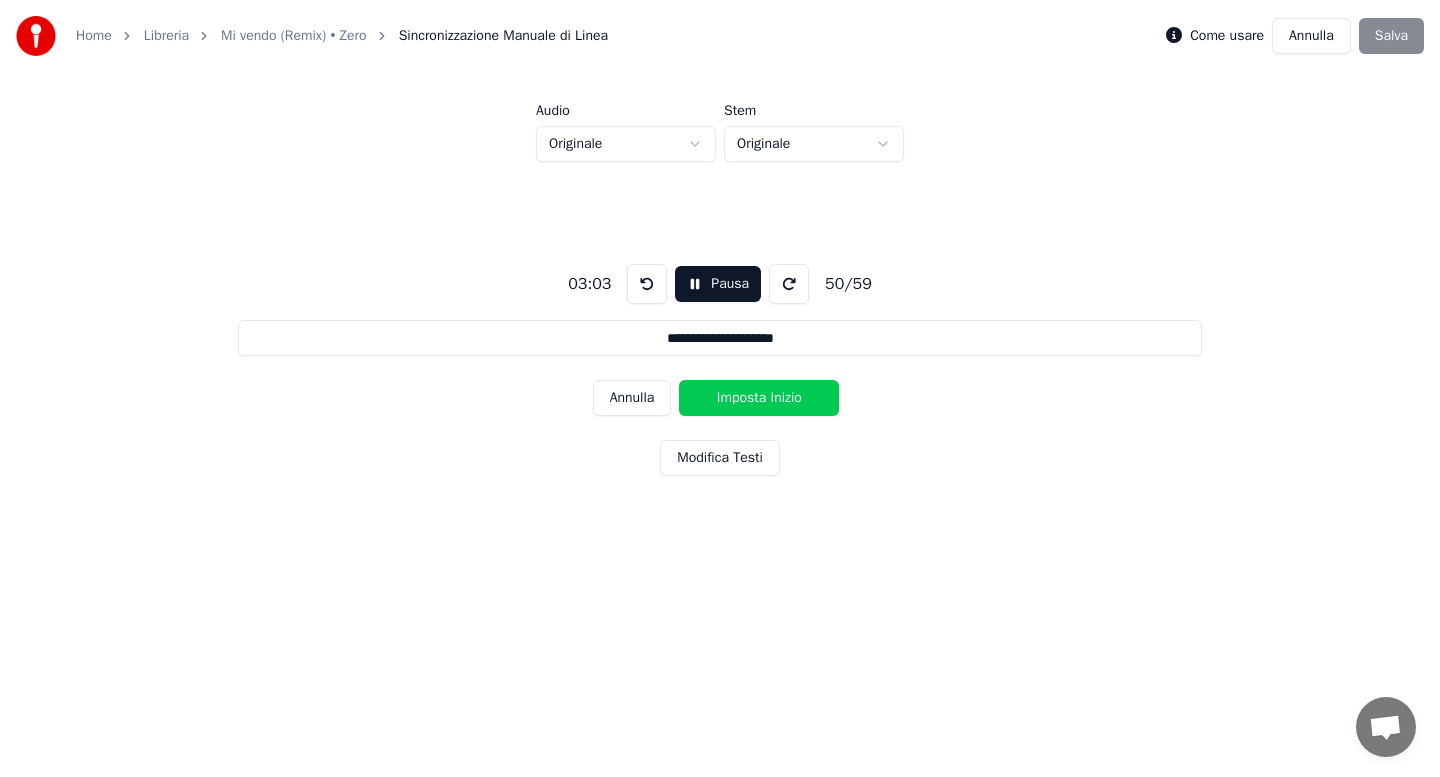 click on "Imposta Inizio" at bounding box center (759, 398) 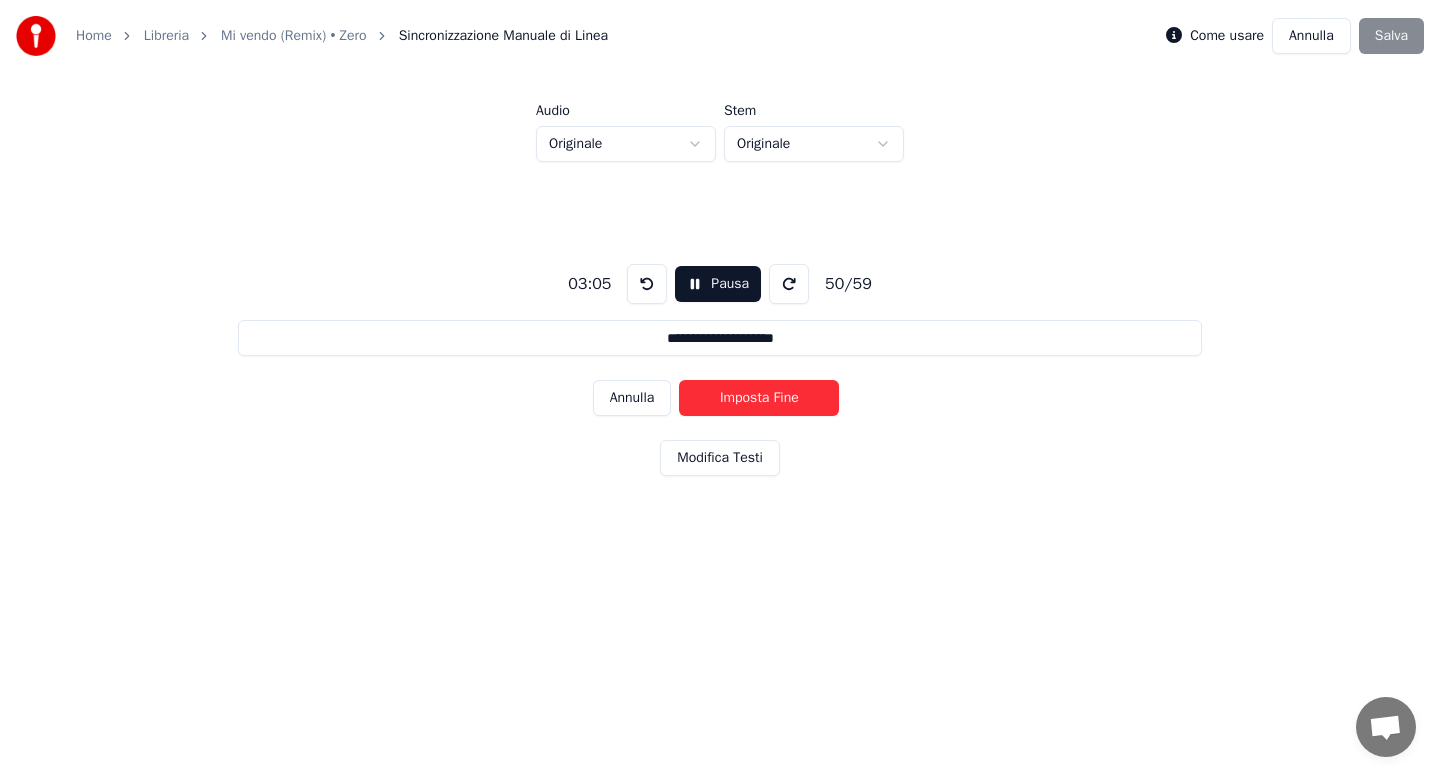 click on "Imposta Fine" at bounding box center (759, 398) 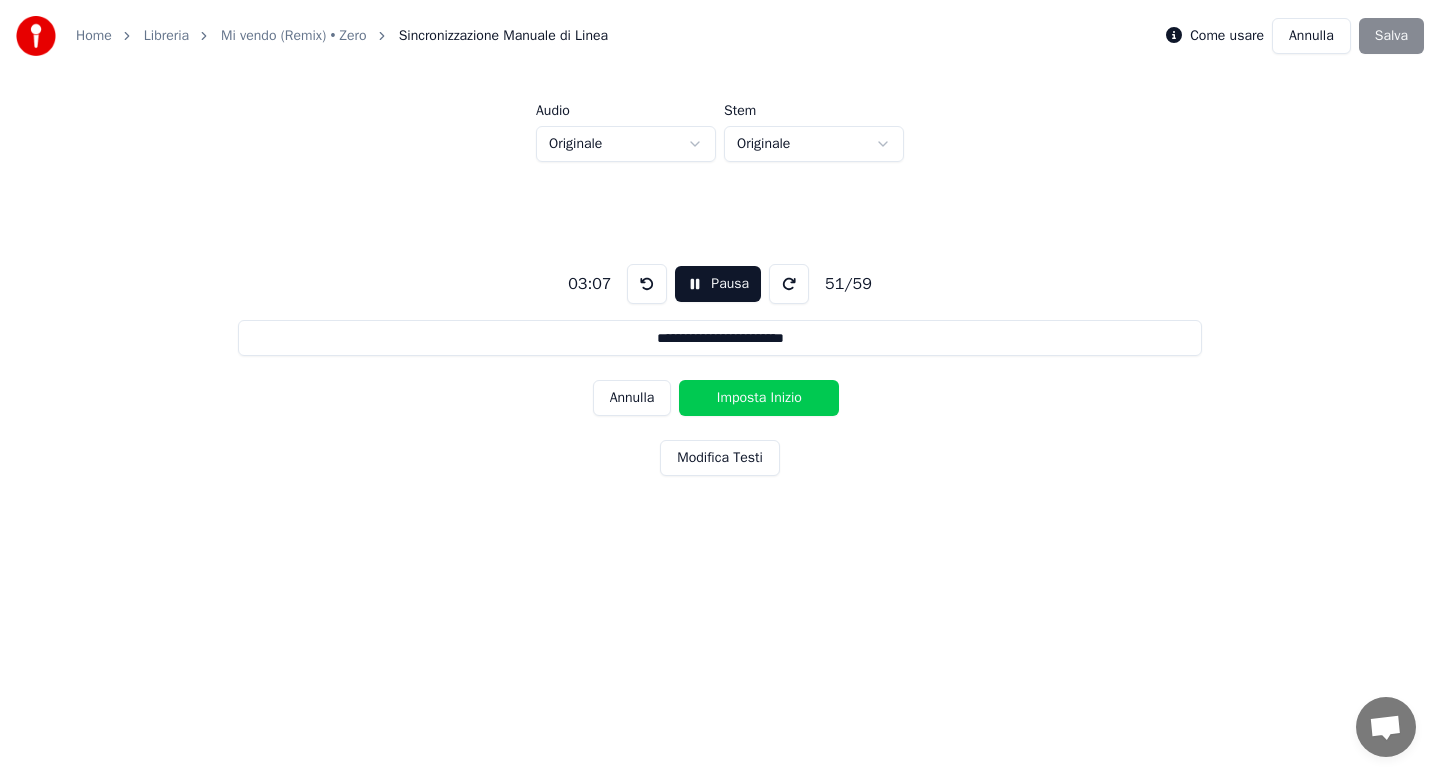 click on "Imposta Inizio" at bounding box center [759, 398] 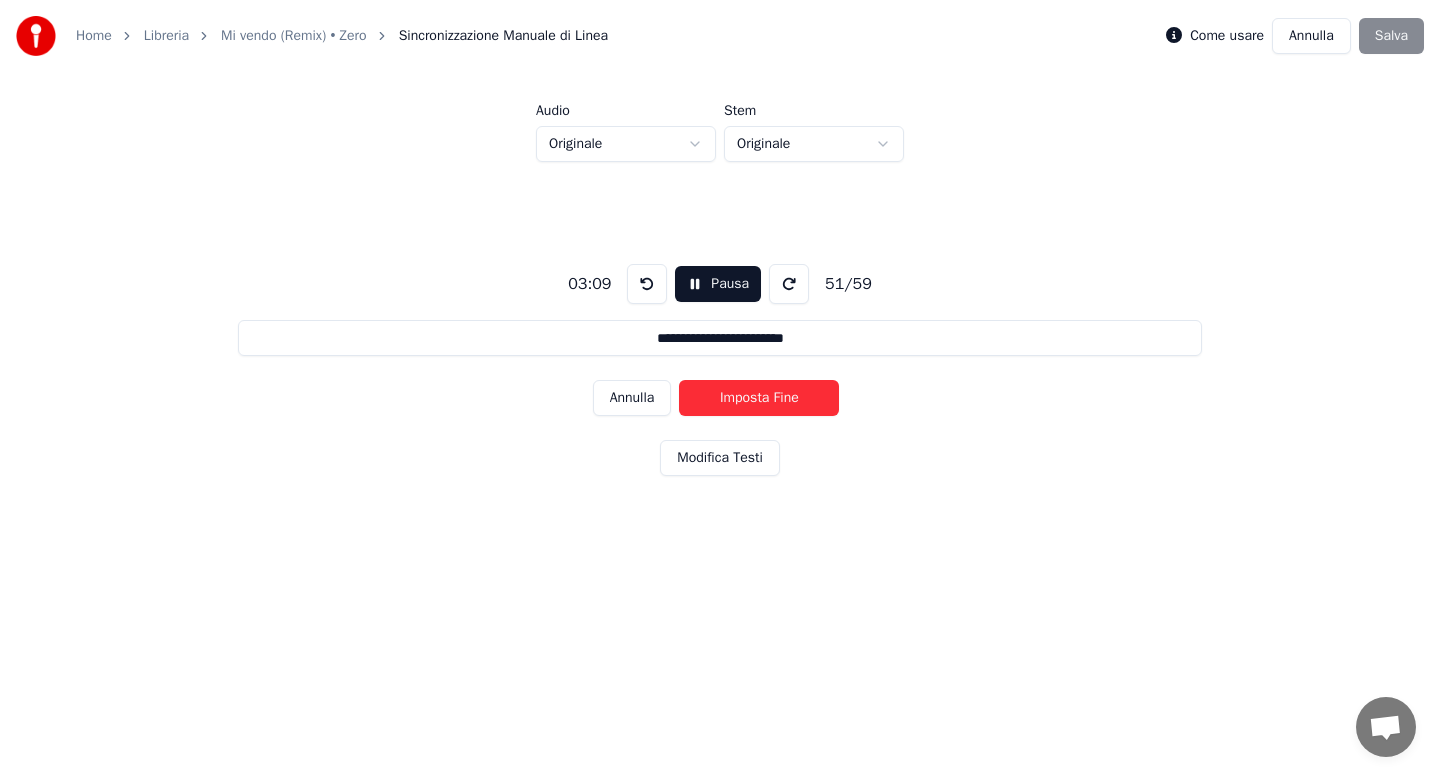 click on "Imposta Fine" at bounding box center (759, 398) 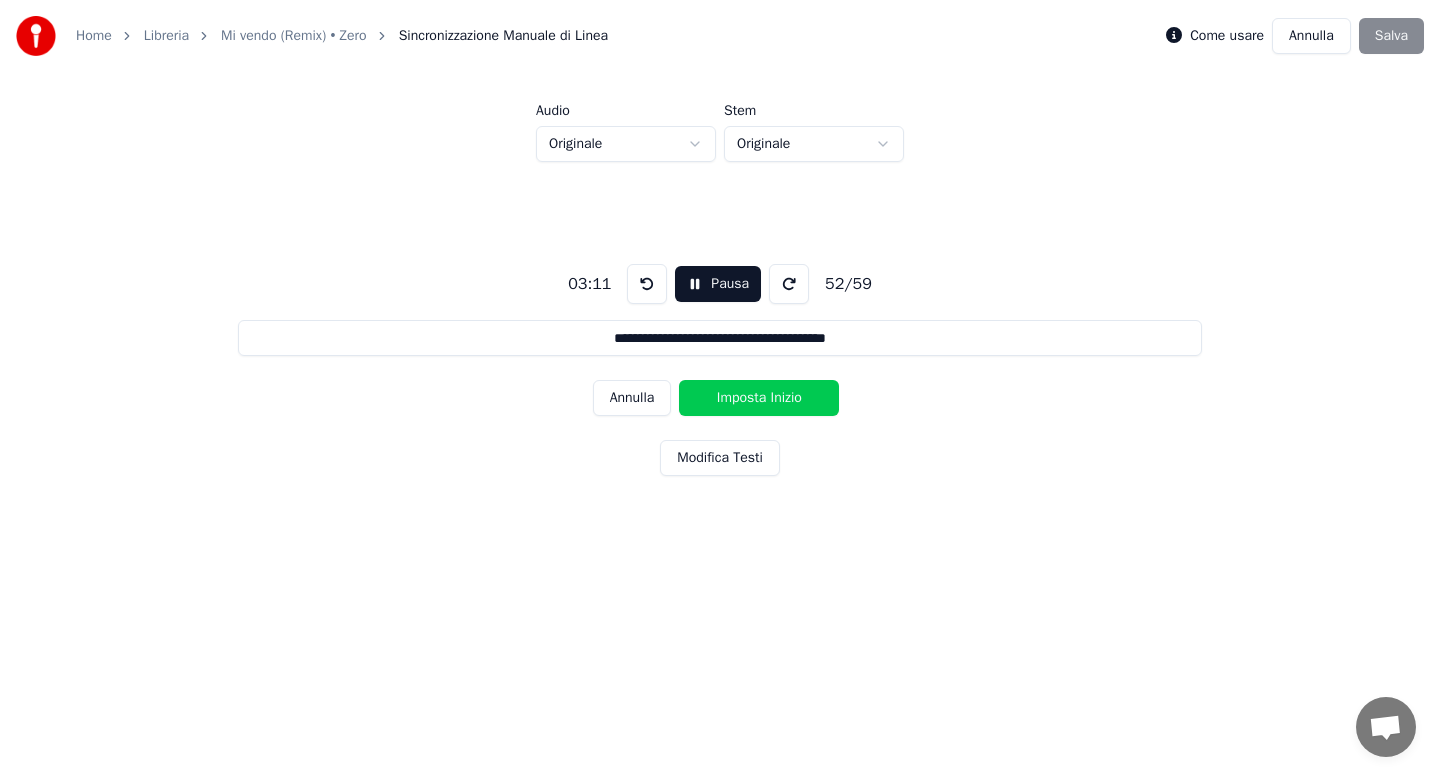 click on "Imposta Inizio" at bounding box center [759, 398] 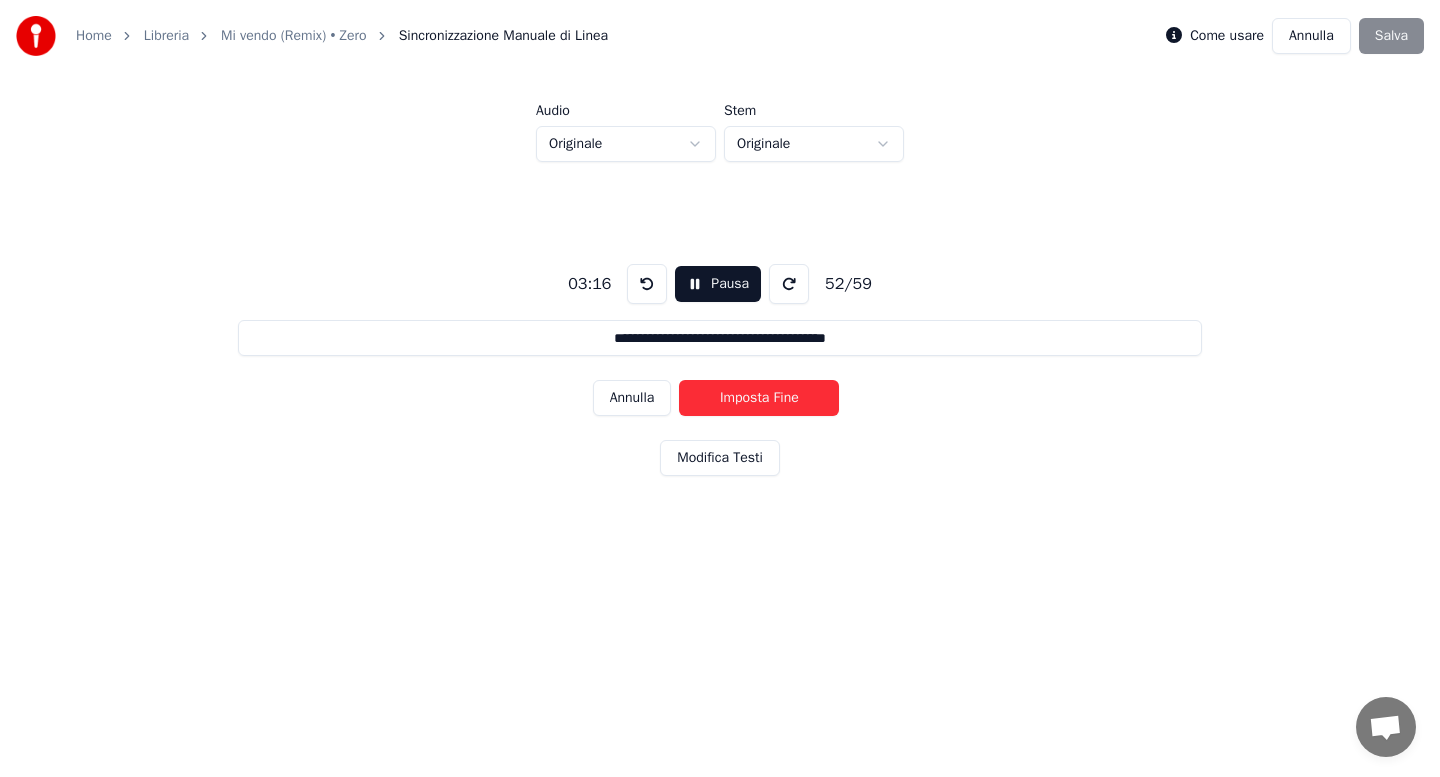 click on "Imposta Fine" at bounding box center (759, 398) 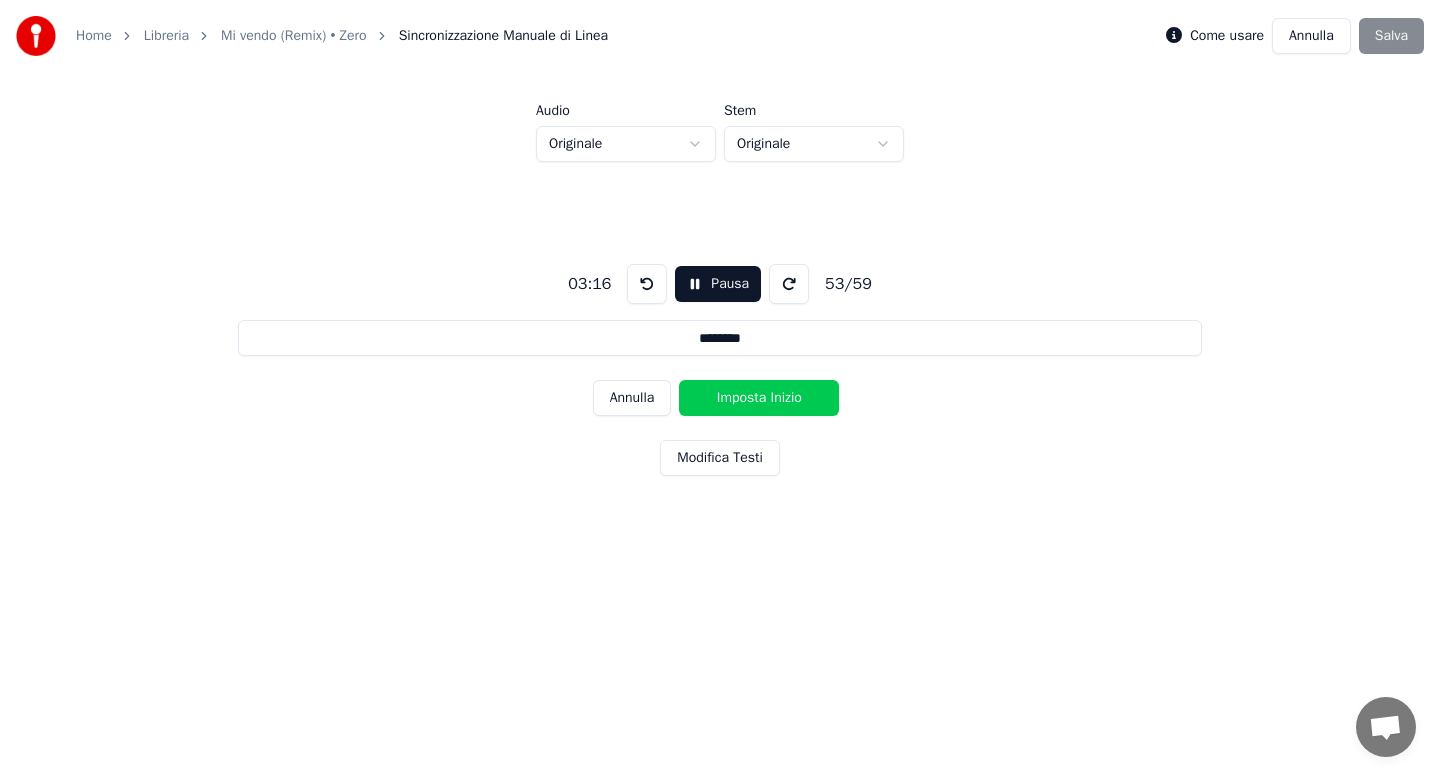 click on "Imposta Inizio" at bounding box center [759, 398] 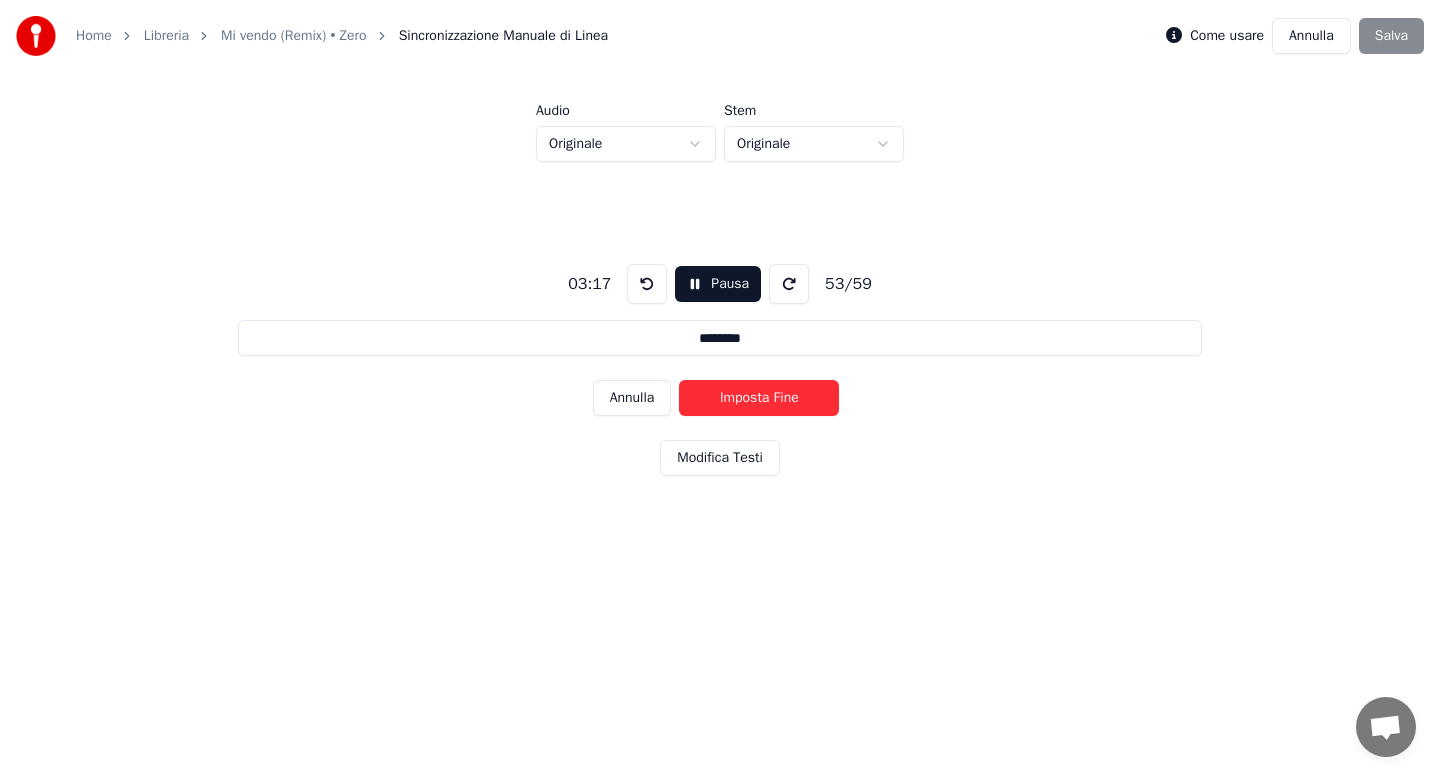 click on "Imposta Fine" at bounding box center (759, 398) 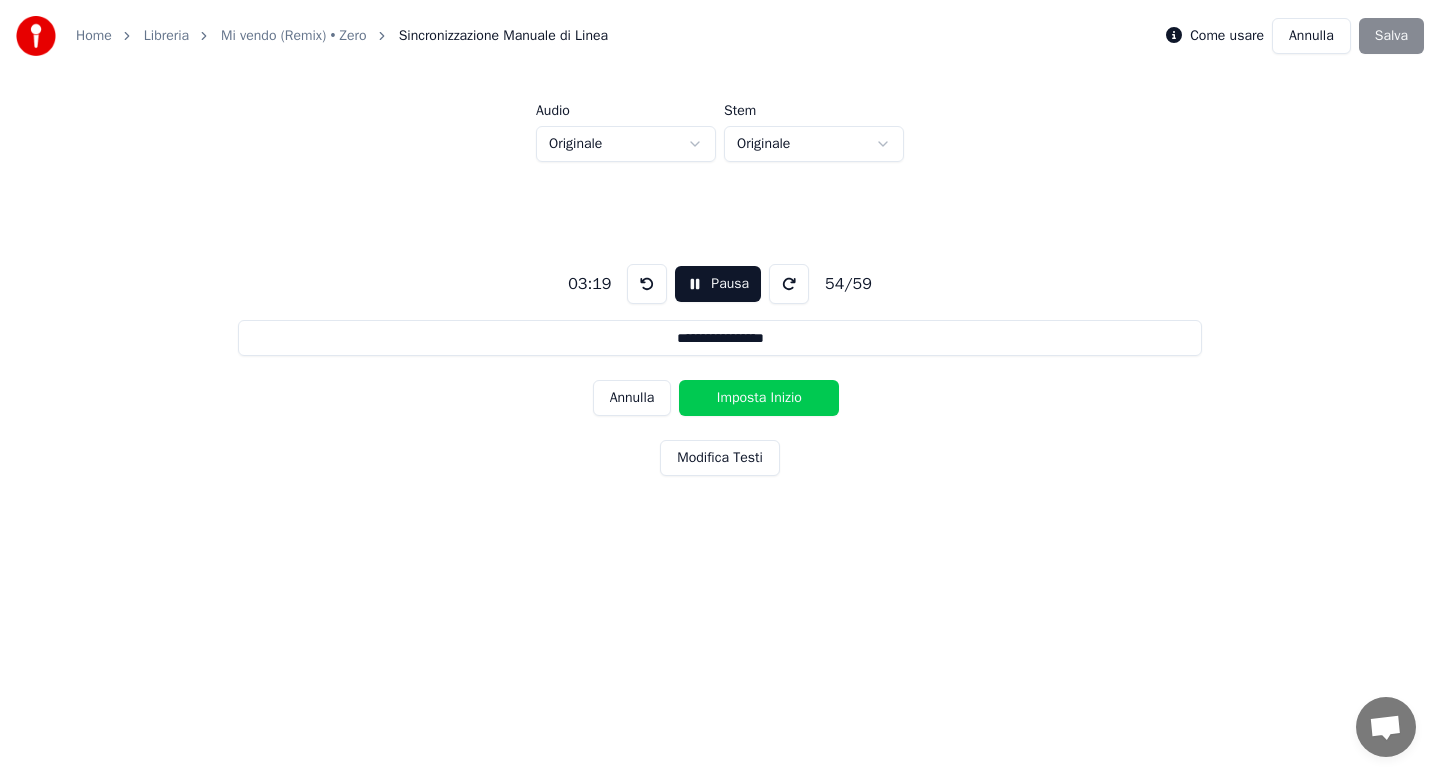 click on "Imposta Inizio" at bounding box center (759, 398) 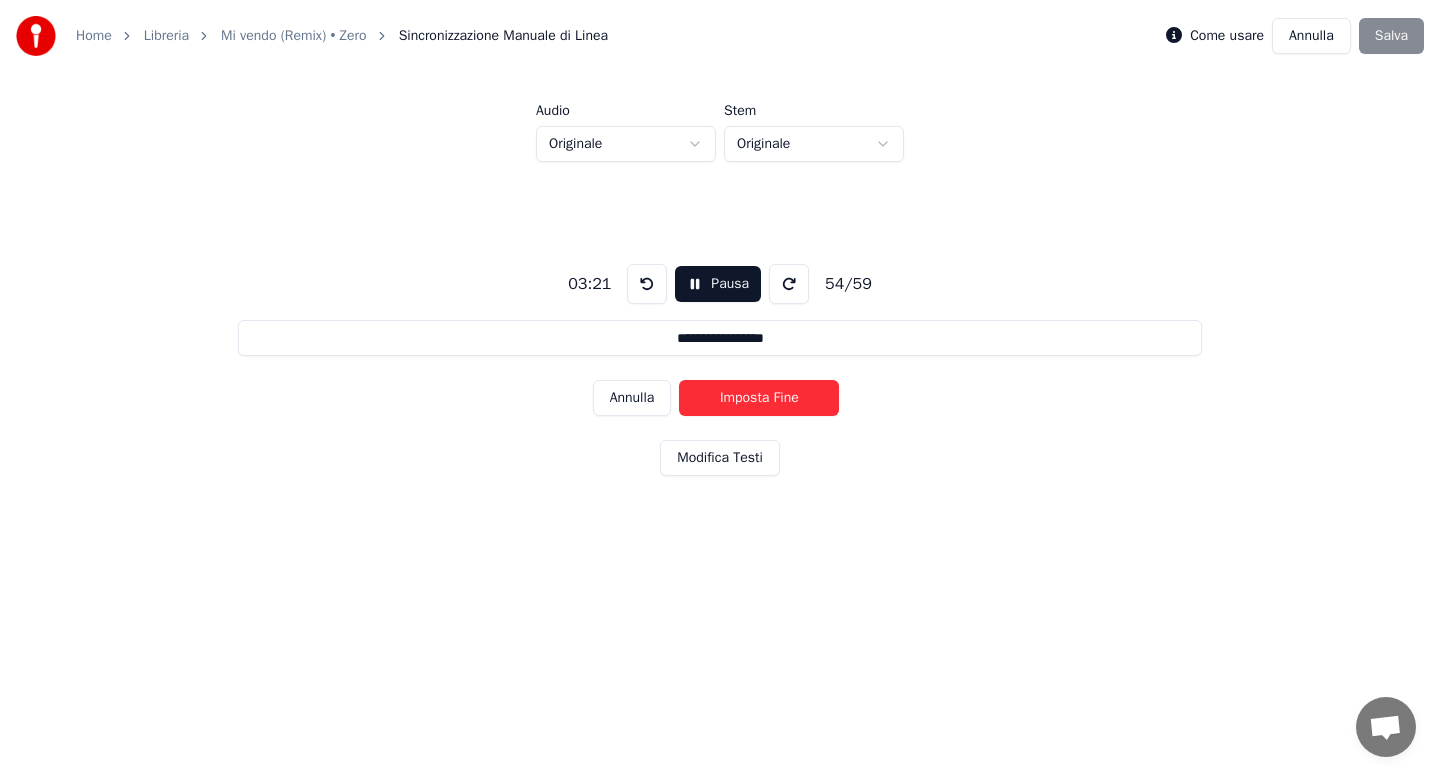 click on "Imposta Fine" at bounding box center (759, 398) 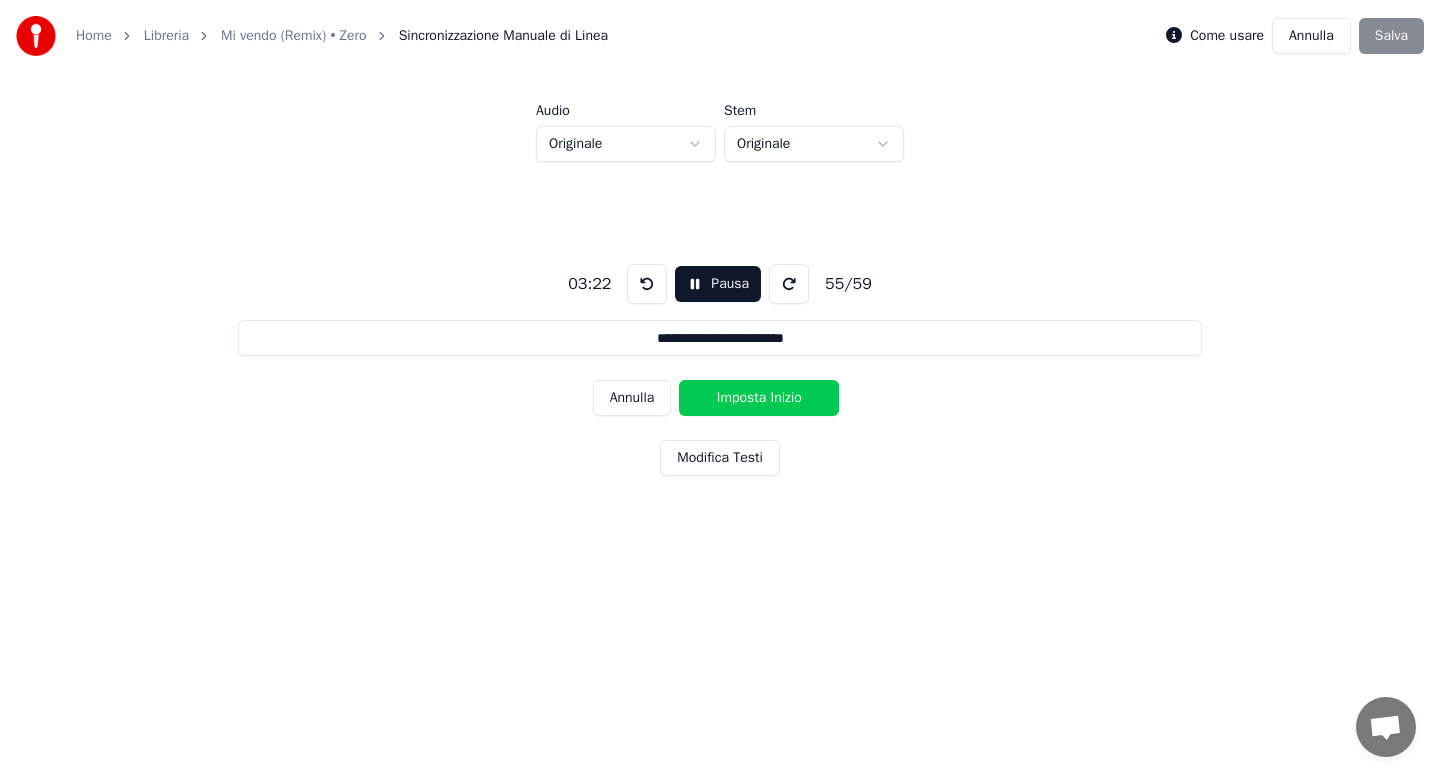 click on "Imposta Inizio" at bounding box center [759, 398] 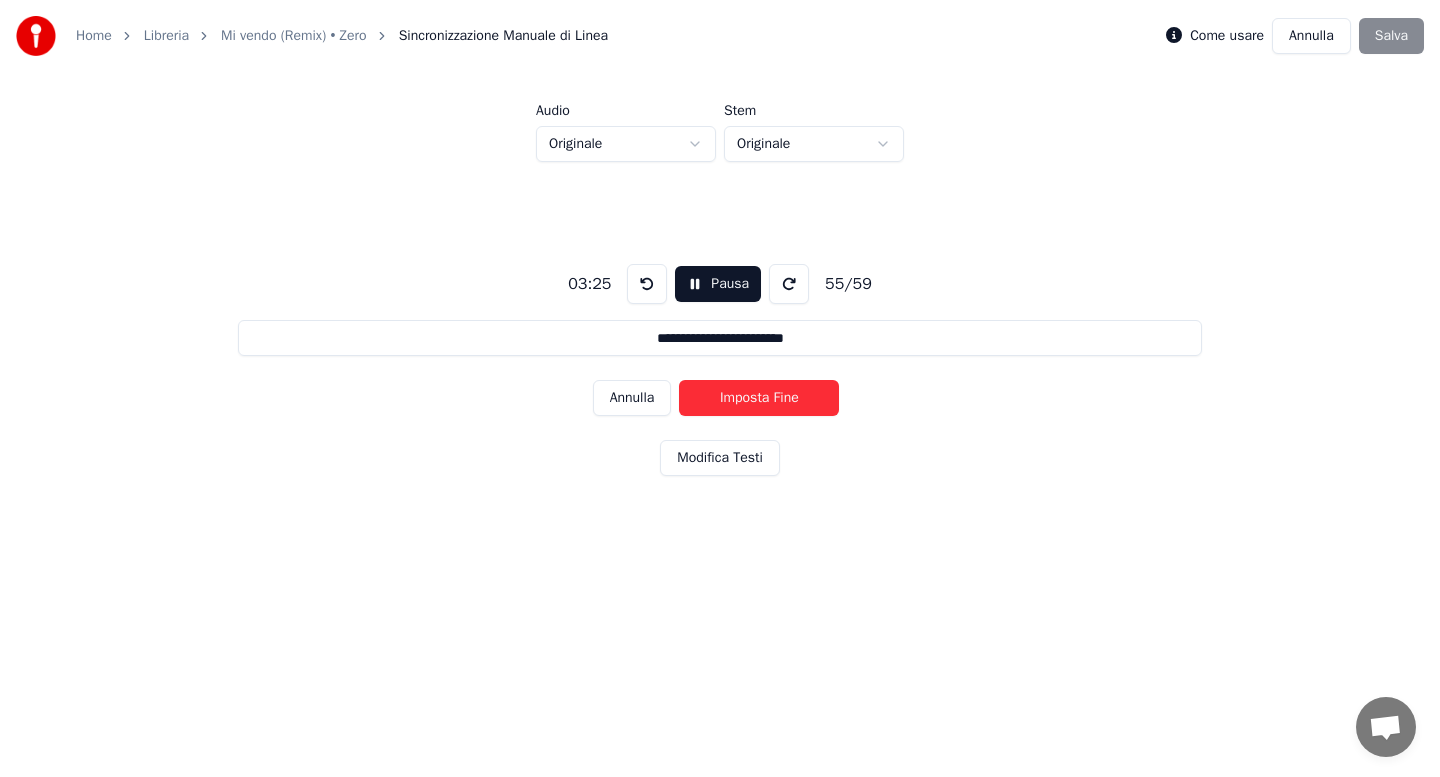 click on "Imposta Fine" at bounding box center [759, 398] 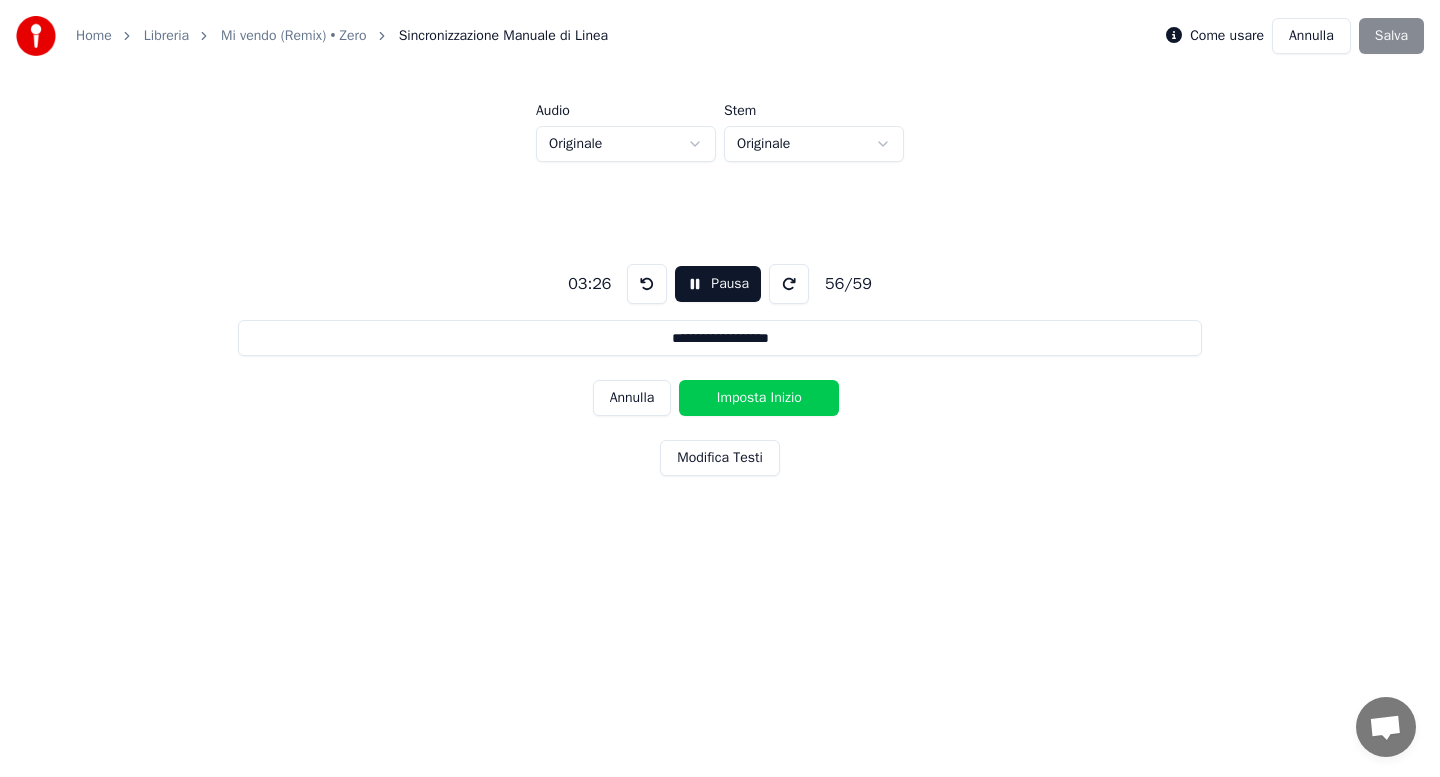click on "Imposta Inizio" at bounding box center [759, 398] 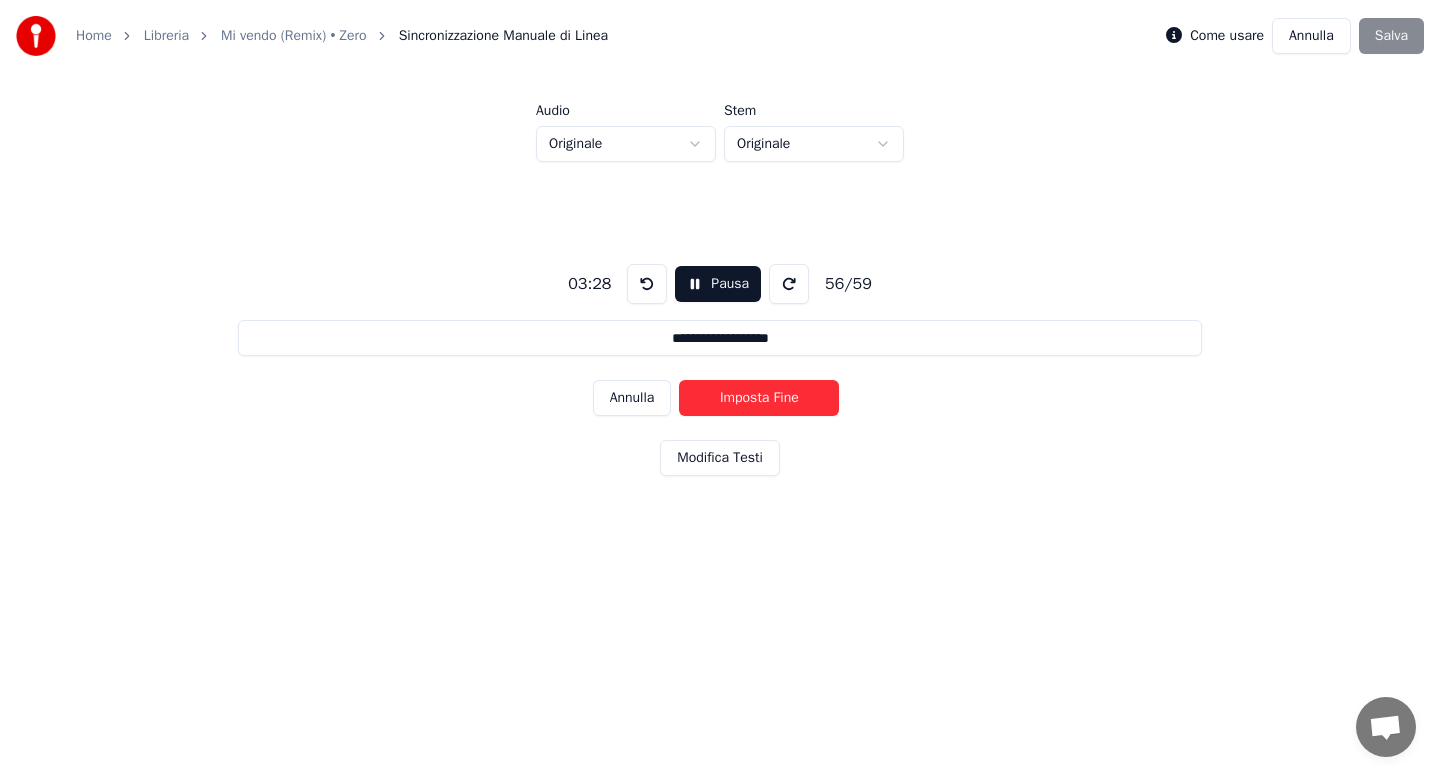 click on "Imposta Fine" at bounding box center (759, 398) 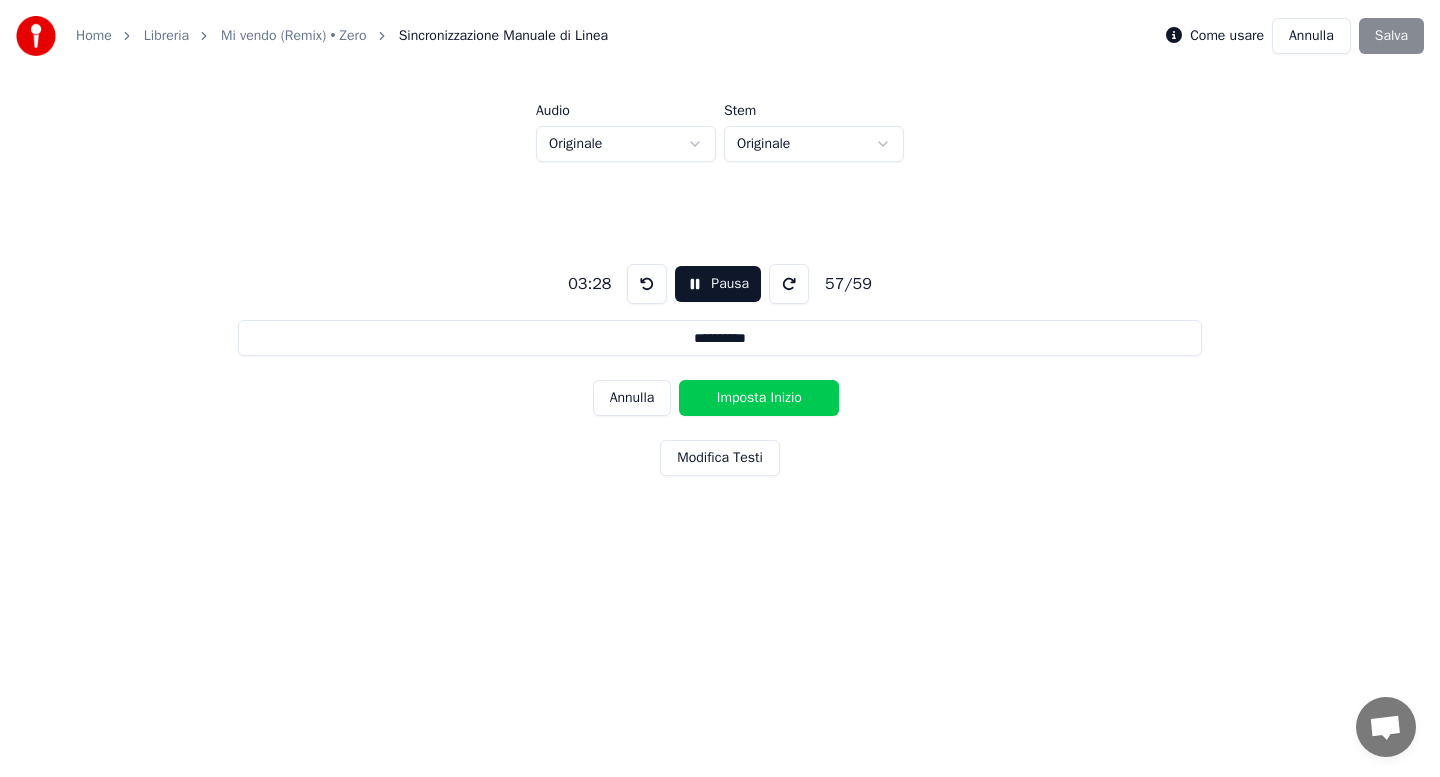 click on "Imposta Inizio" at bounding box center [759, 398] 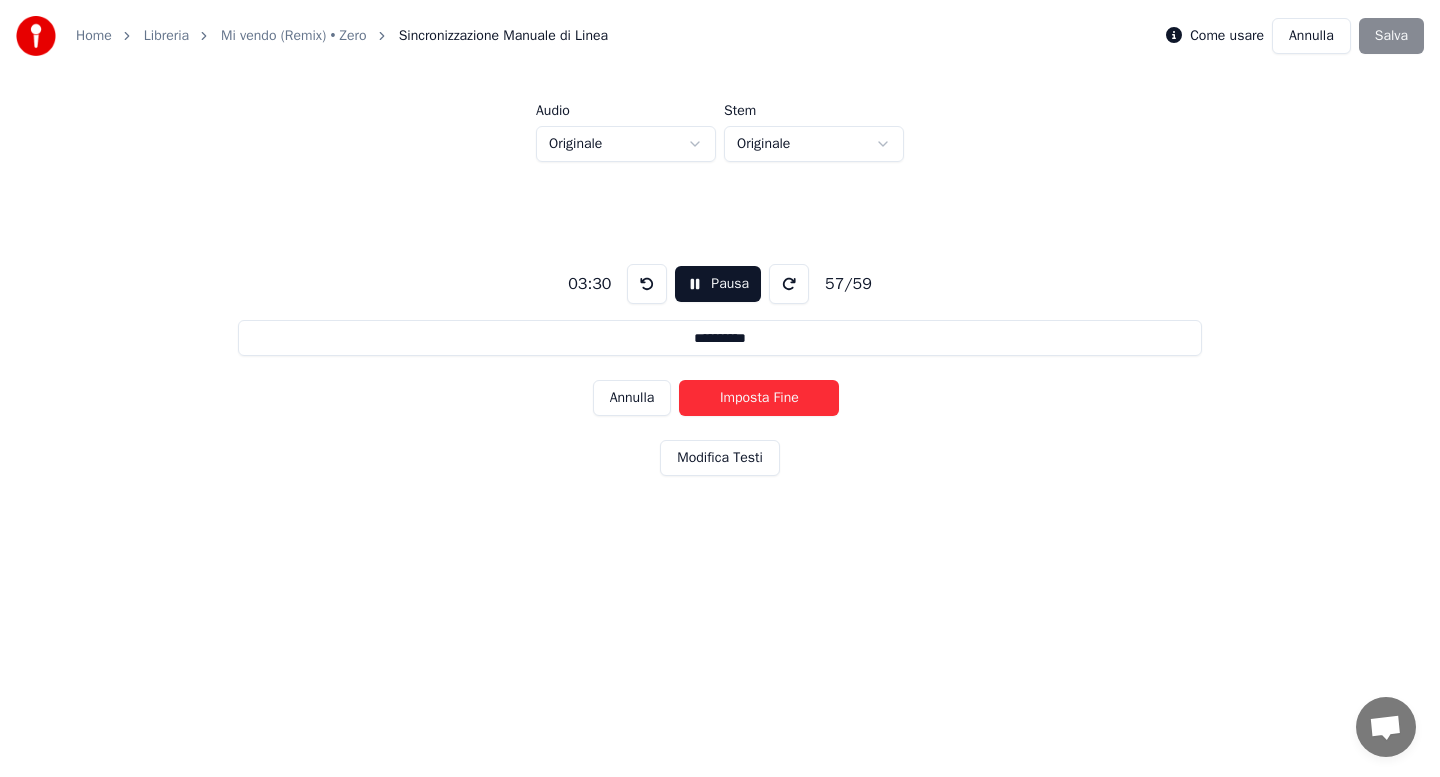 click on "Imposta Fine" at bounding box center (759, 398) 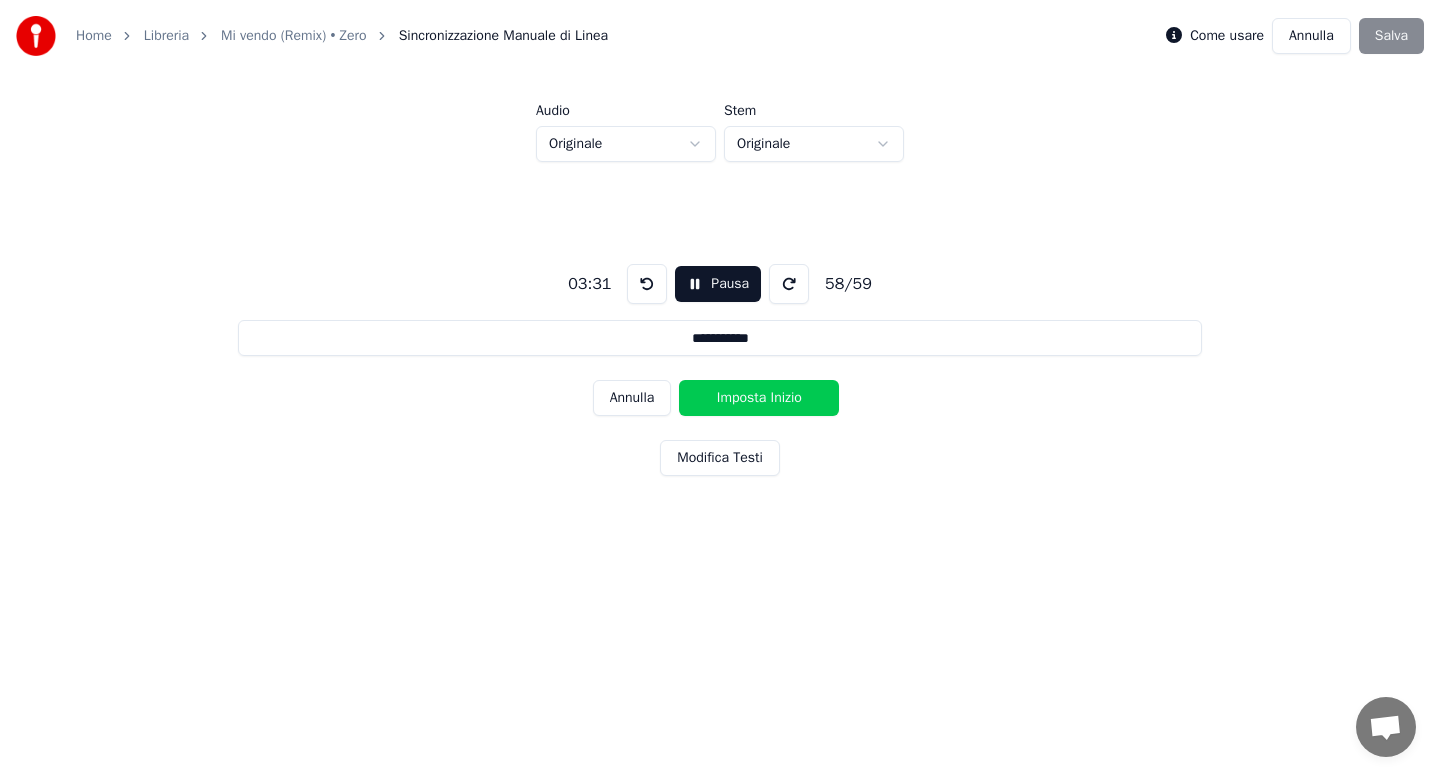 click on "Imposta Inizio" at bounding box center [759, 398] 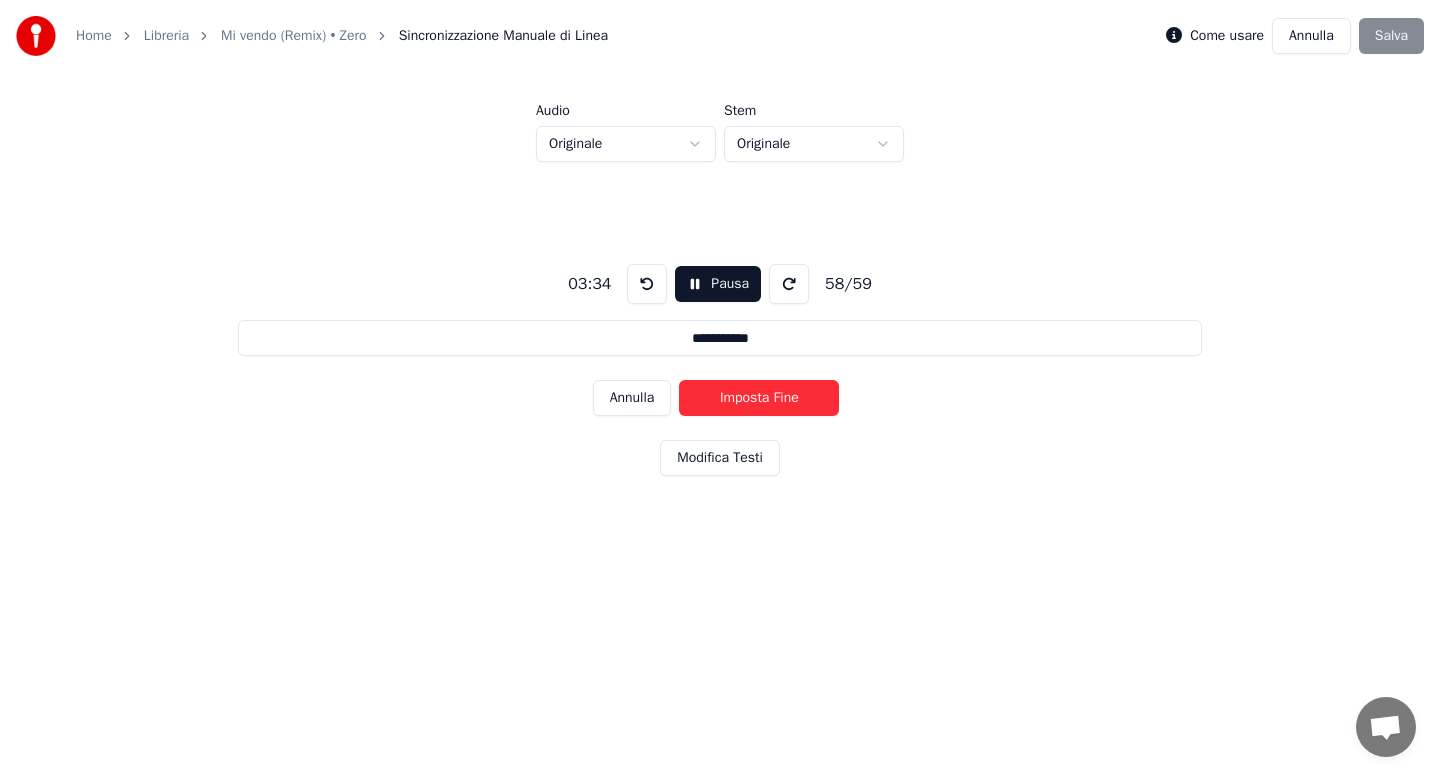 click on "Imposta Fine" at bounding box center [759, 398] 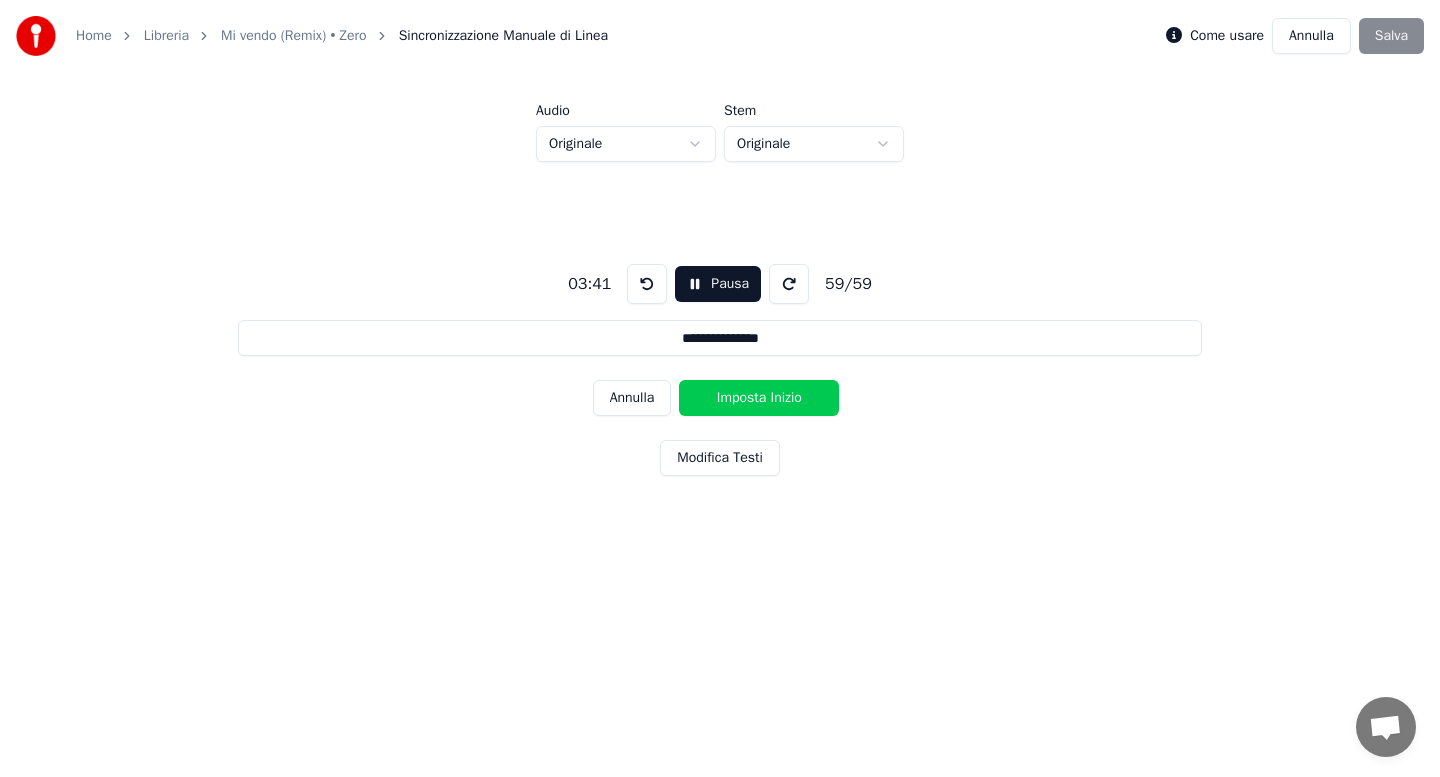 click on "Imposta Inizio" at bounding box center (759, 398) 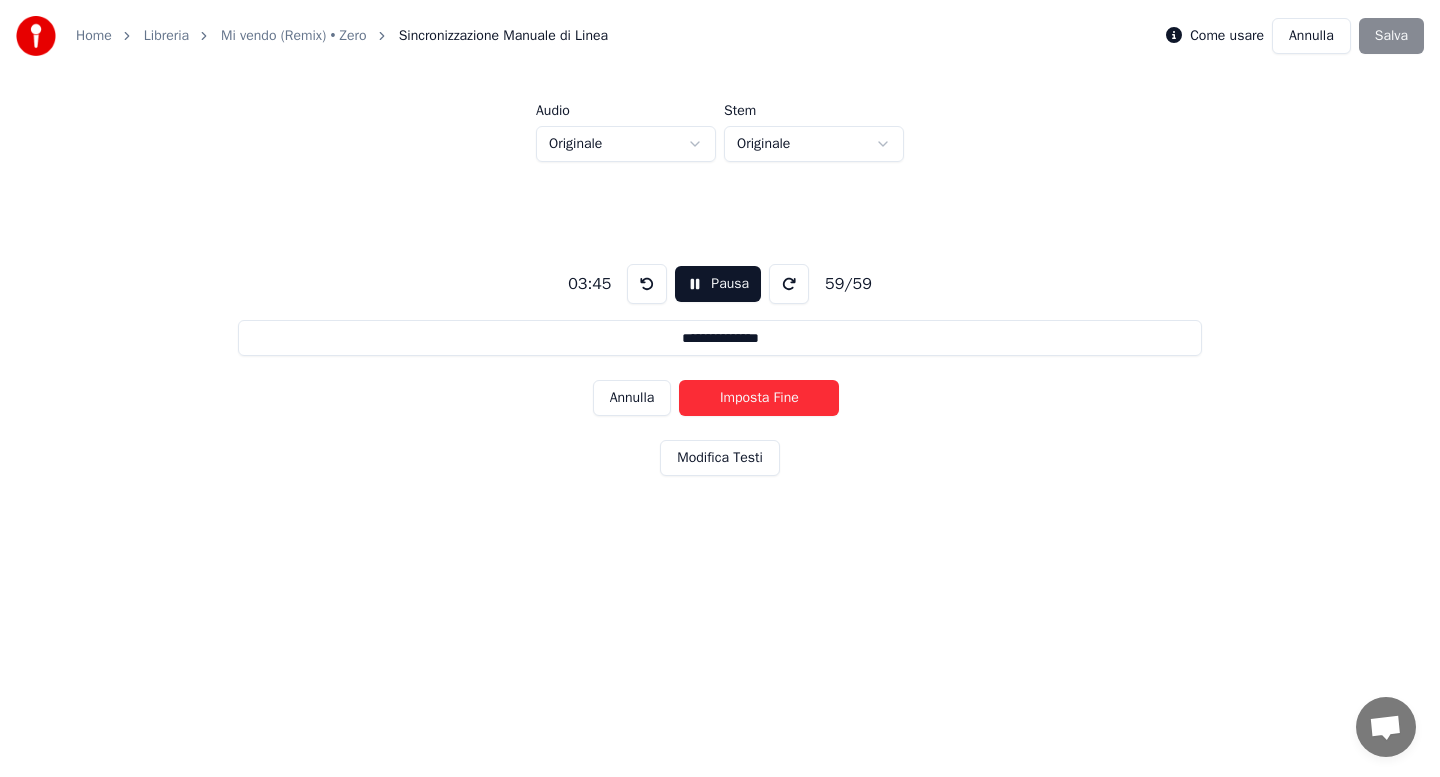 click on "Imposta Fine" at bounding box center (759, 398) 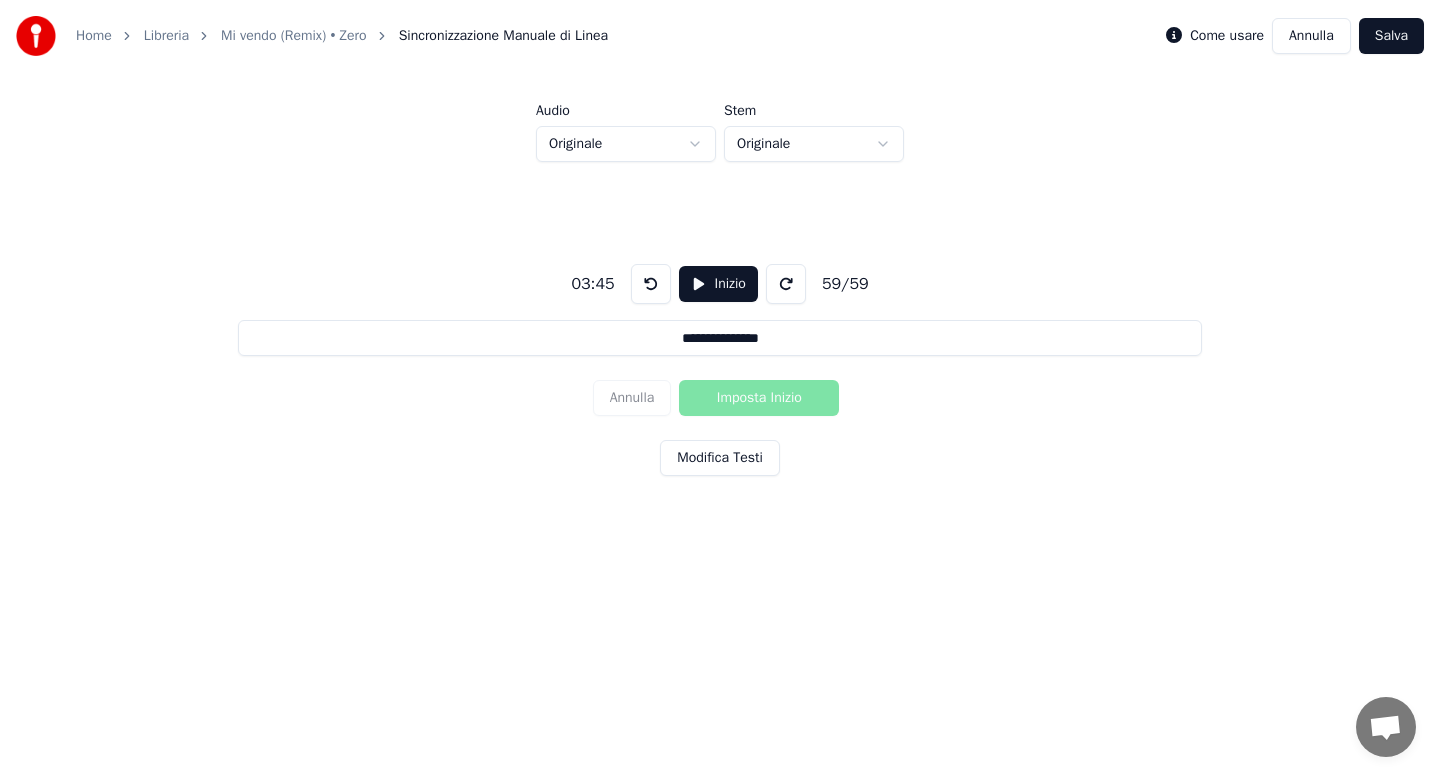 click on "Salva" at bounding box center (1391, 36) 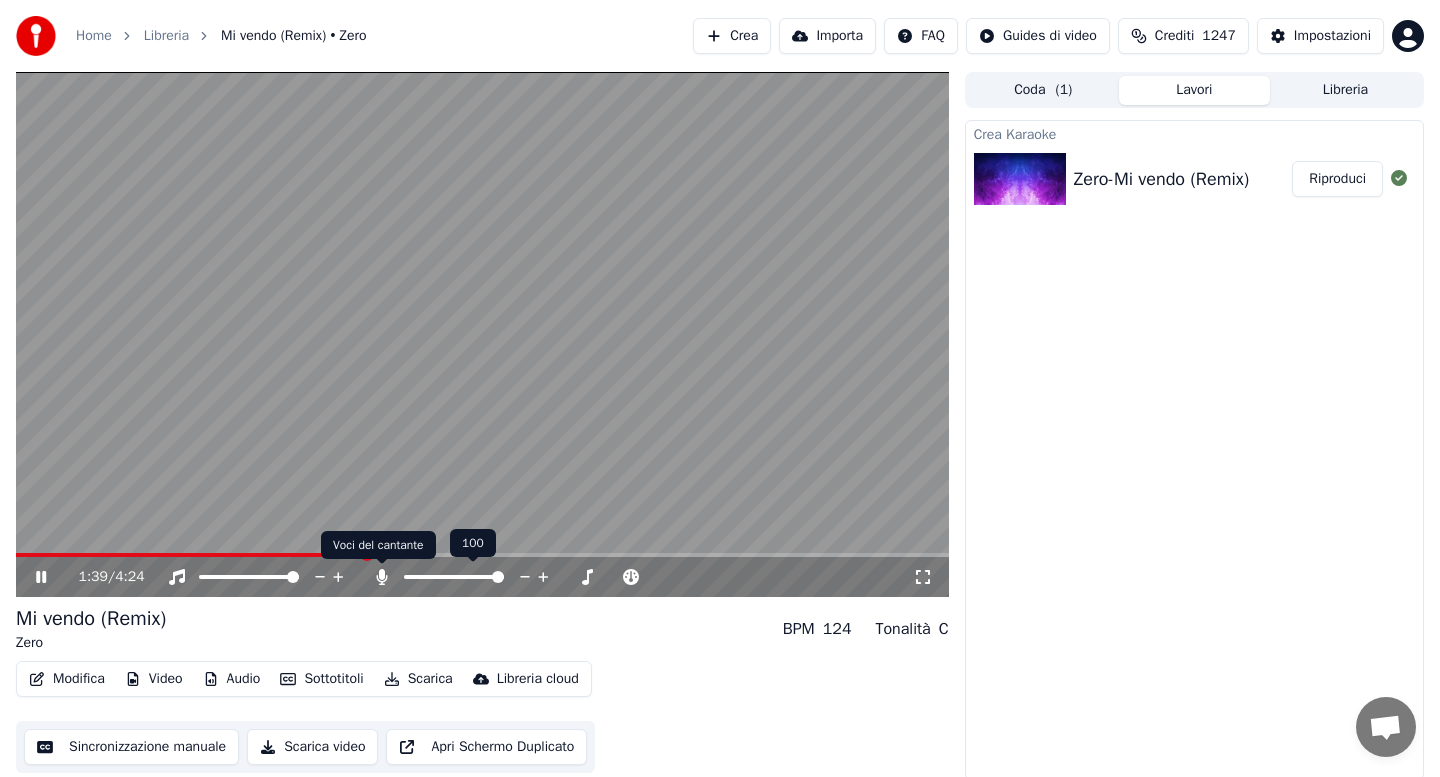 click 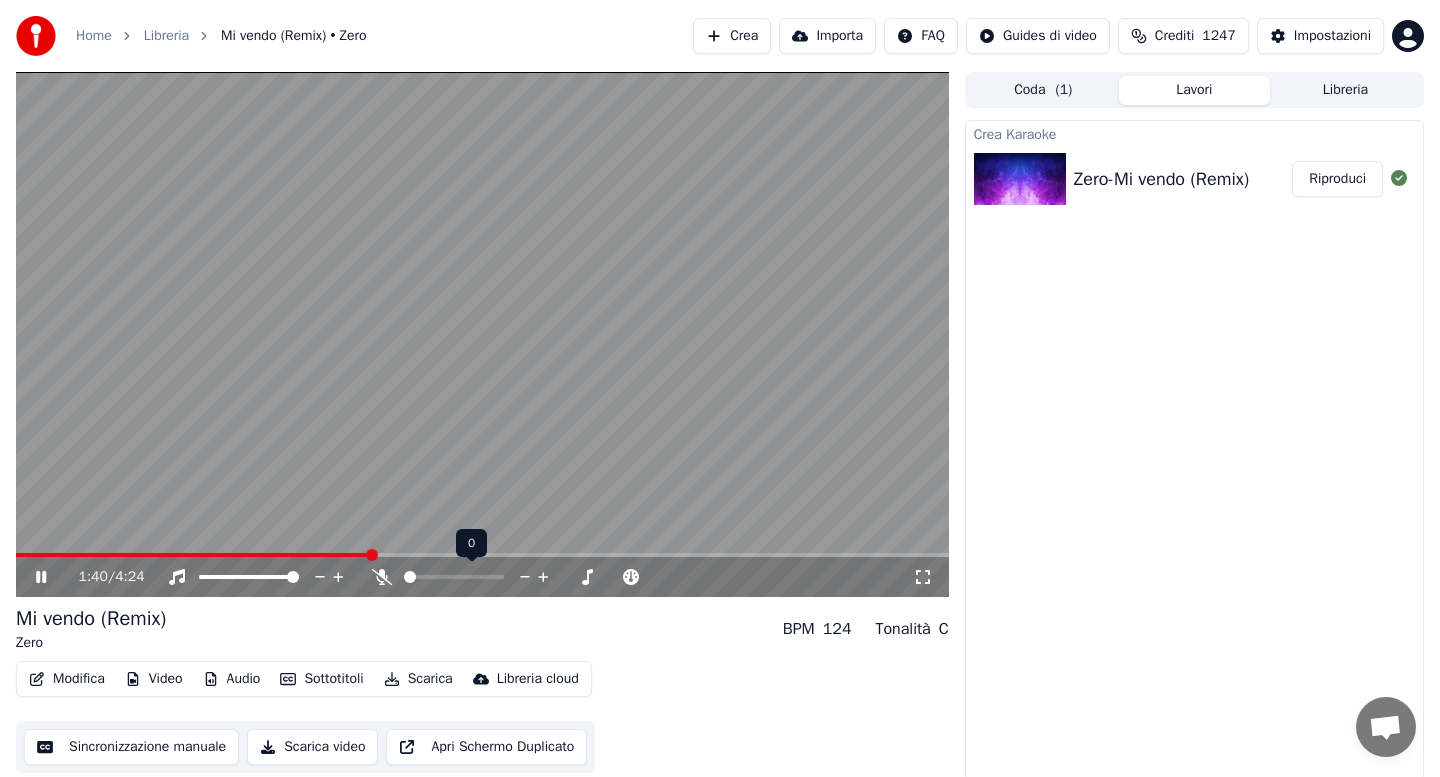 click 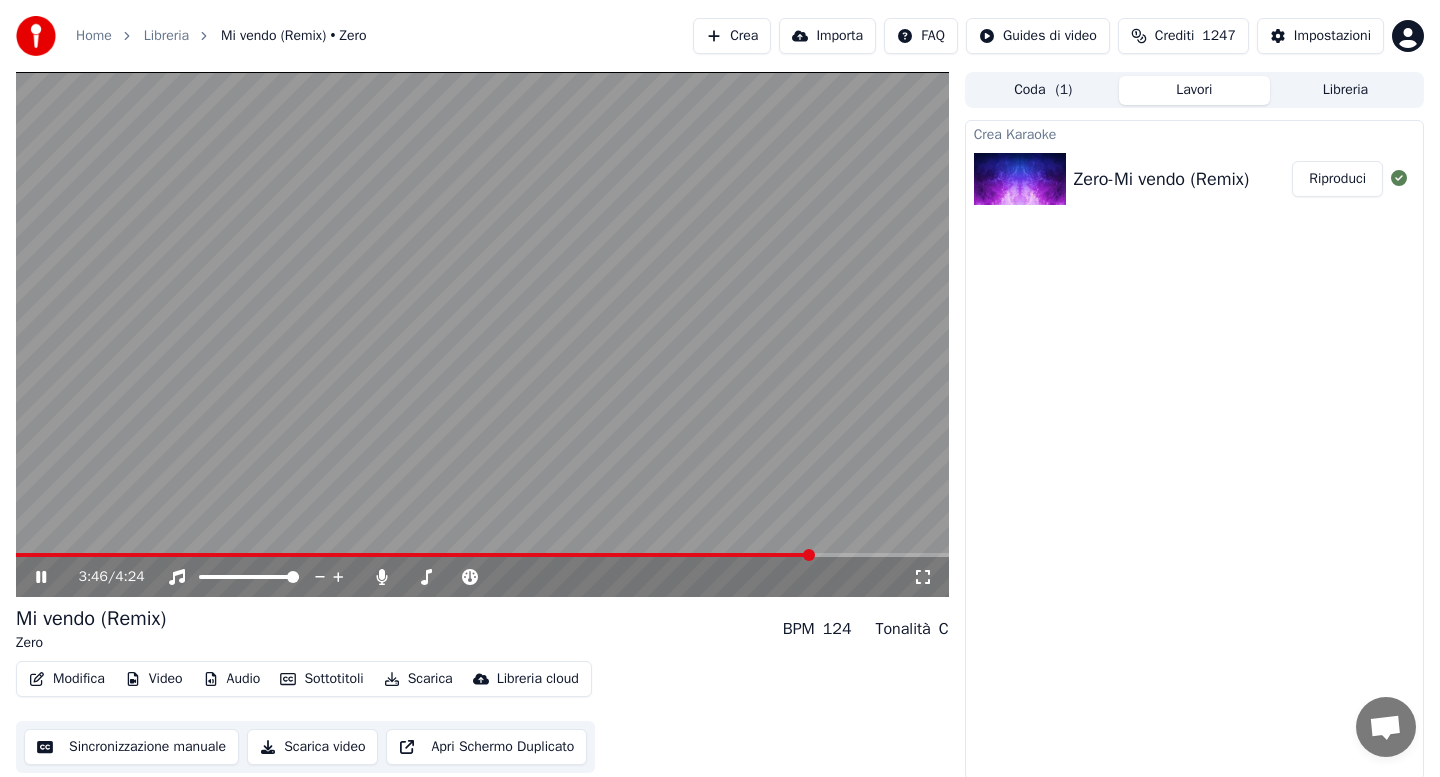 click on "Scarica" at bounding box center [418, 679] 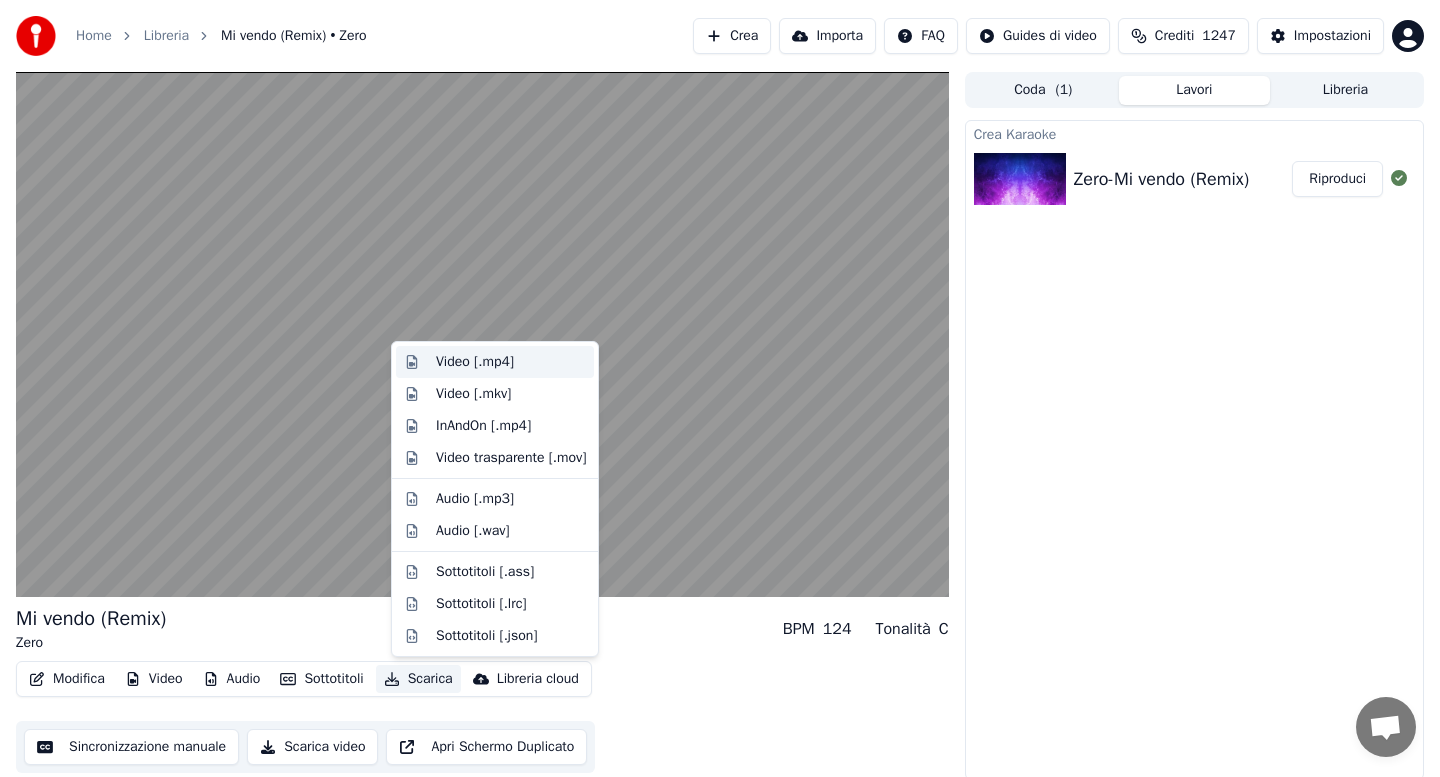 click on "Video [.mp4]" at bounding box center (475, 362) 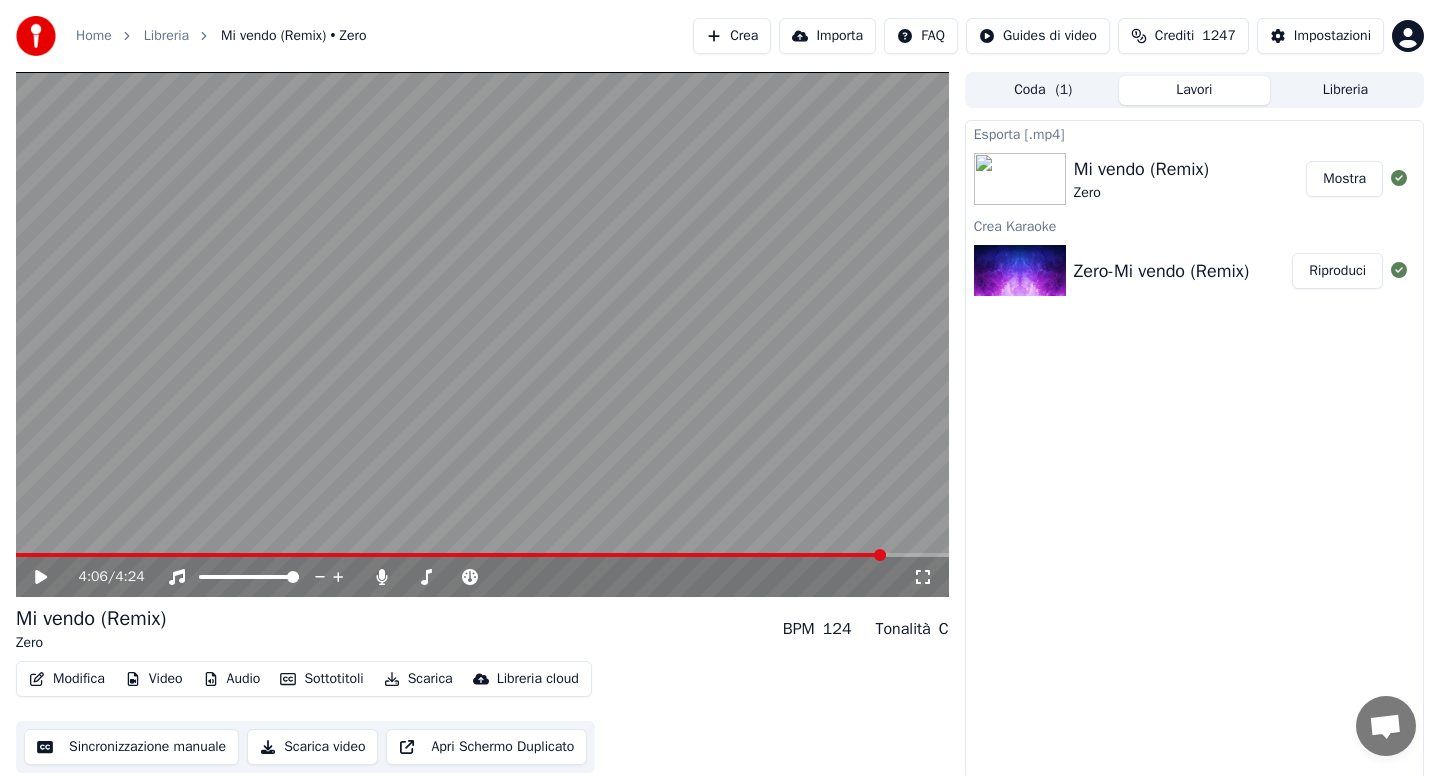 click on "Libreria" at bounding box center [1345, 90] 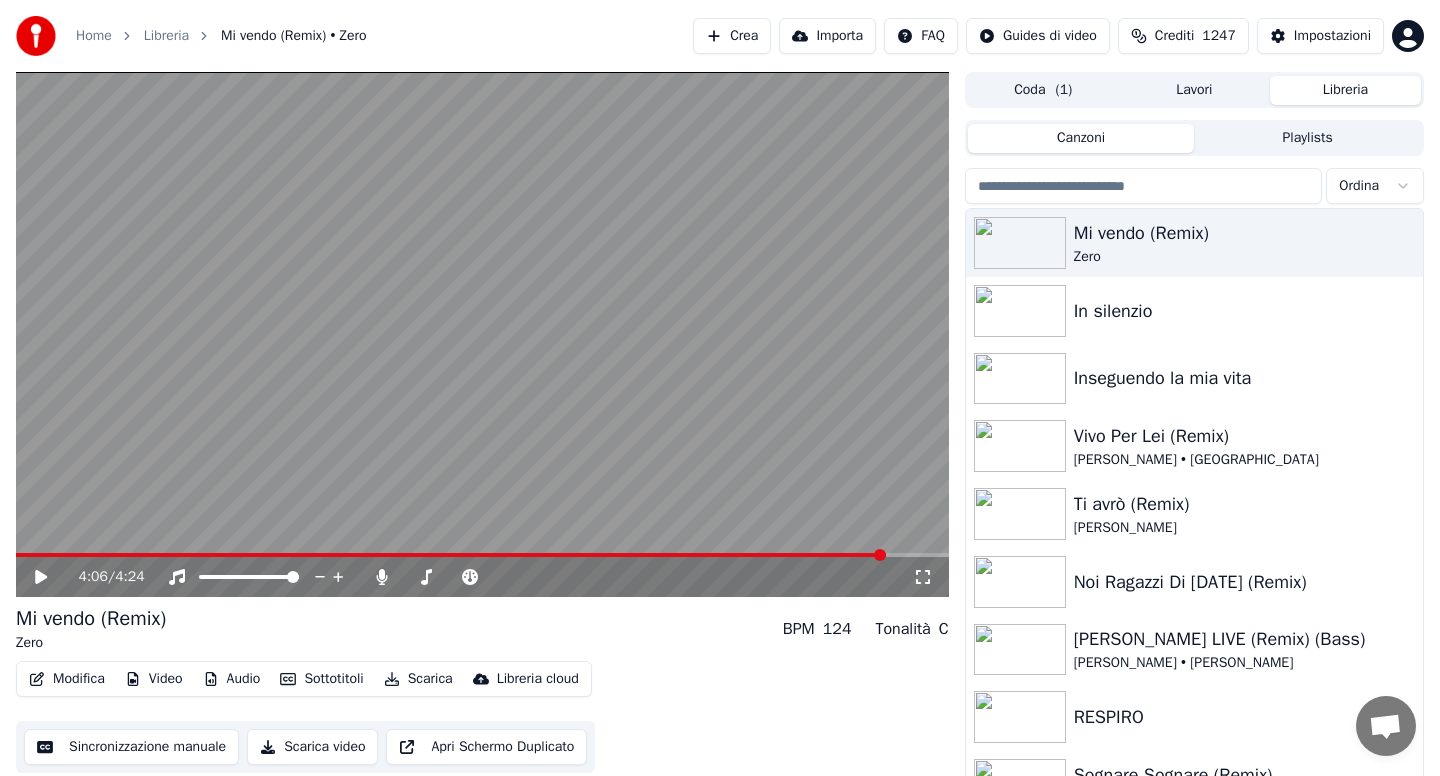 click at bounding box center (1144, 186) 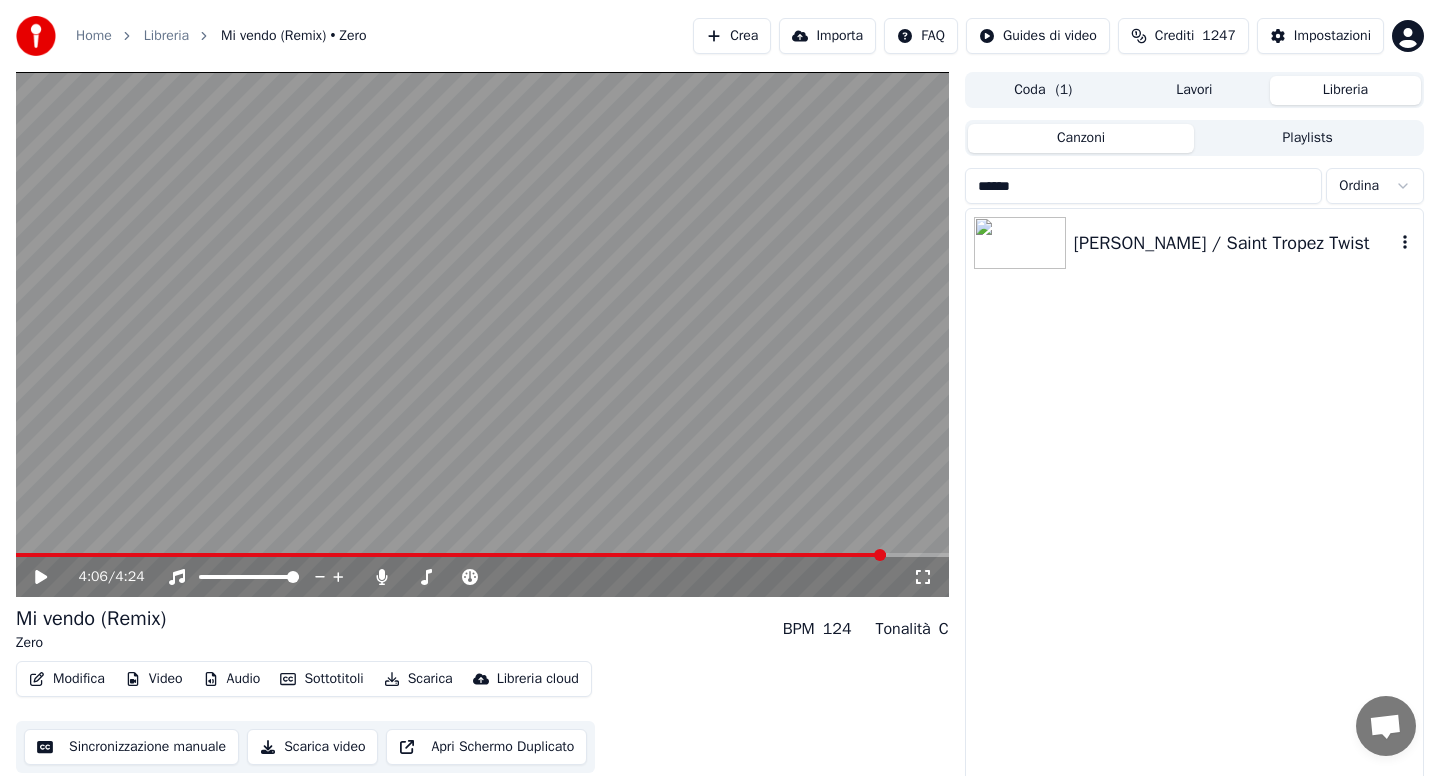 type on "*****" 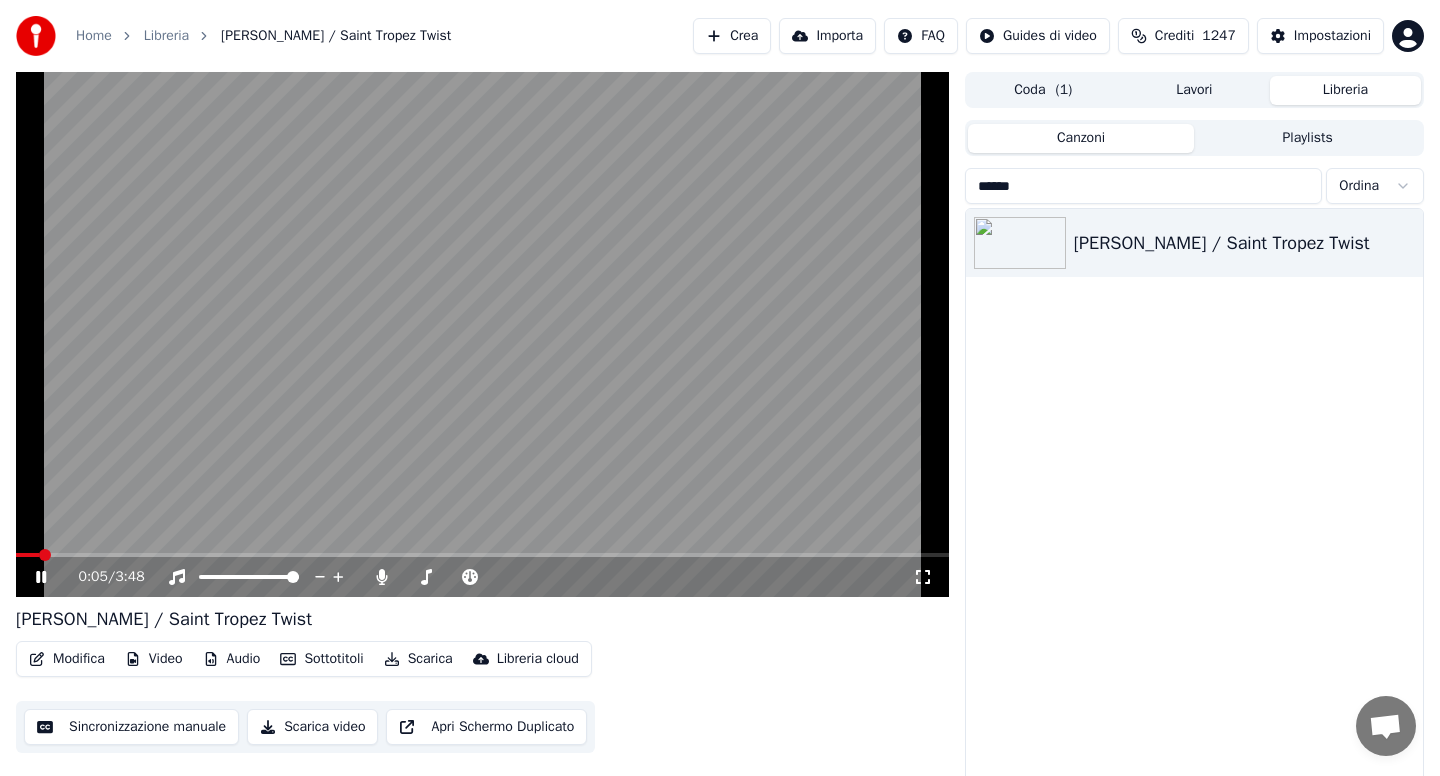 click on "Sottotitoli" at bounding box center (321, 659) 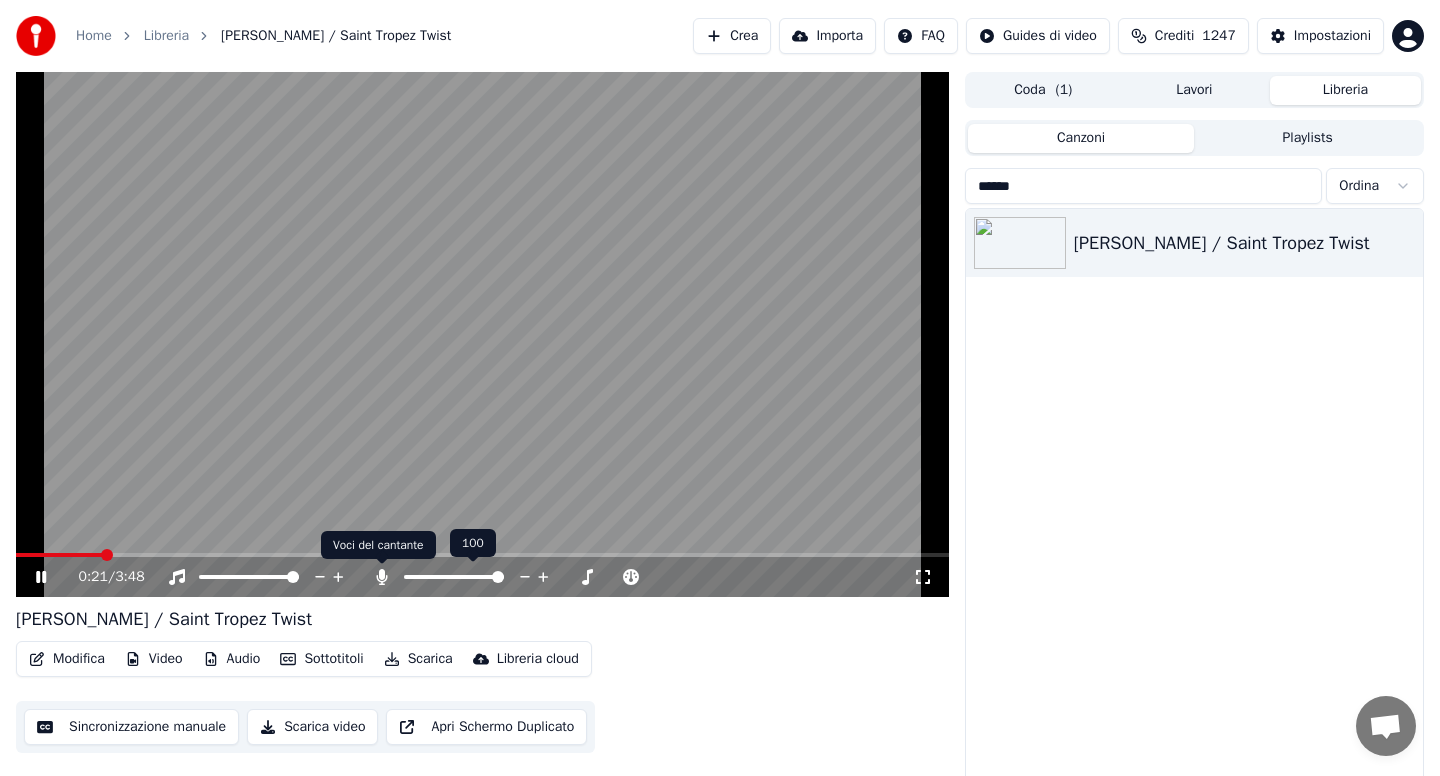 click 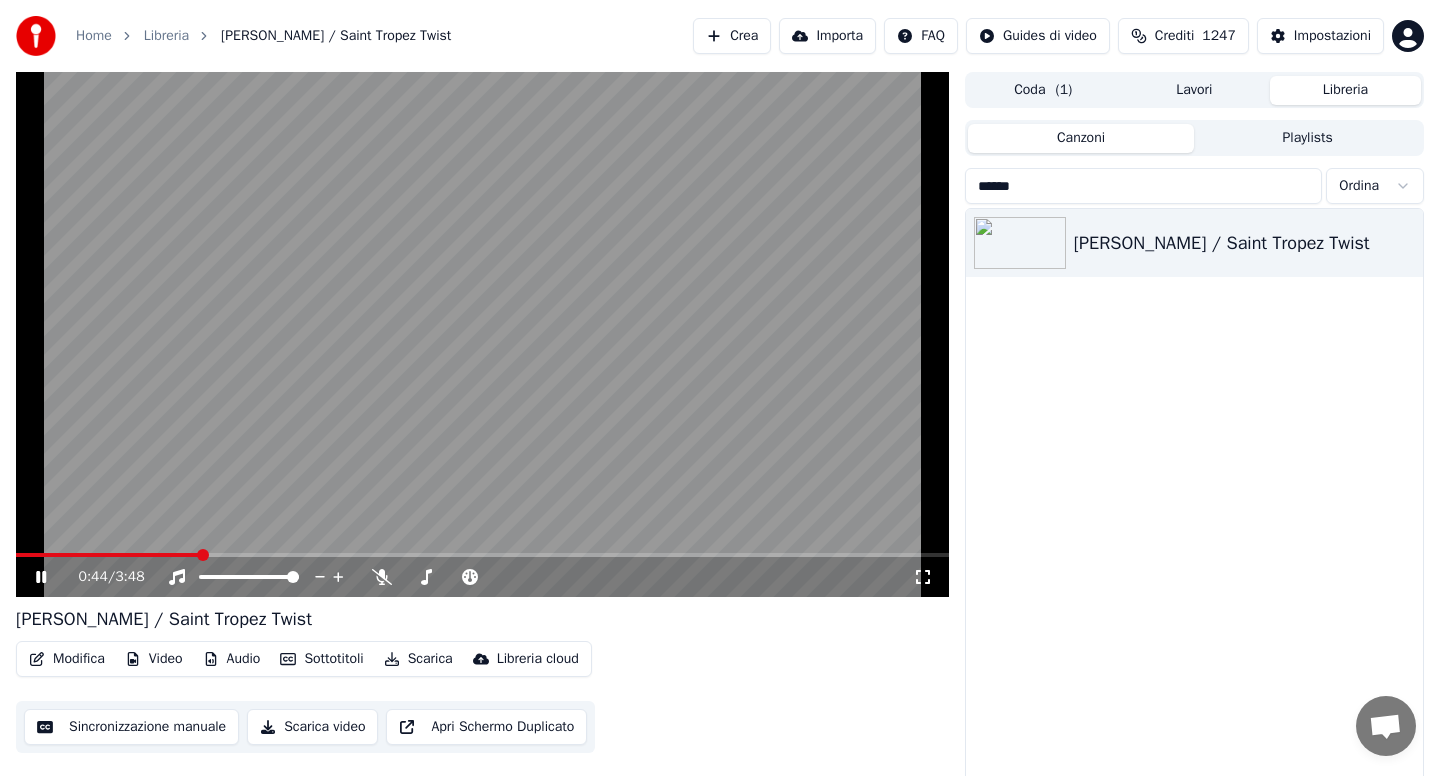 click on "Sottotitoli" at bounding box center [321, 659] 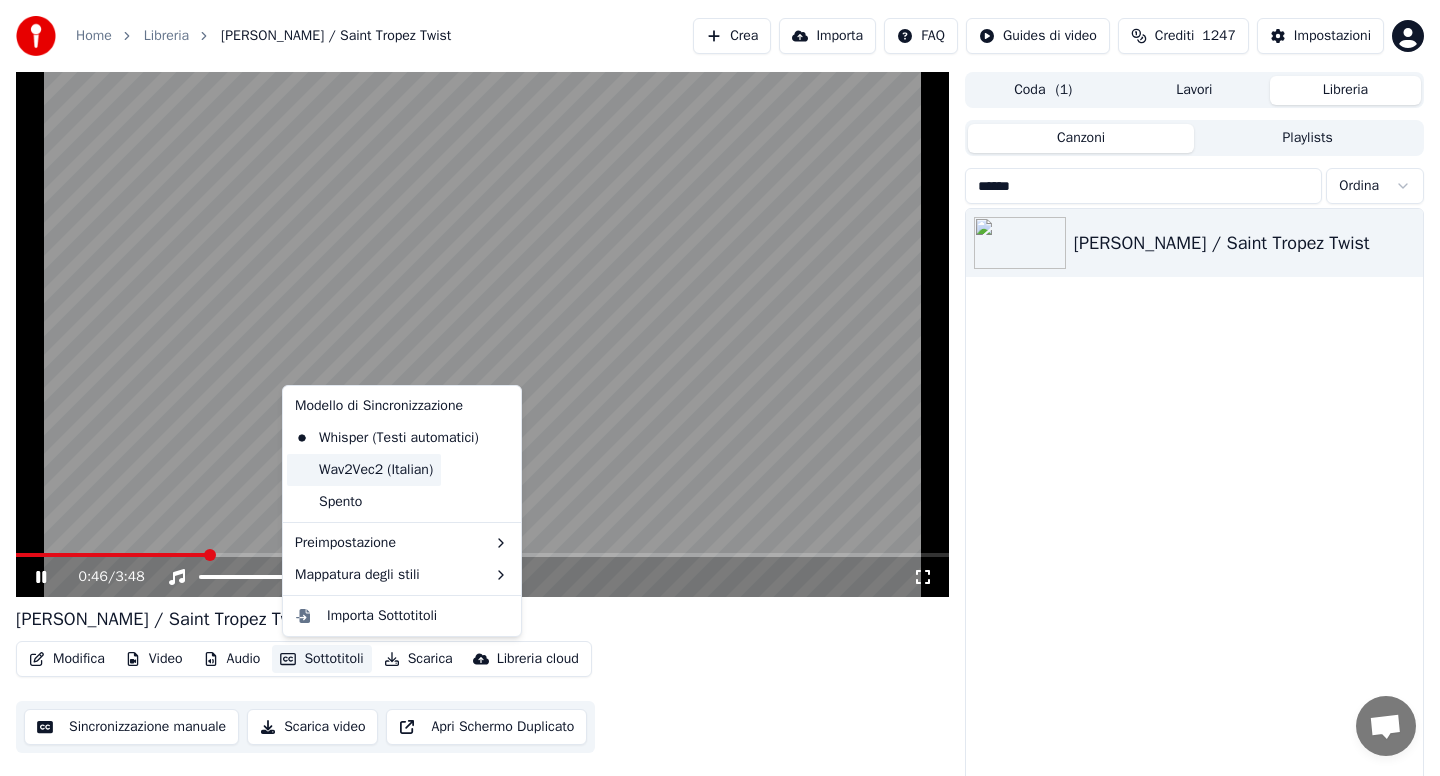 click on "Wav2Vec2 (Italian)" at bounding box center [364, 470] 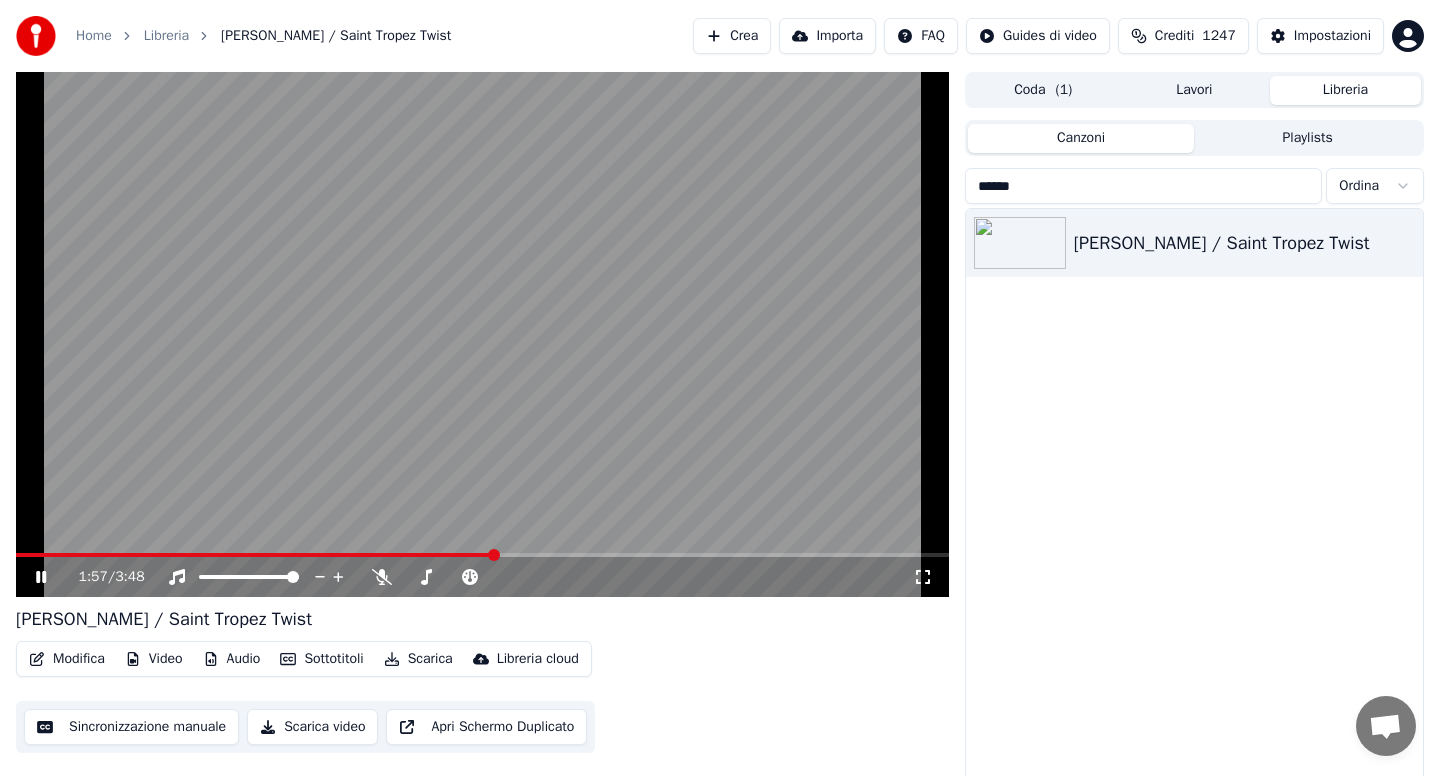 click on "Scarica" at bounding box center (418, 659) 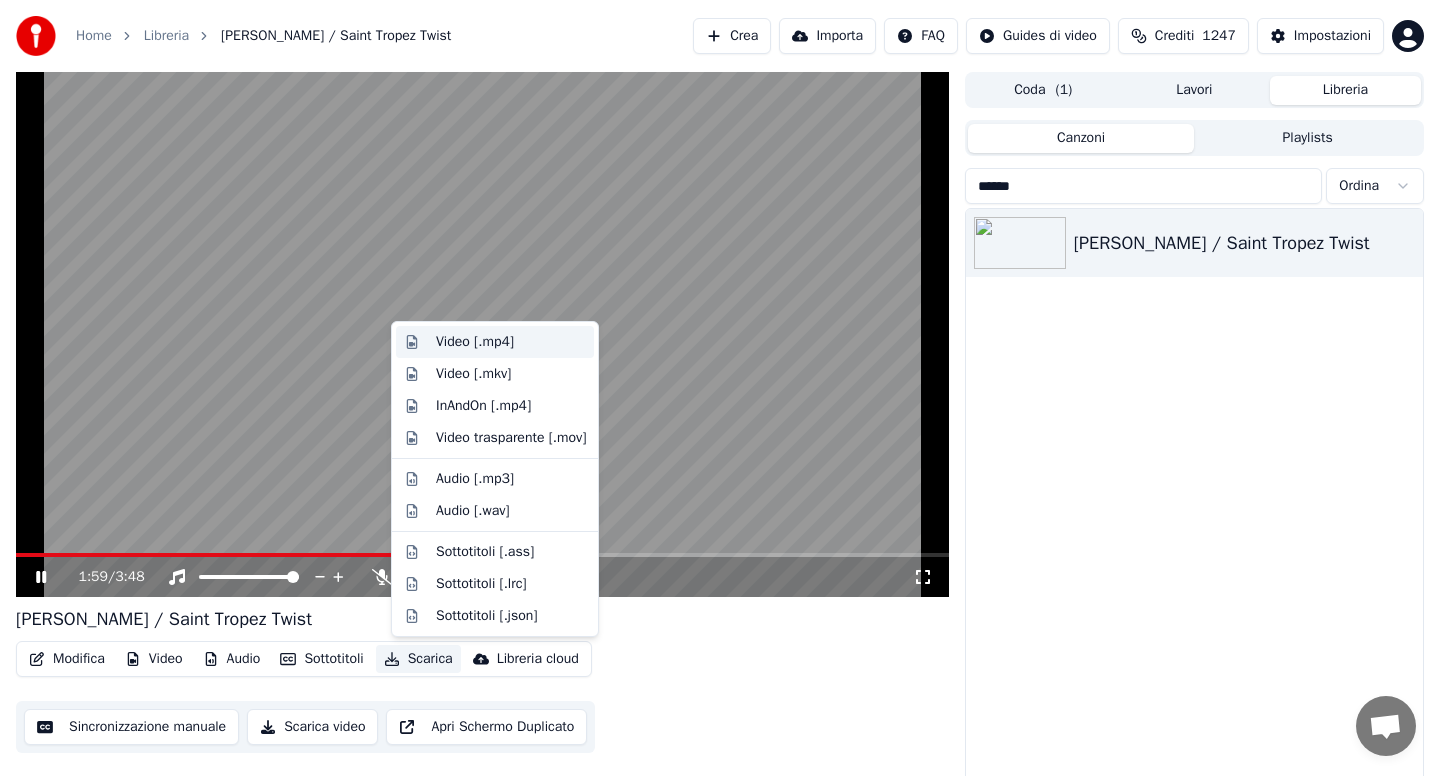 click on "Video [.mp4]" at bounding box center [475, 342] 